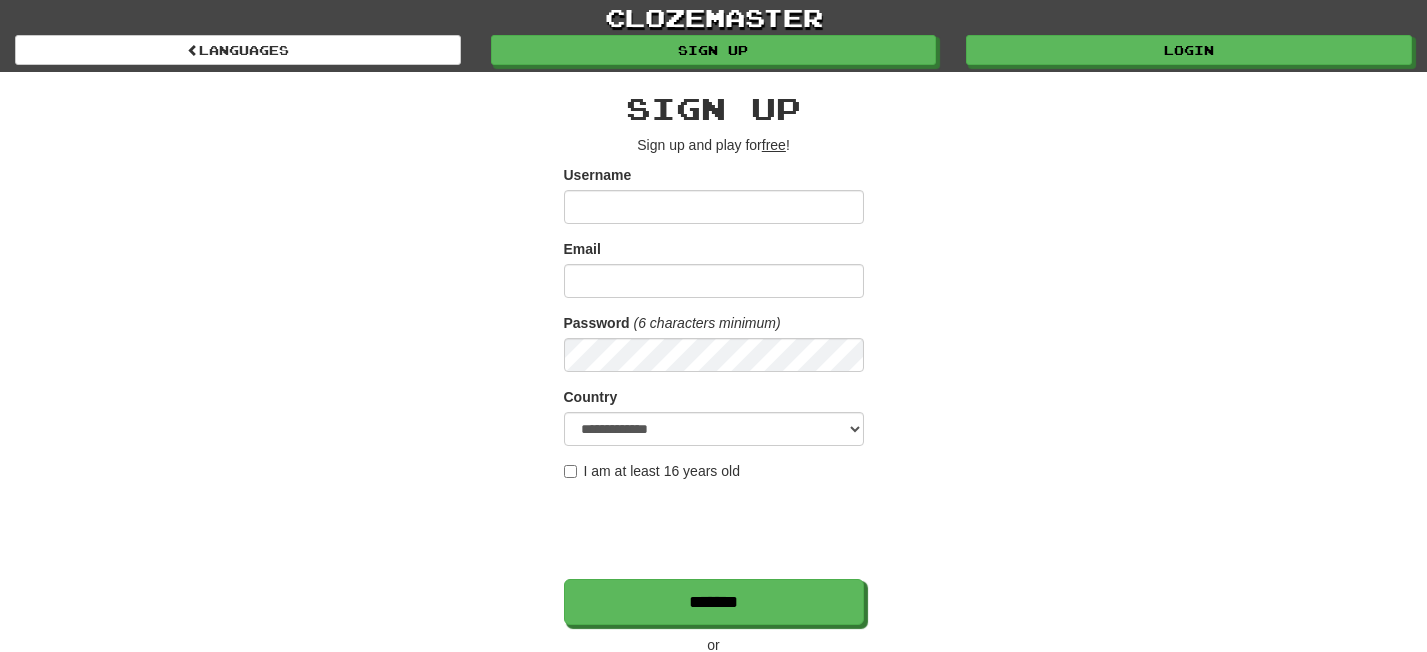 scroll, scrollTop: 0, scrollLeft: 0, axis: both 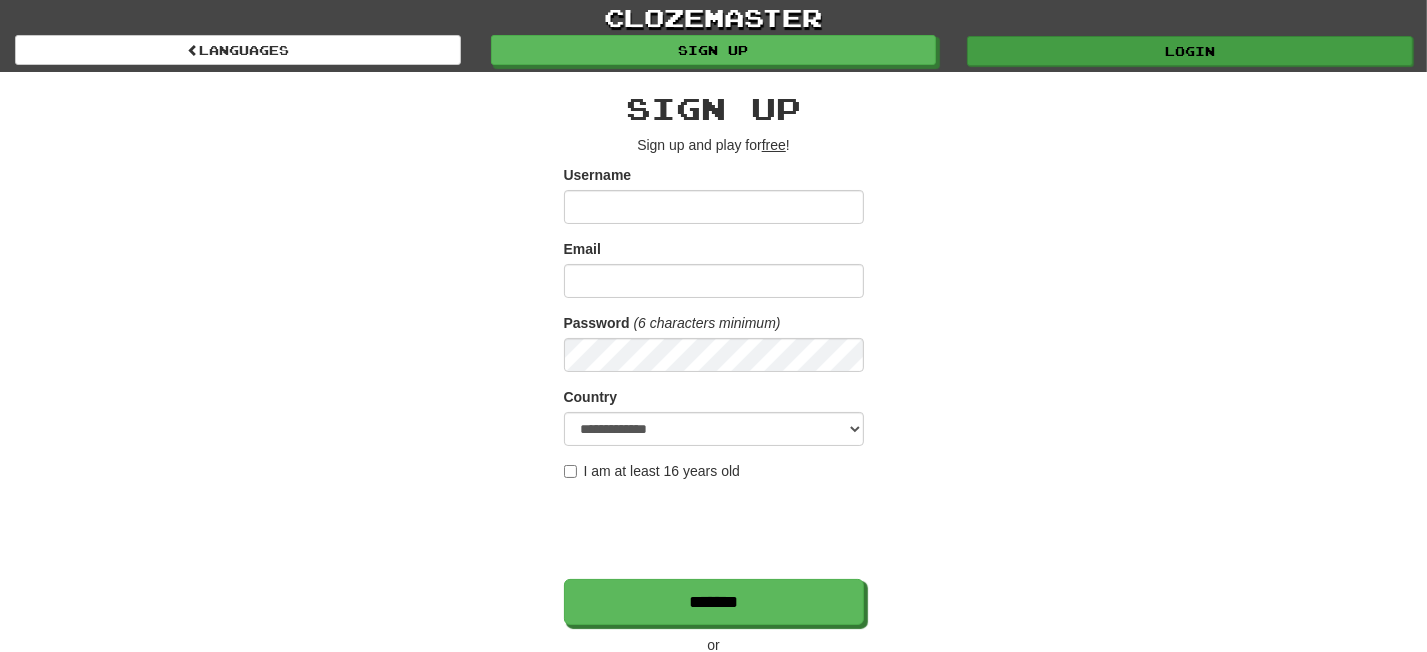 type on "**********" 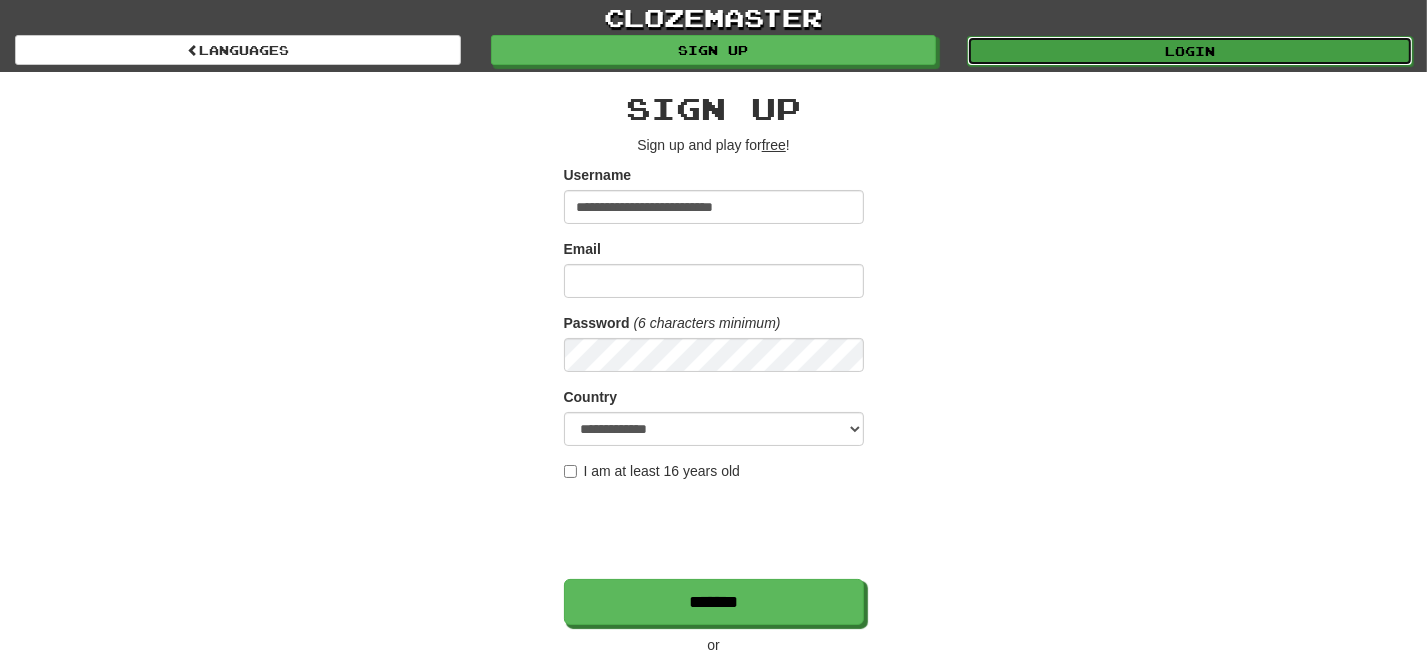 click on "Login" at bounding box center [1190, 51] 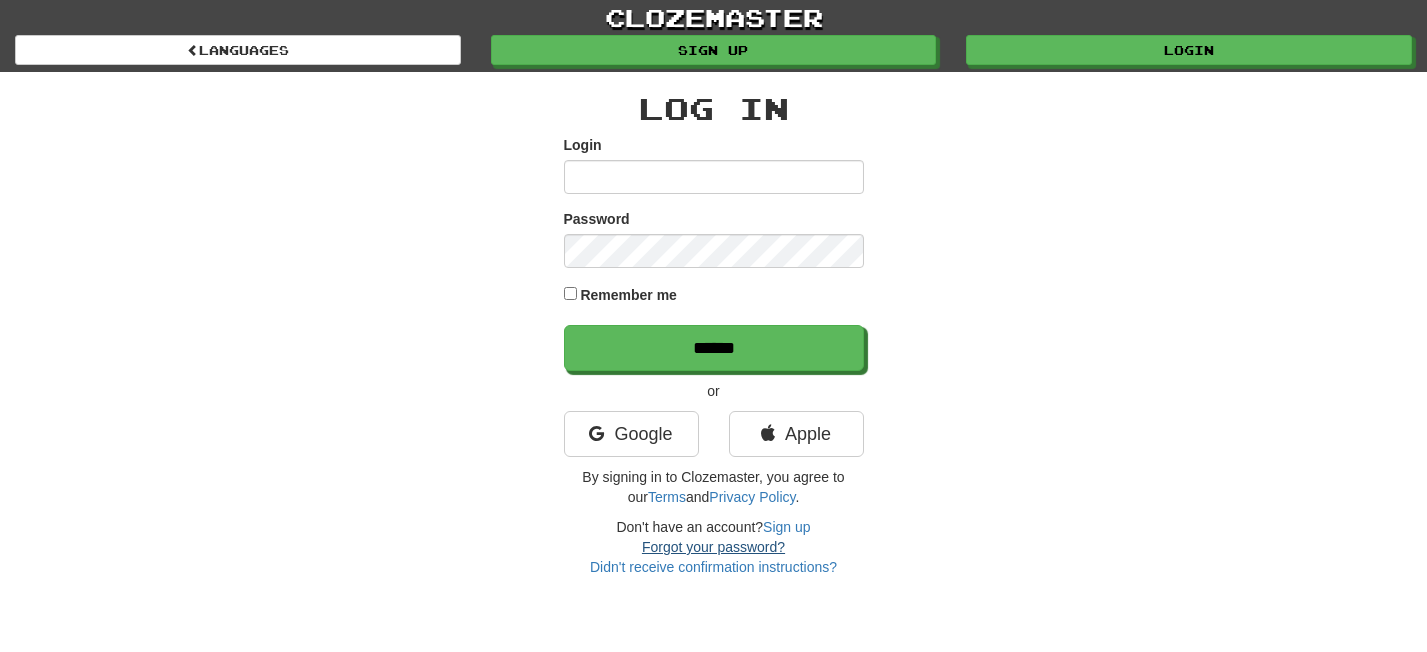 scroll, scrollTop: 0, scrollLeft: 0, axis: both 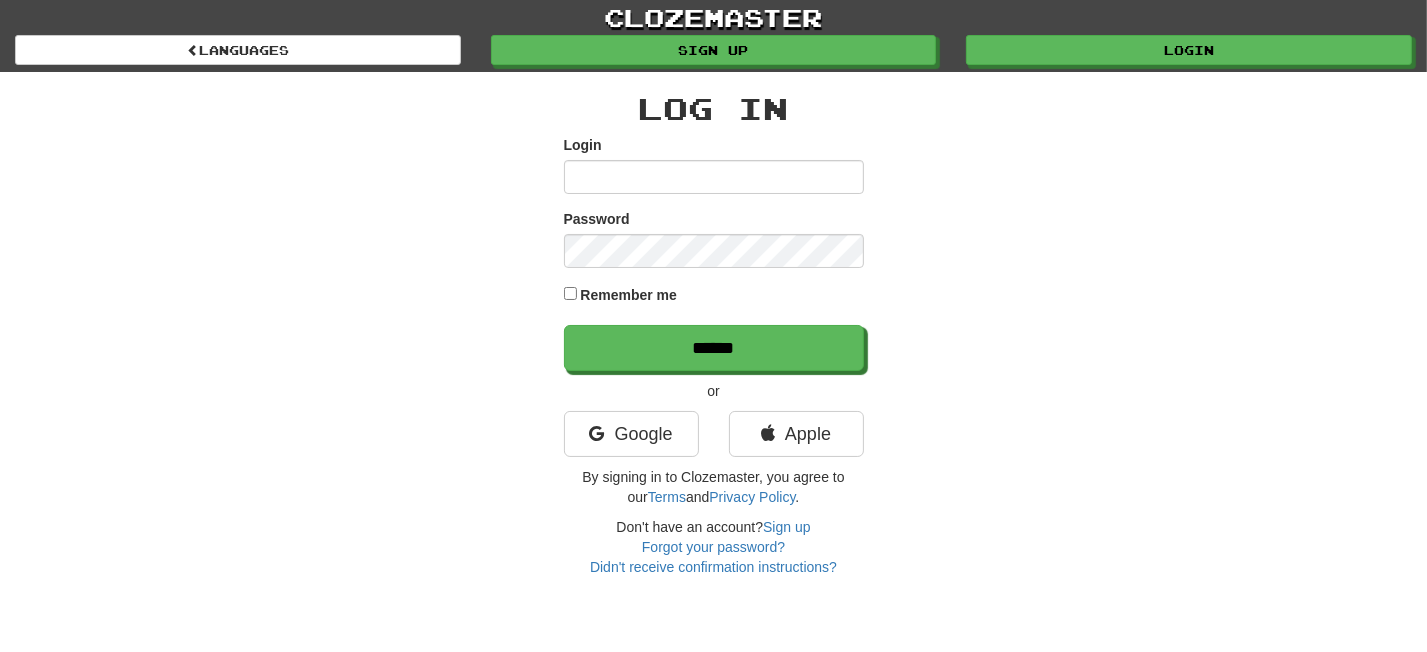 type on "**********" 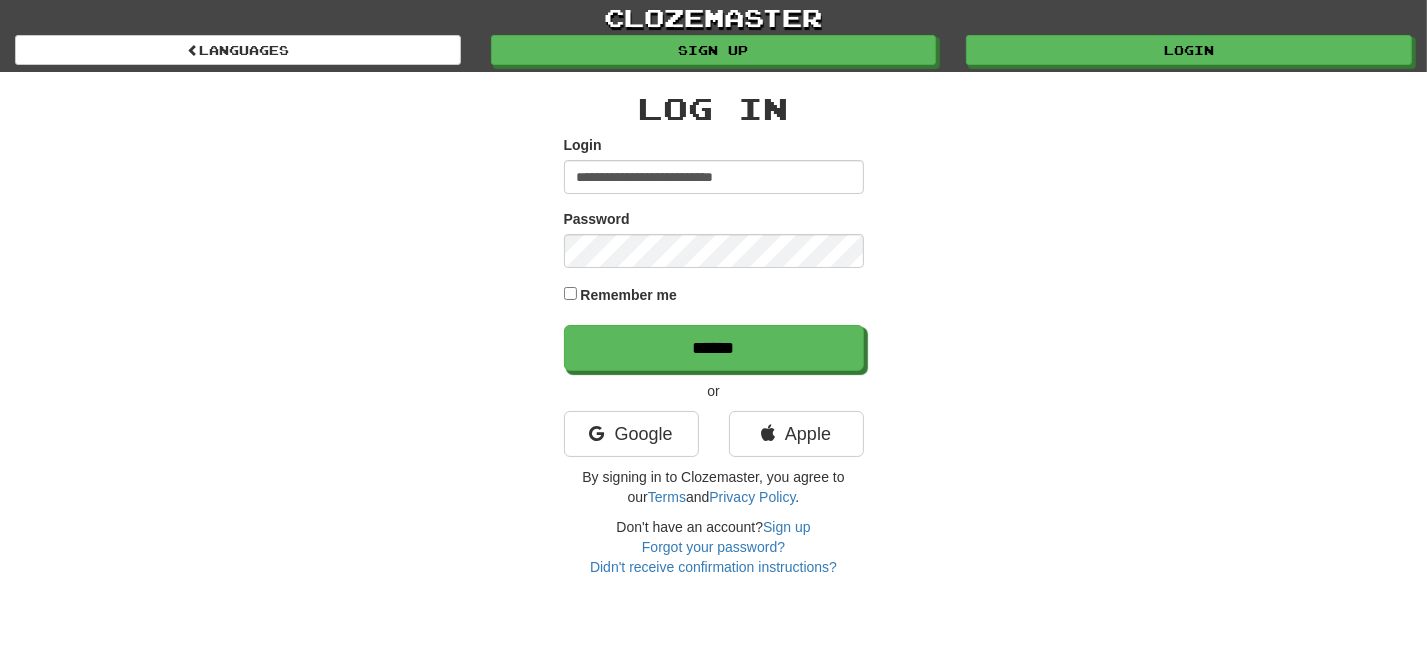 click on "**********" at bounding box center [714, 324] 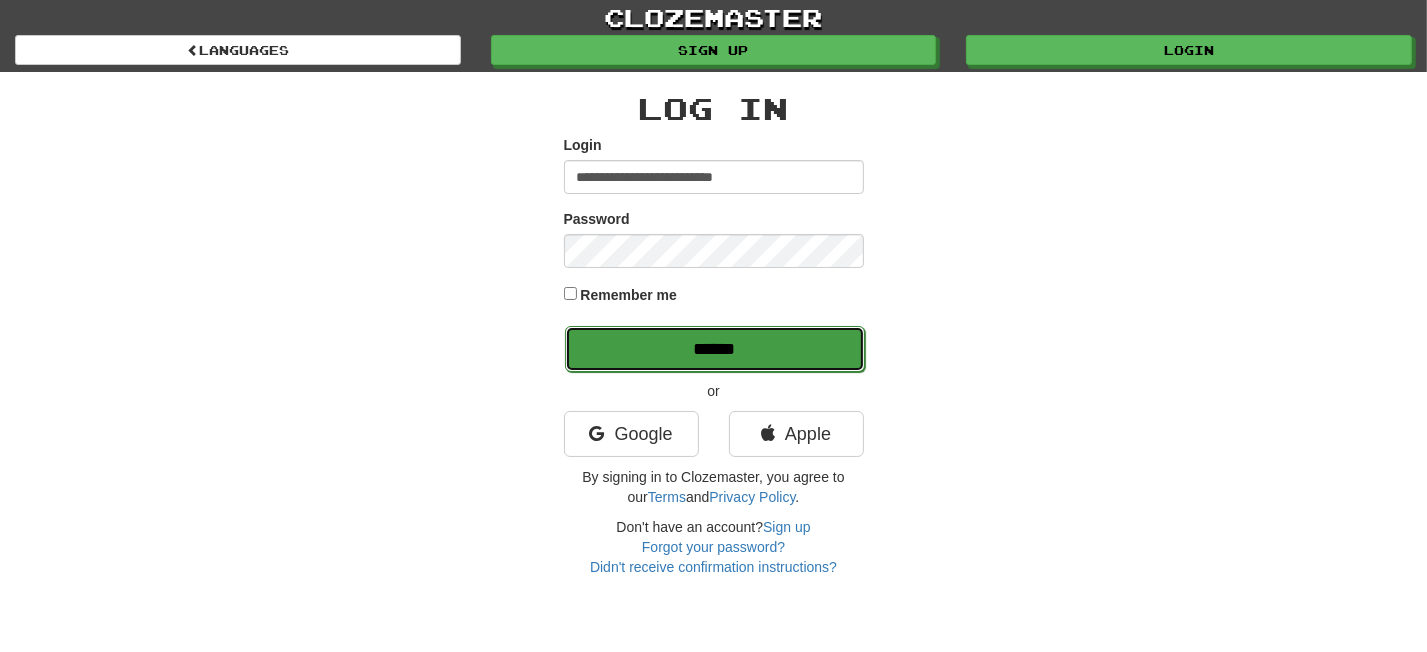 click on "******" at bounding box center (715, 349) 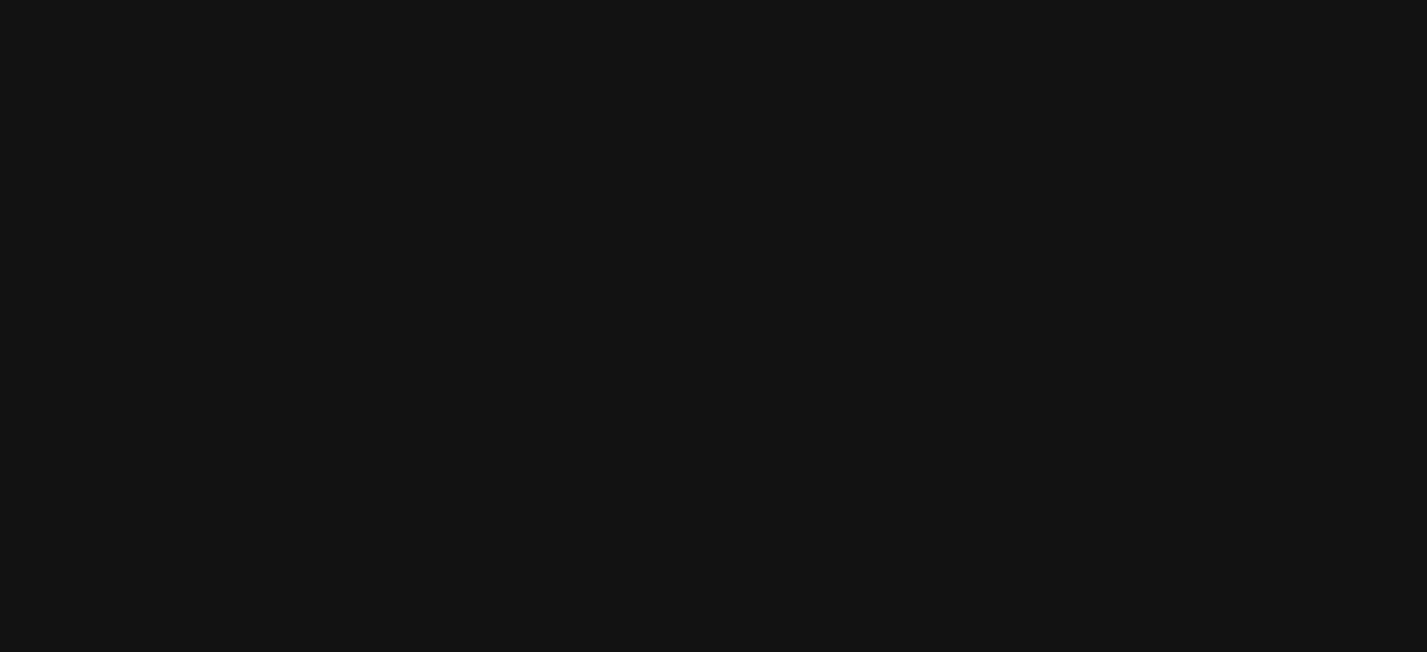 scroll, scrollTop: 0, scrollLeft: 0, axis: both 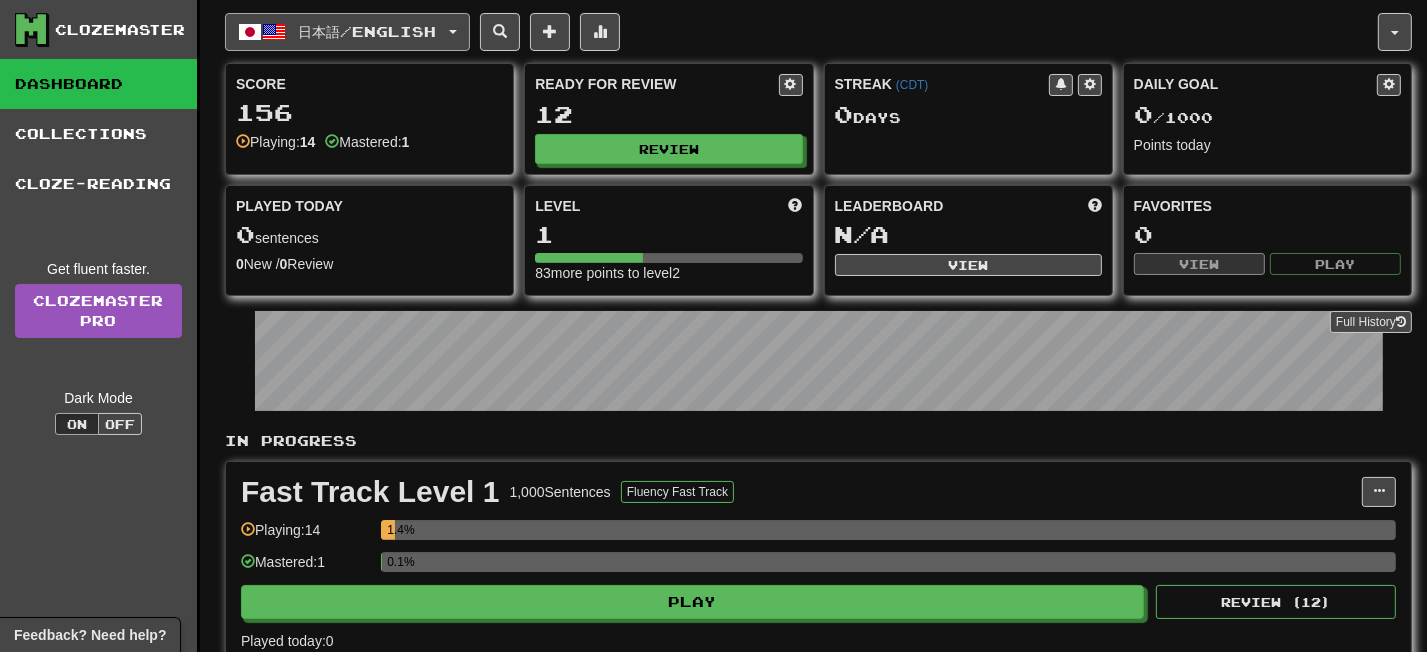click on "日本語  /  English" 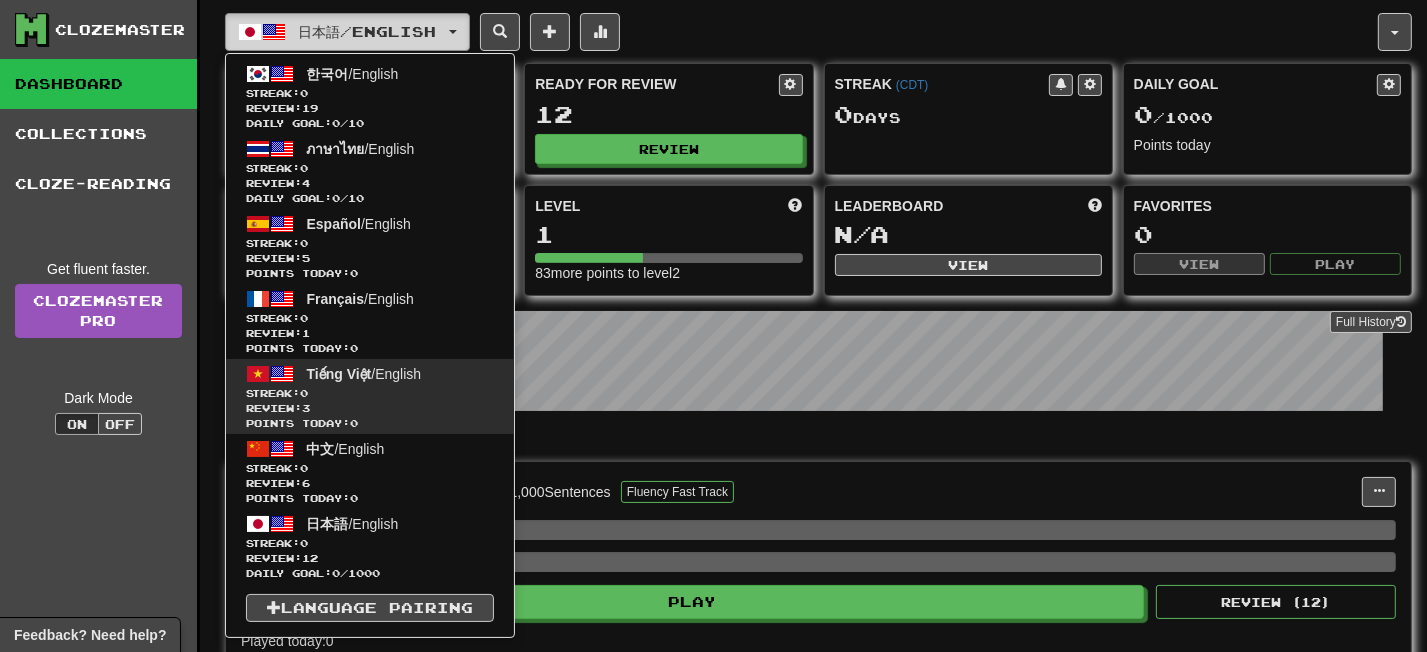 scroll, scrollTop: 133, scrollLeft: 0, axis: vertical 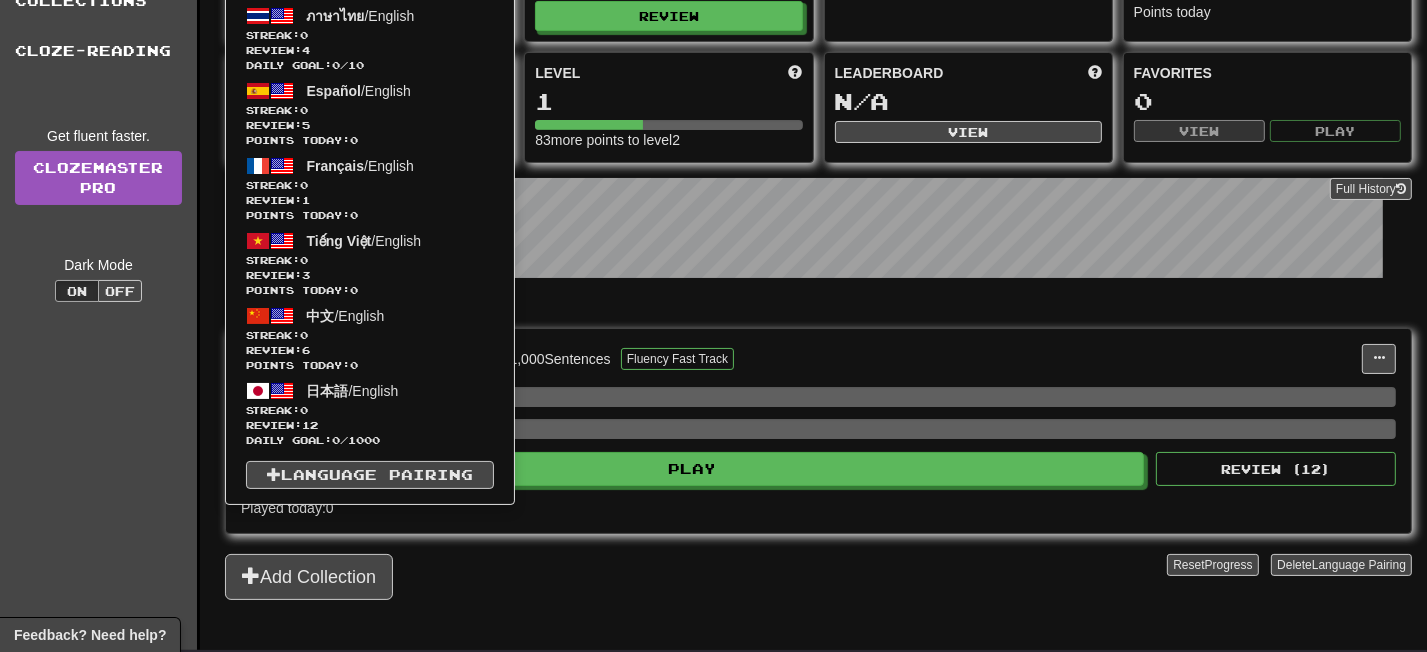 click on "In Progress" 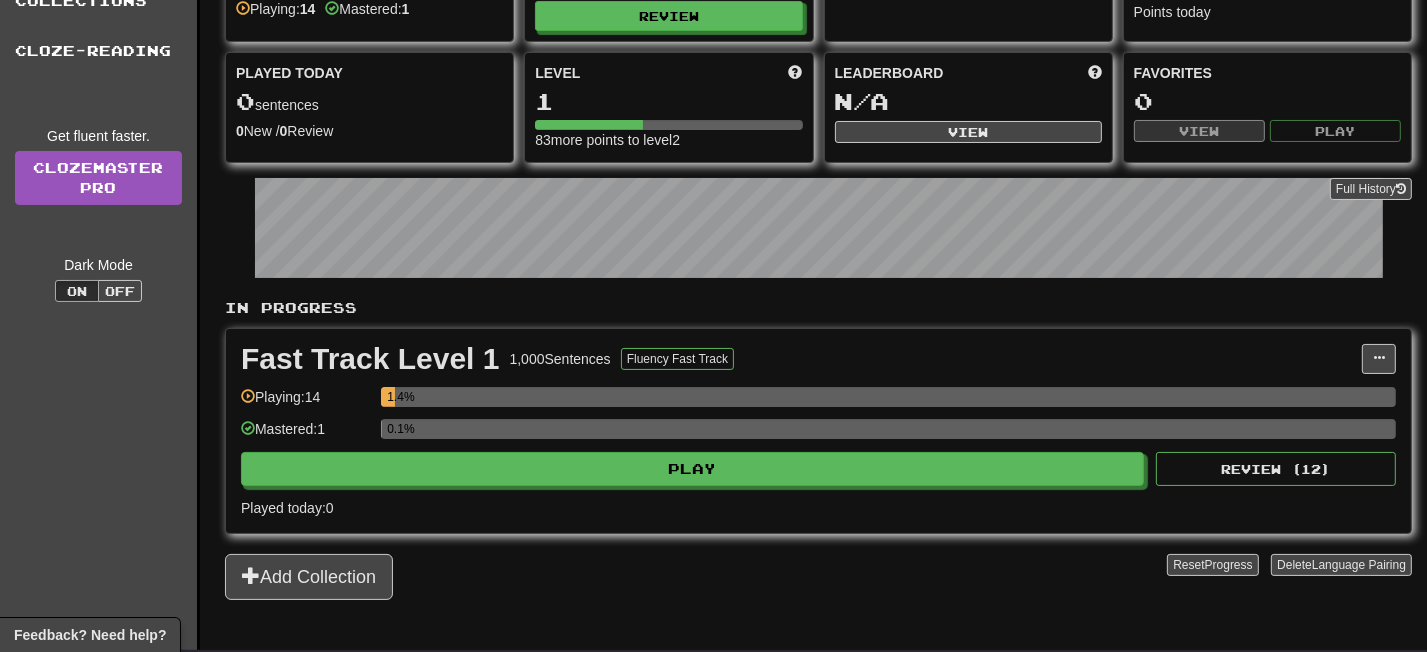 scroll, scrollTop: 0, scrollLeft: 0, axis: both 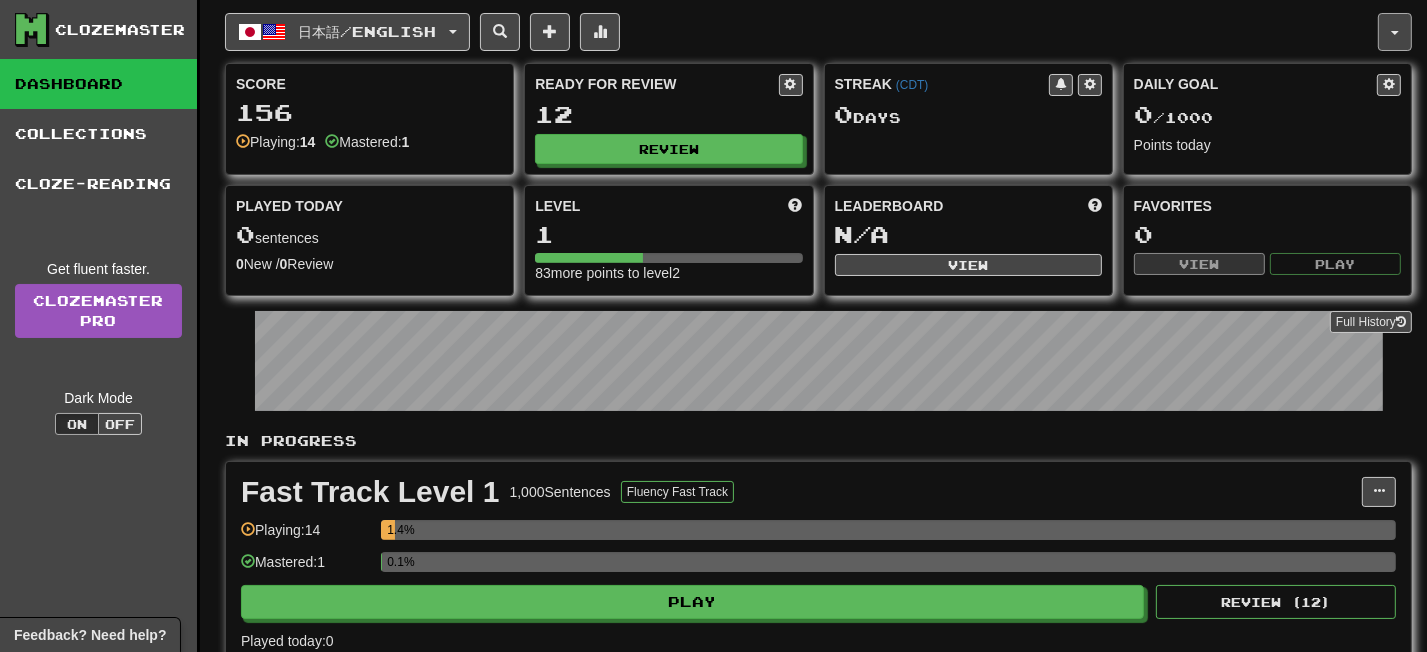 click 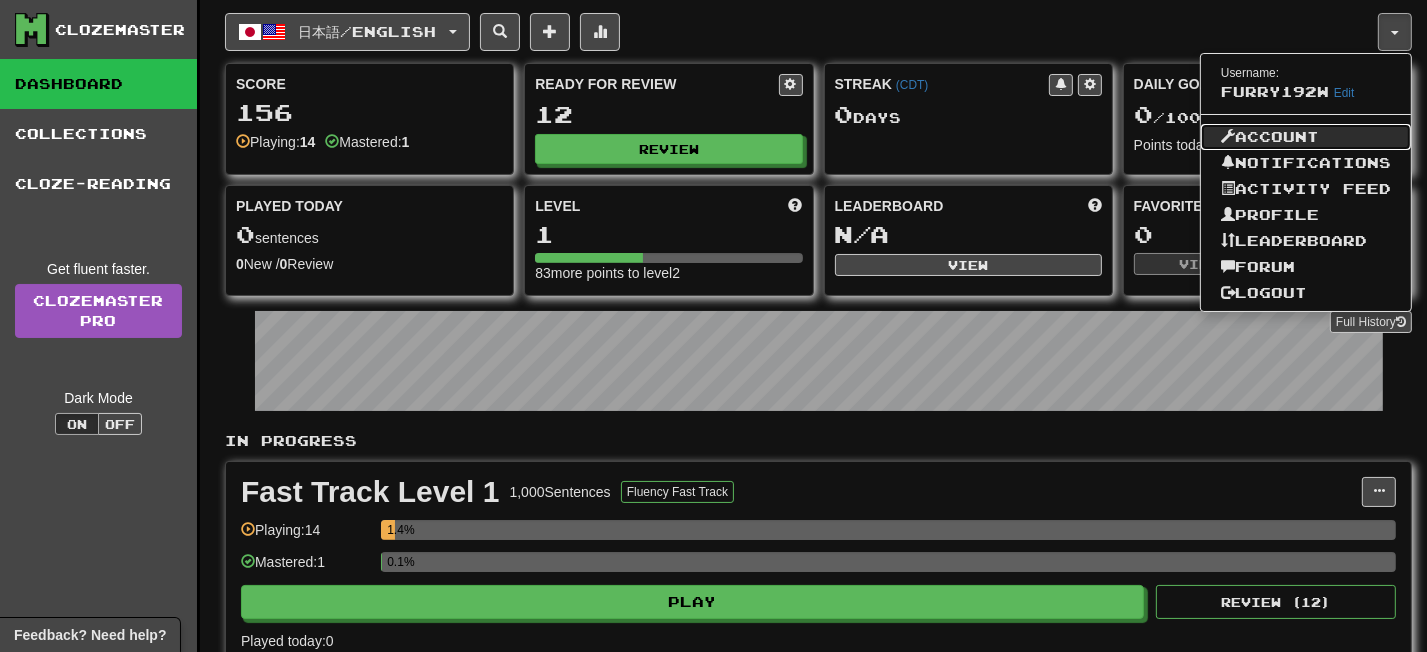 click on "Account" 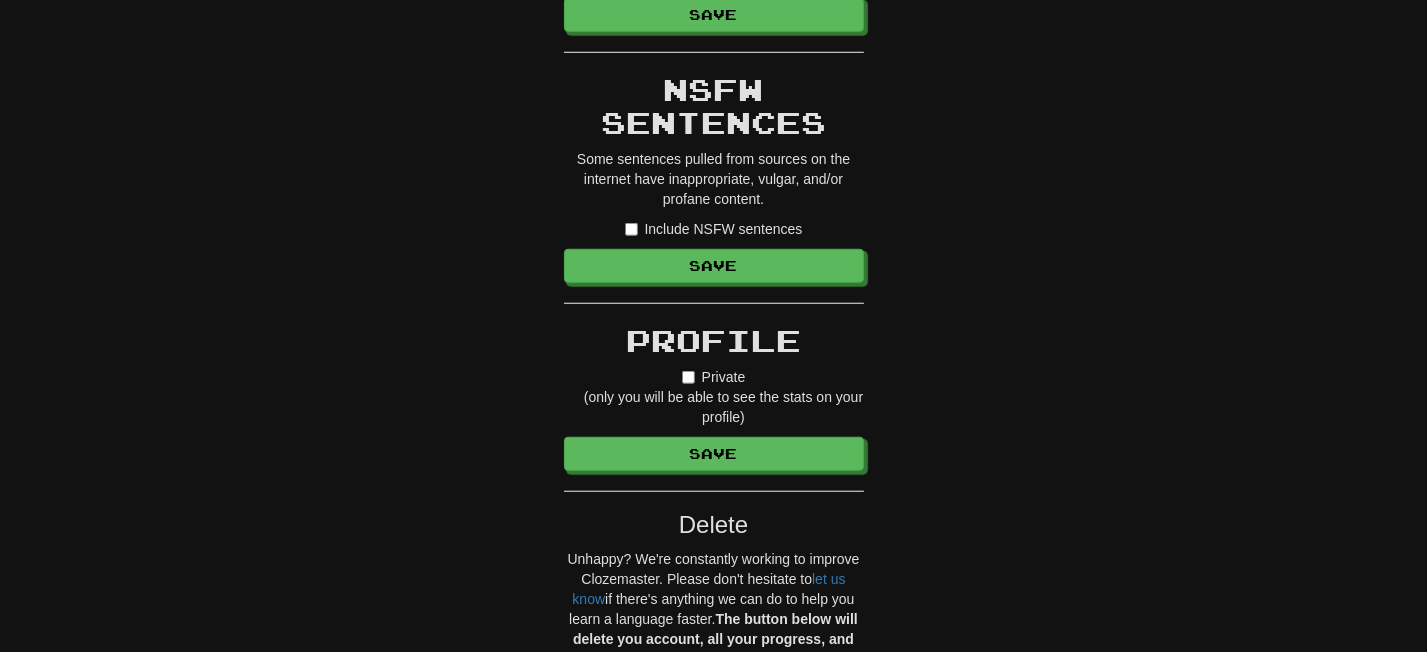 scroll, scrollTop: 1556, scrollLeft: 0, axis: vertical 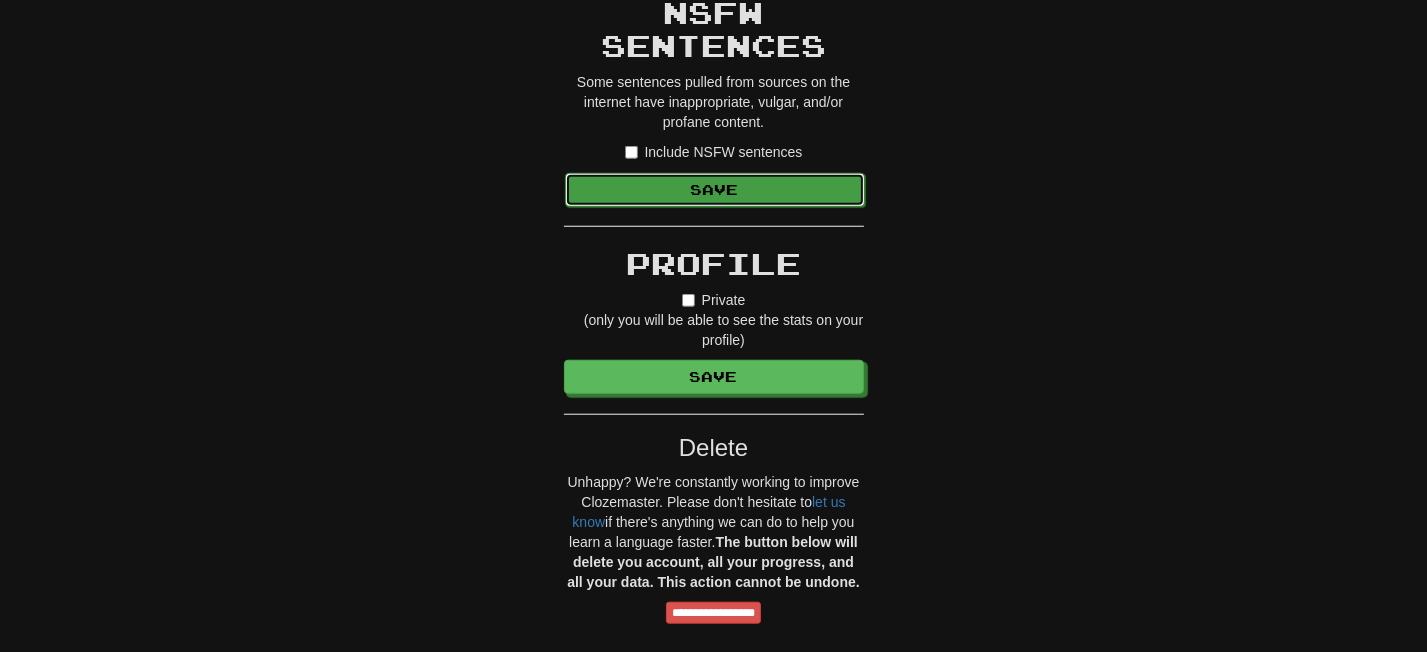 click on "Save" at bounding box center [715, 190] 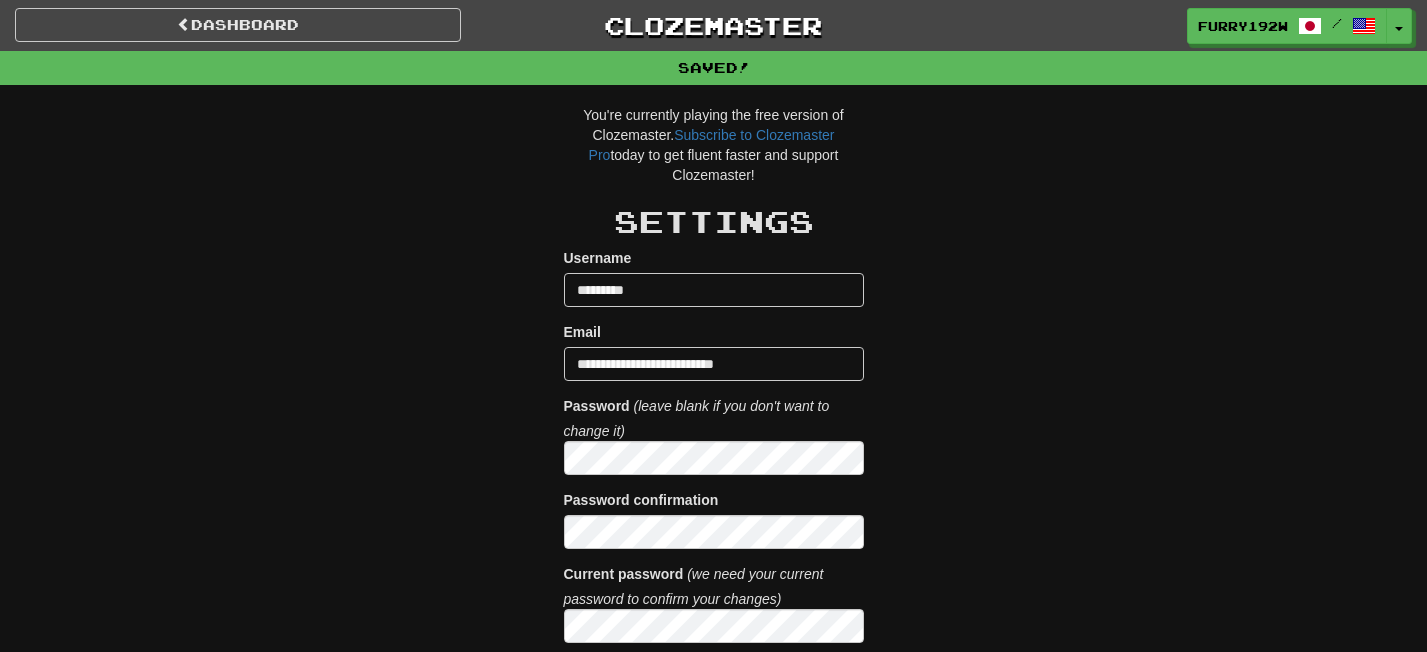 scroll, scrollTop: 0, scrollLeft: 0, axis: both 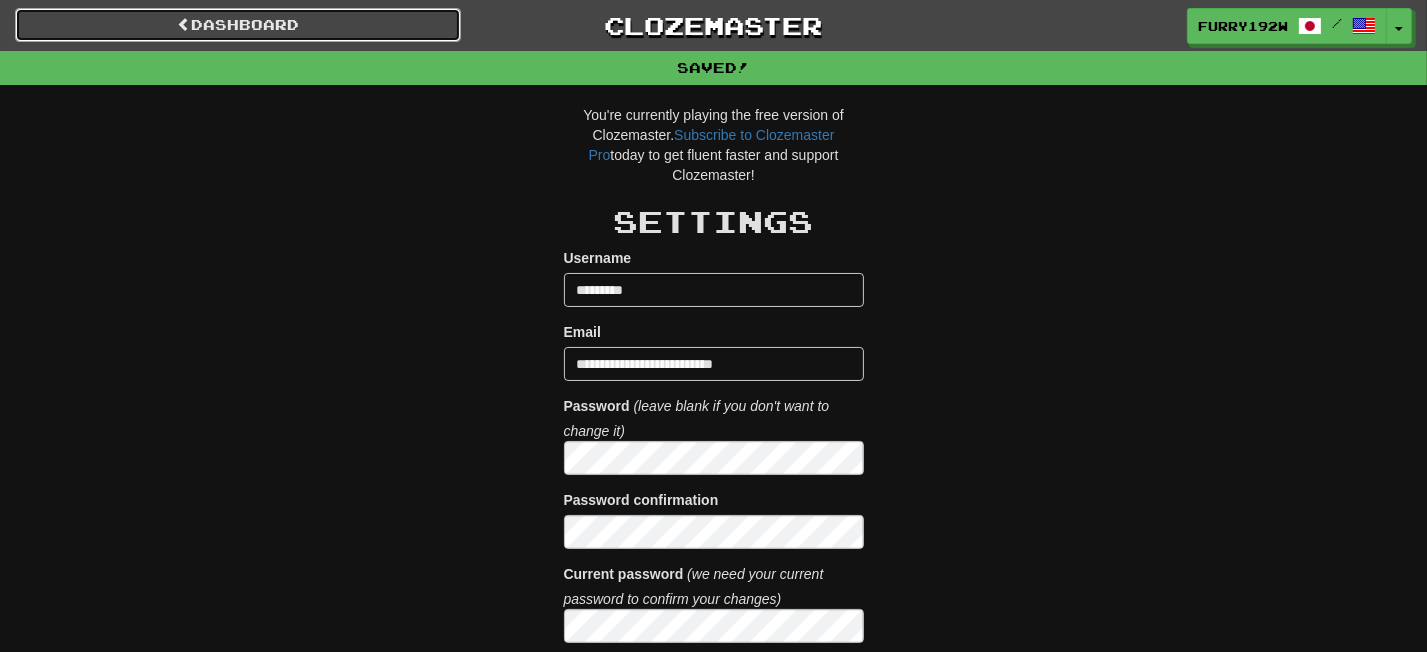 click on "Dashboard" at bounding box center [238, 25] 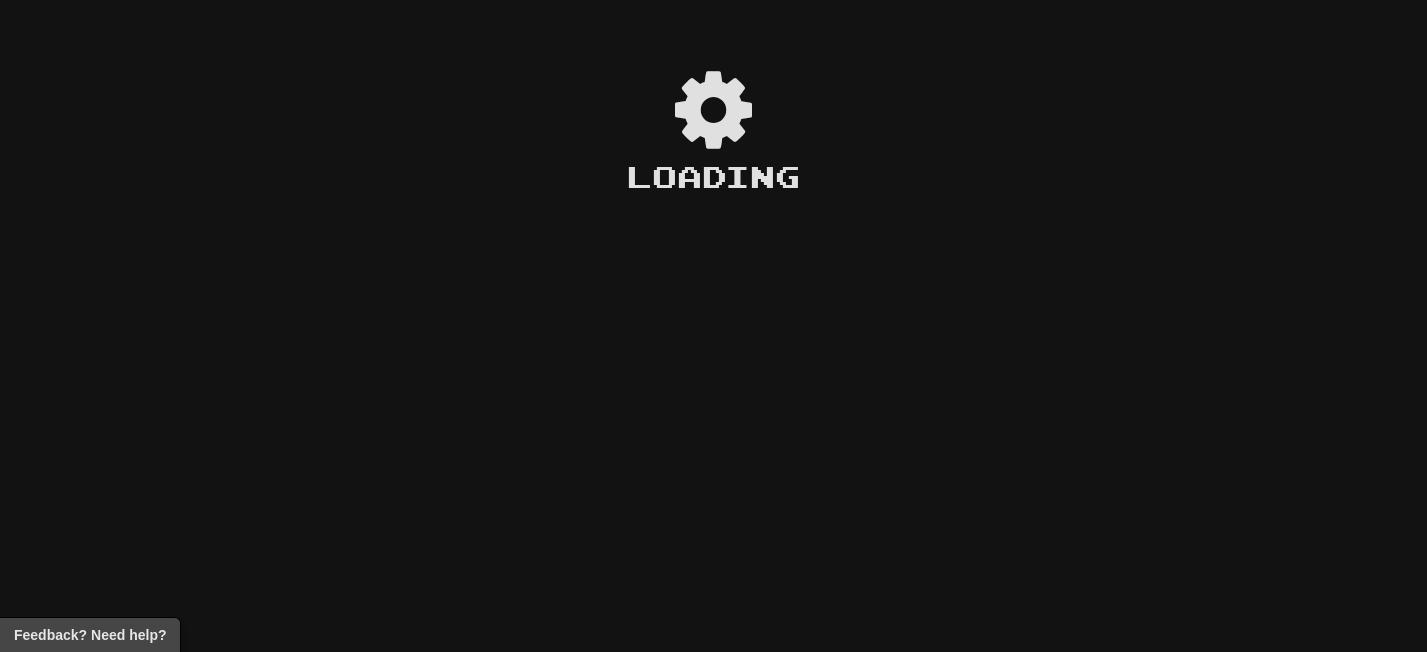 scroll, scrollTop: 0, scrollLeft: 0, axis: both 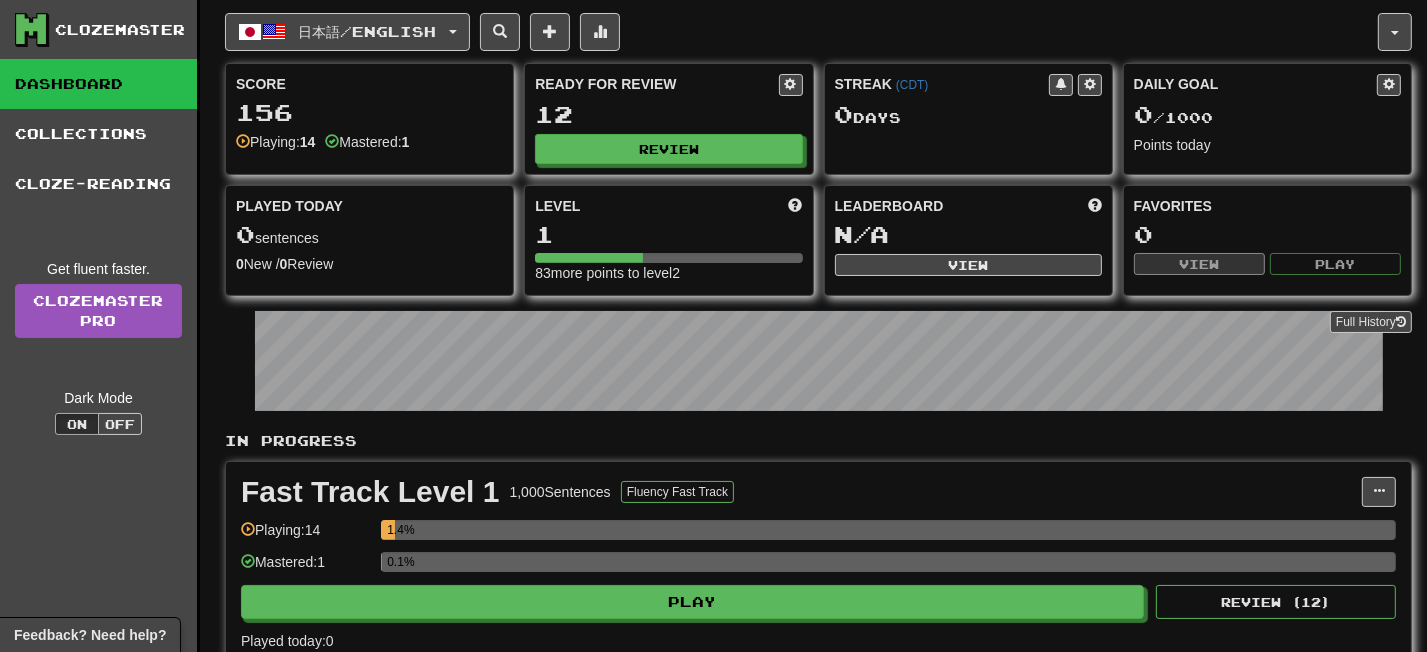 click on "日本語  /  English 한국어  /  English Streak:  0   Review:  19 Daily Goal:  0  /  10 ภาษาไทย  /  English Streak:  0   Review:  4 Daily Goal:  0  /  10 Español  /  English Streak:  0   Review:  5 Points today:  0 Français  /  English Streak:  0   Review:  1 Points today:  0 Tiếng Việt  /  English Streak:  0   Review:  3 Points today:  0 中文  /  English Streak:  0   Review:  6 Points today:  0 日本語  /  English Streak:  0   Review:  12 Daily Goal:  0  /  1000  Language Pairing" 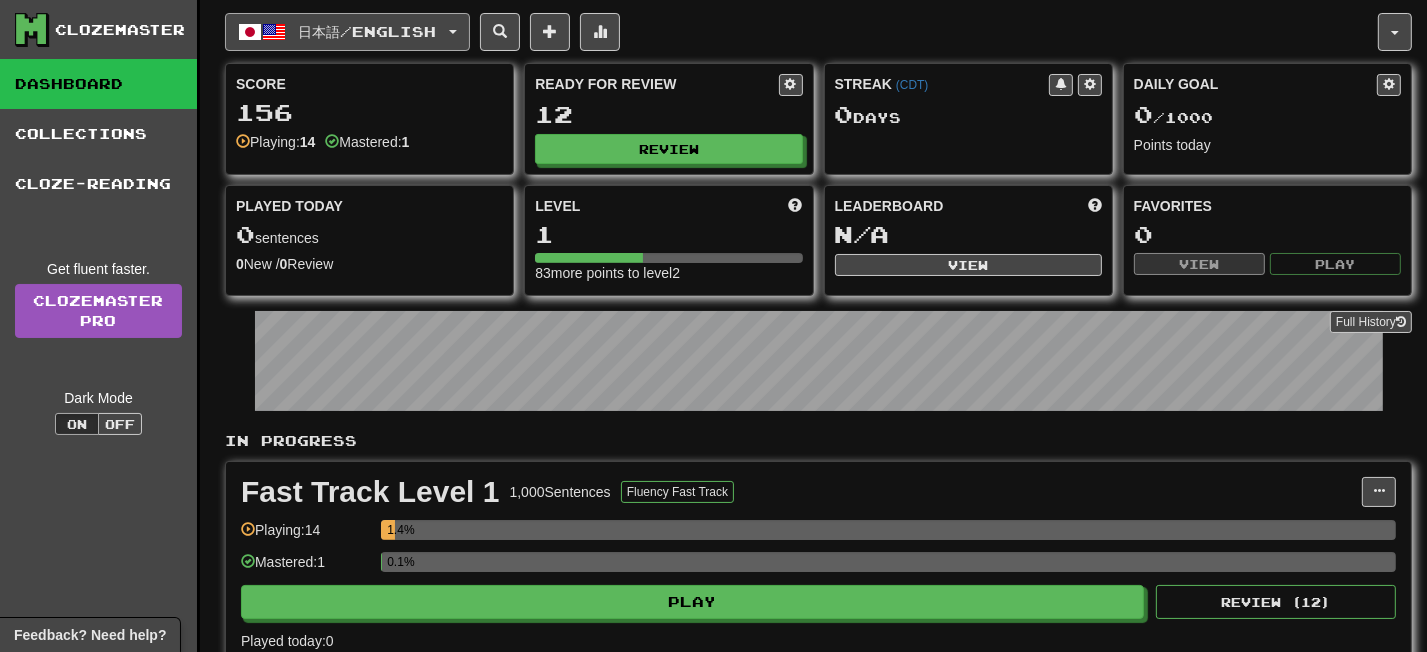 click on "日本語  /  English" 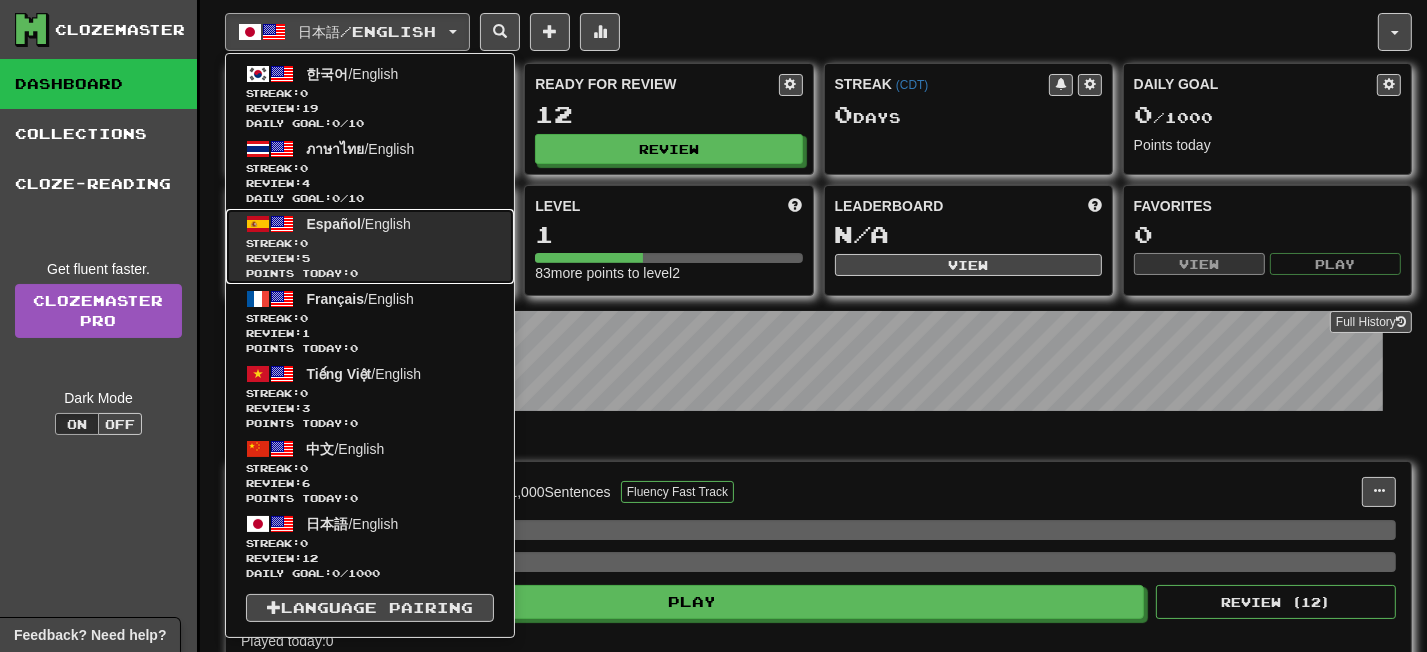 click on "Points today:  0" 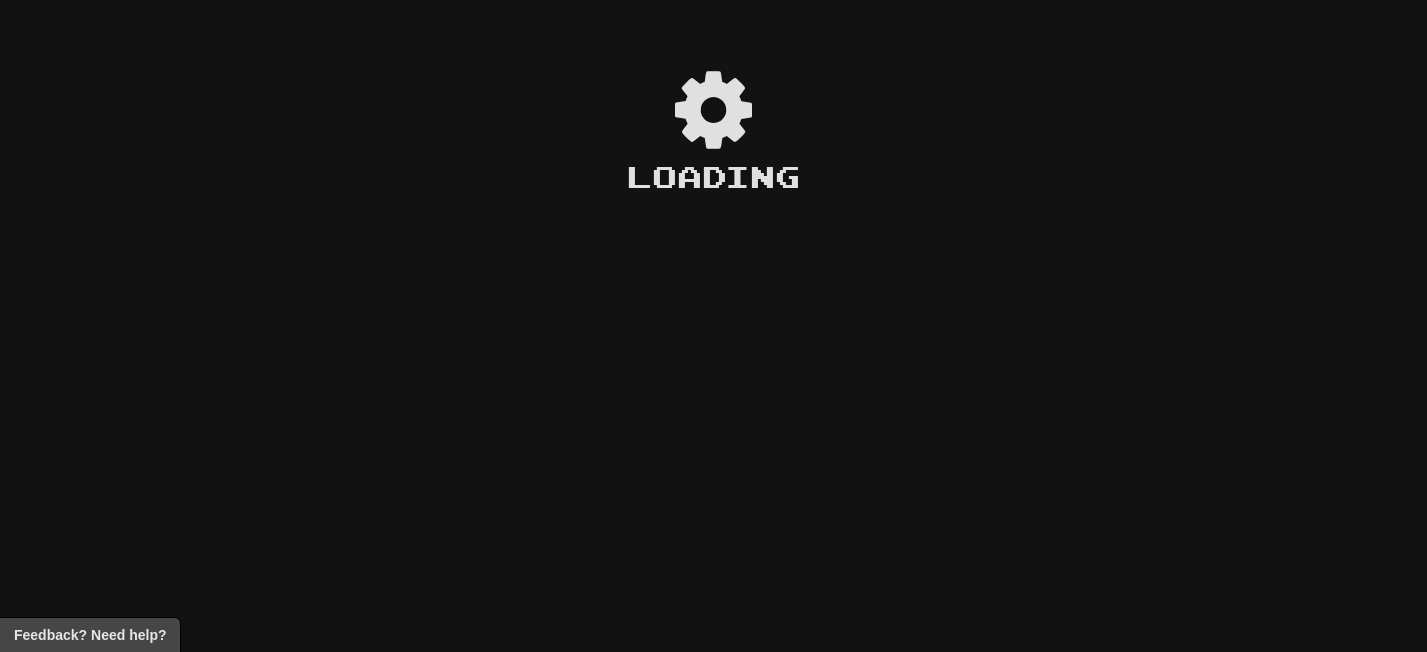 scroll, scrollTop: 0, scrollLeft: 0, axis: both 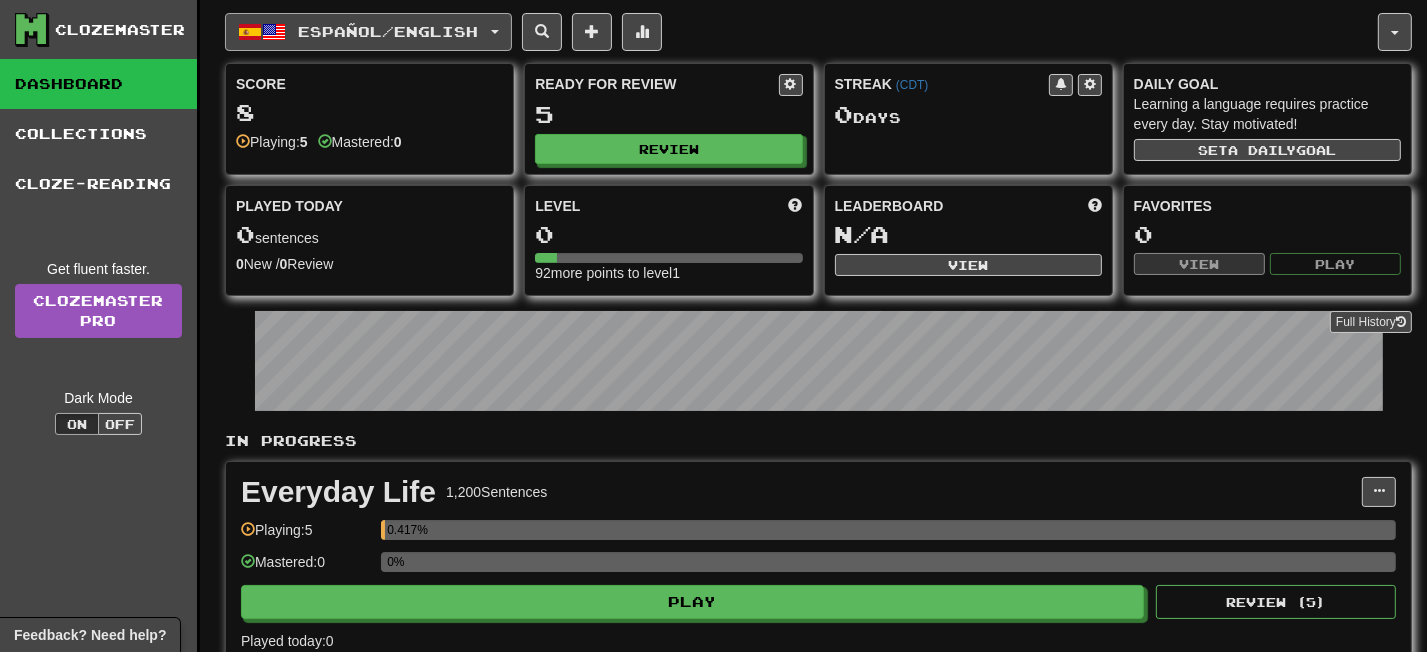 click on "Español  /  English" at bounding box center [389, 31] 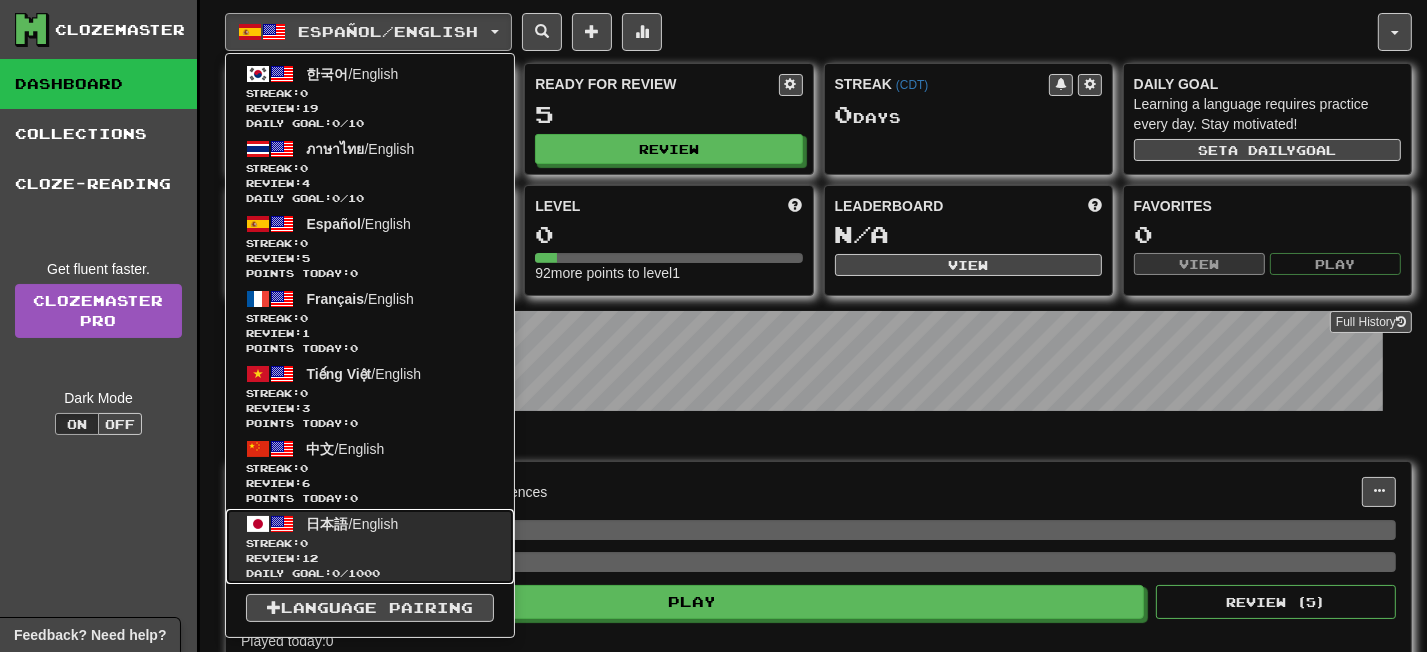 click on "日本語  /  English Streak:  0   Review:  12 Daily Goal:  0  /  1000" at bounding box center [370, 546] 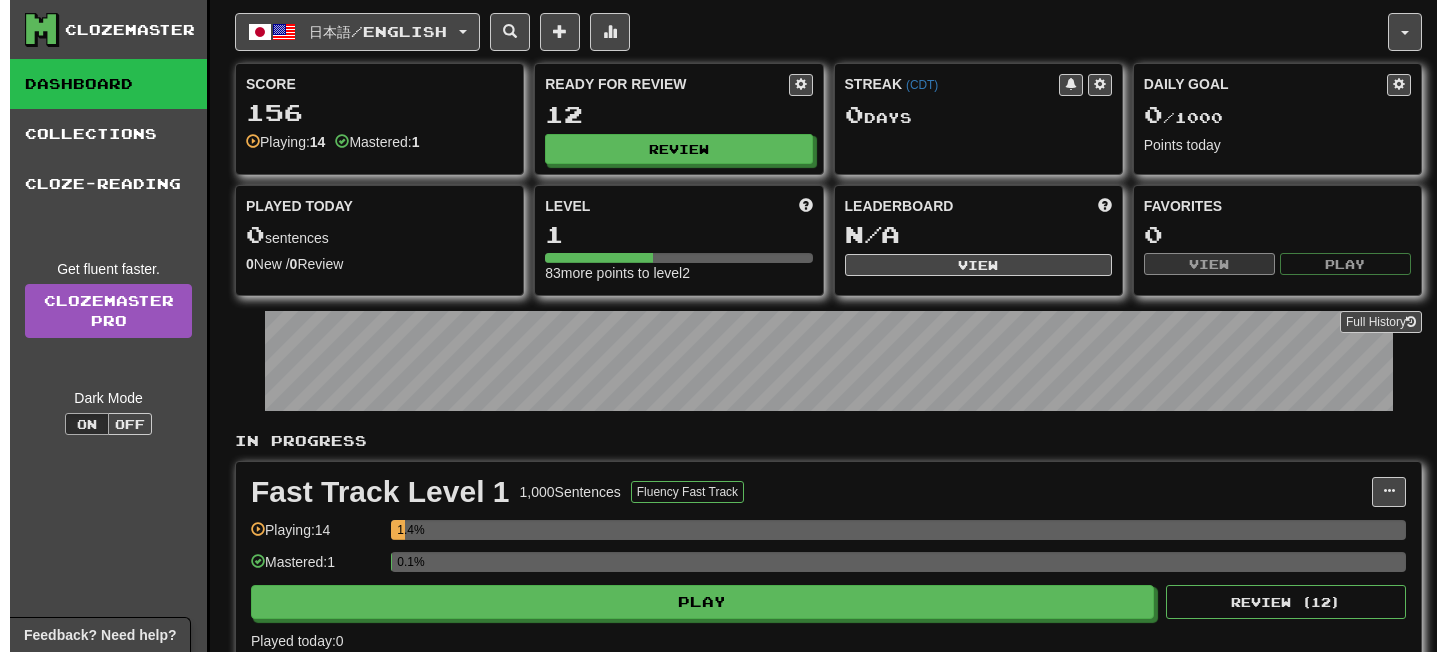 scroll, scrollTop: 0, scrollLeft: 0, axis: both 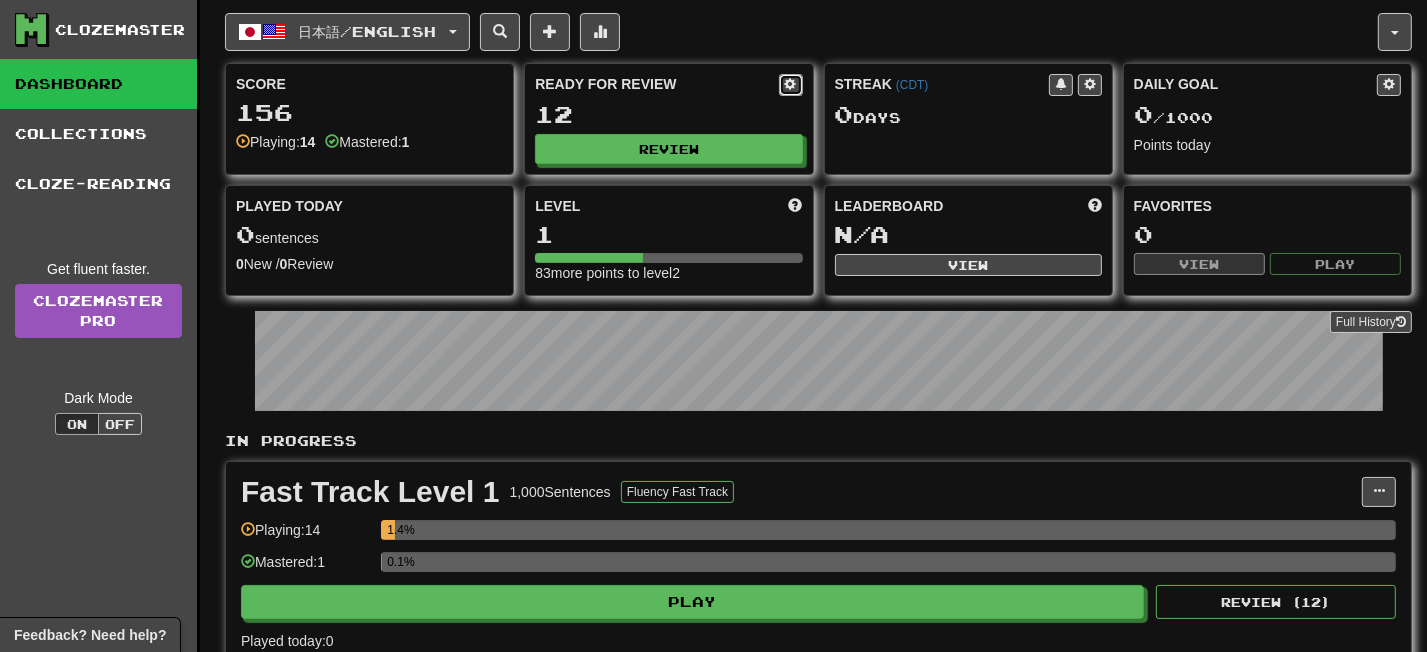 click 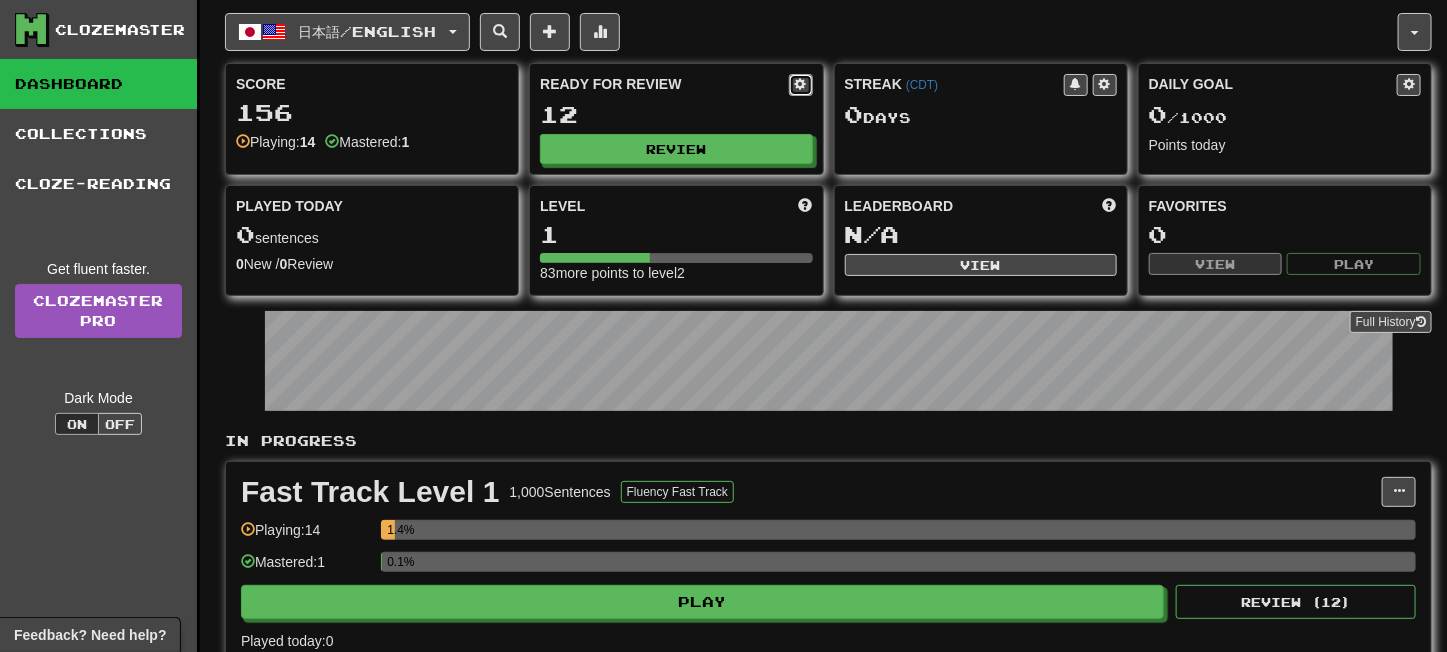 select on "*" 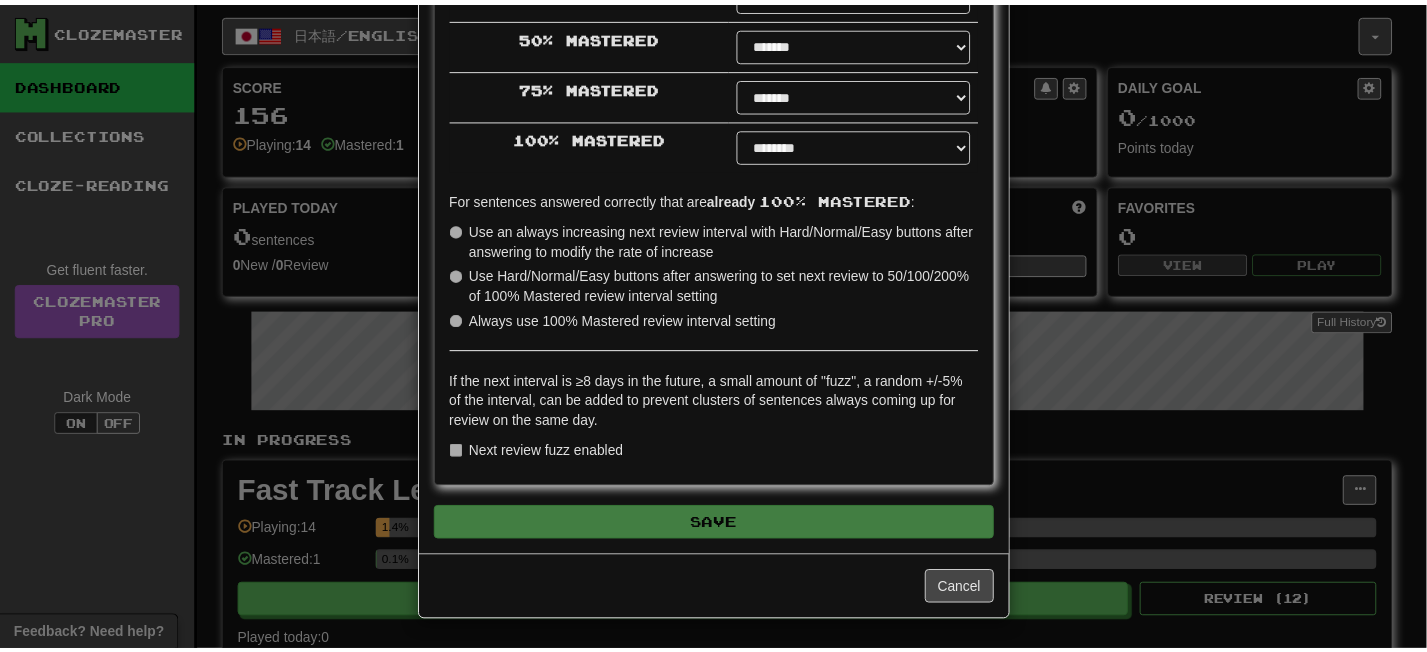 scroll, scrollTop: 0, scrollLeft: 0, axis: both 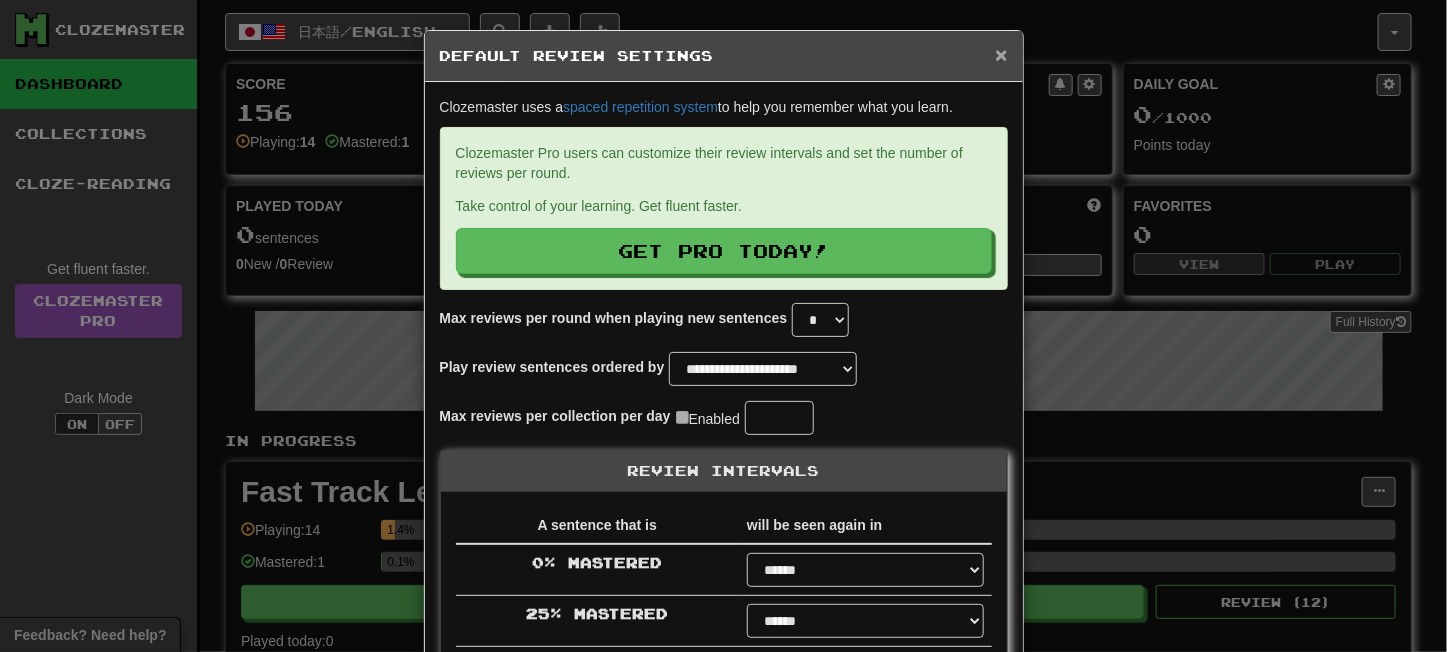 click on "×" at bounding box center (1001, 54) 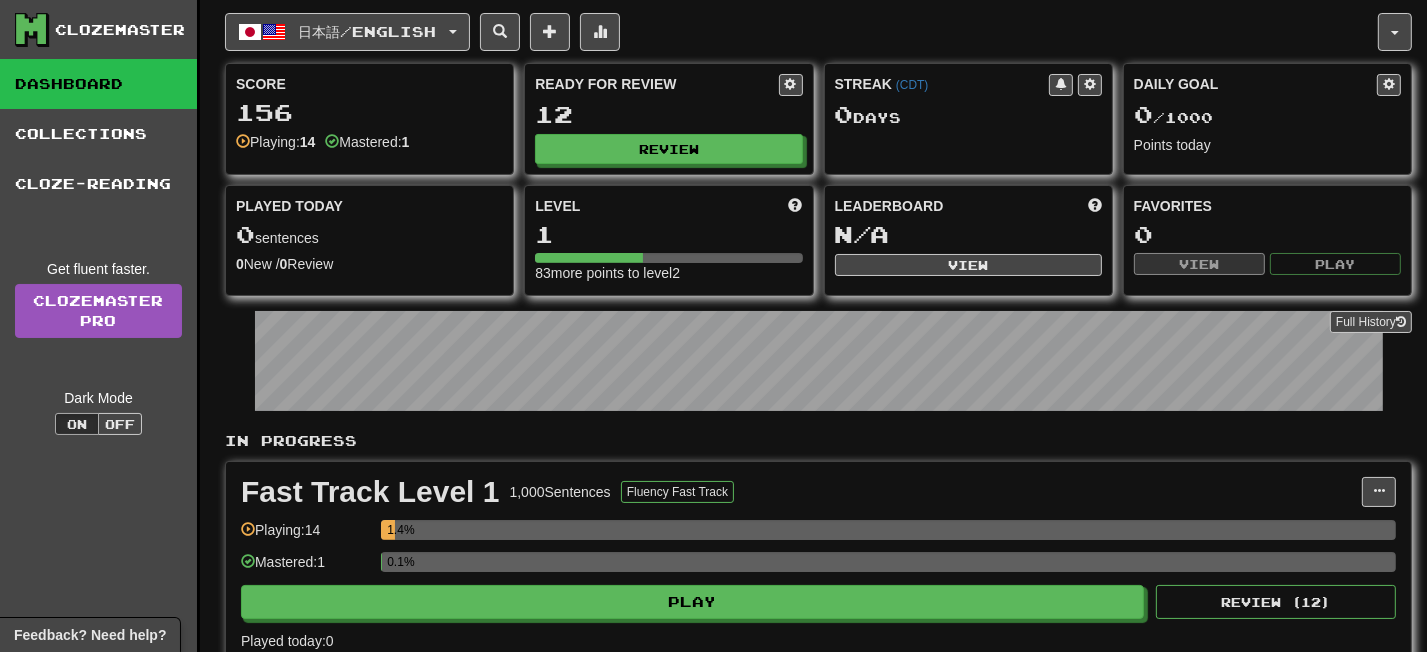 click on "Fast Track Level 1 1,000  Sentences Fluency Fast Track Manage Sentences Unpin from Dashboard  Playing:  14 1.4%  Mastered:  1 0.1% Play Review ( 12 ) Played today:  0" 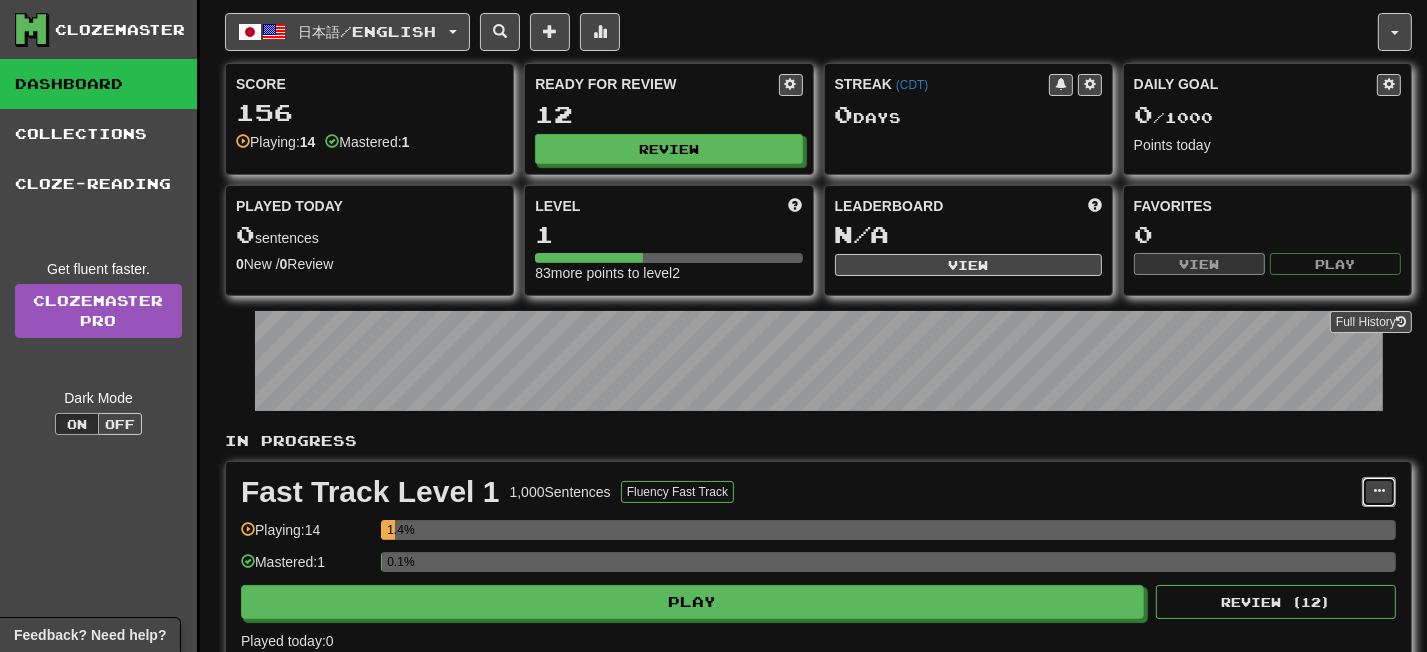 click 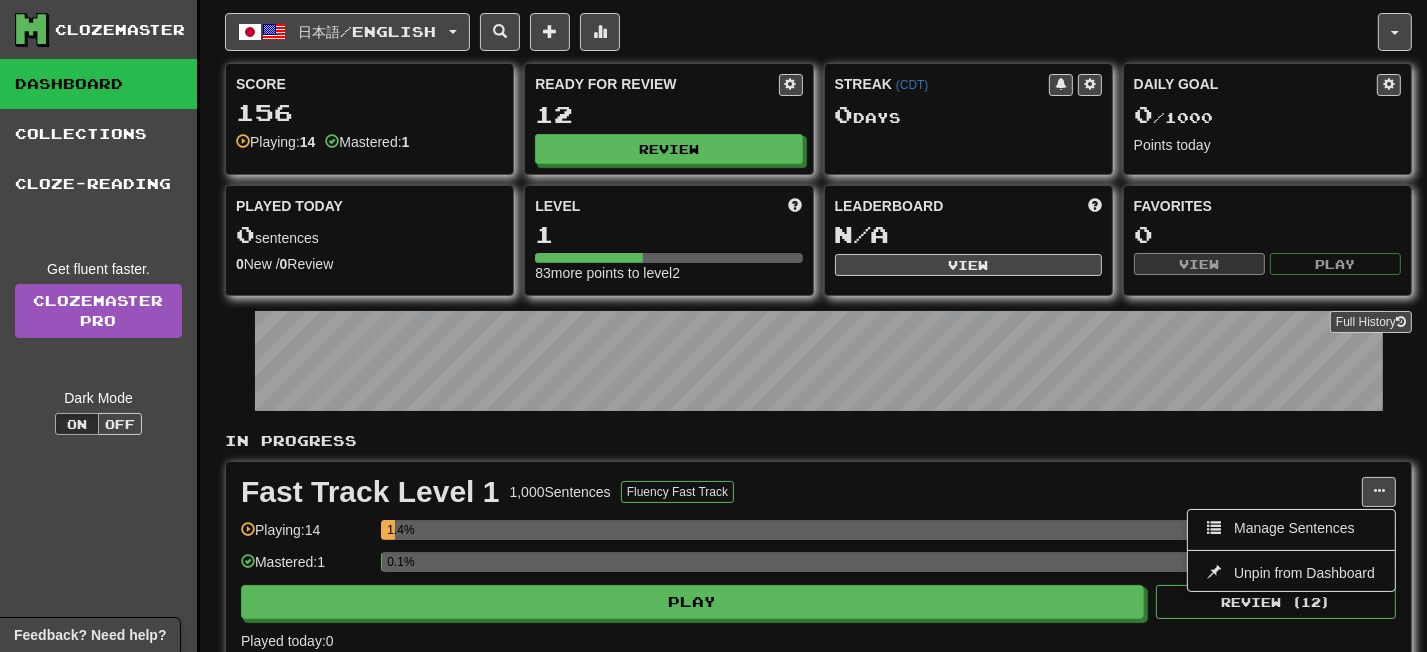 click on "In Progress" 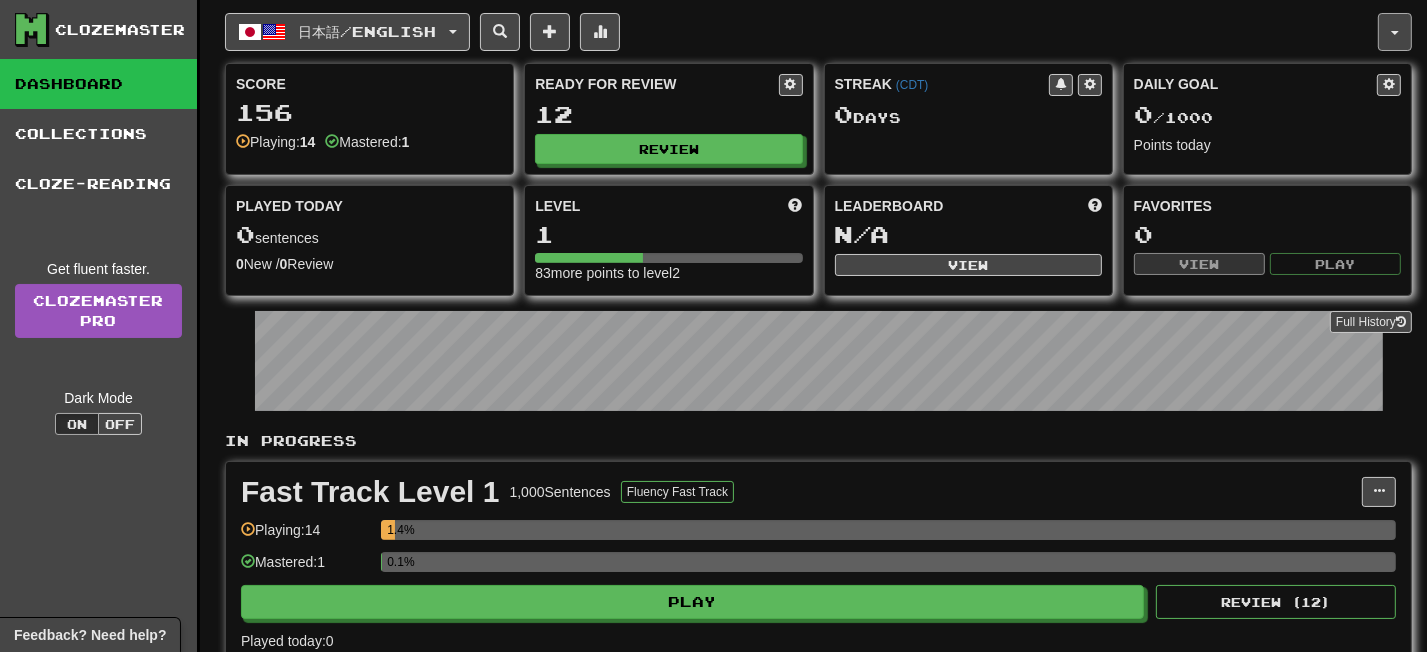 click 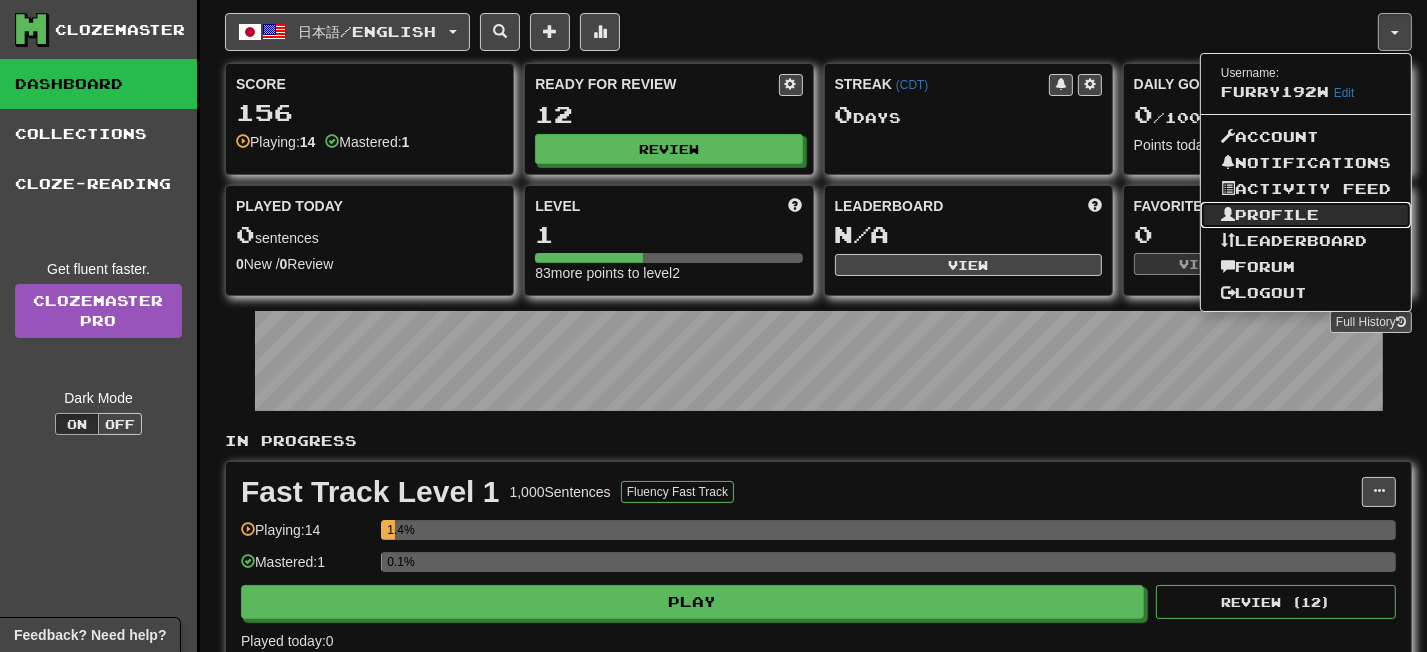 click on "Profile" 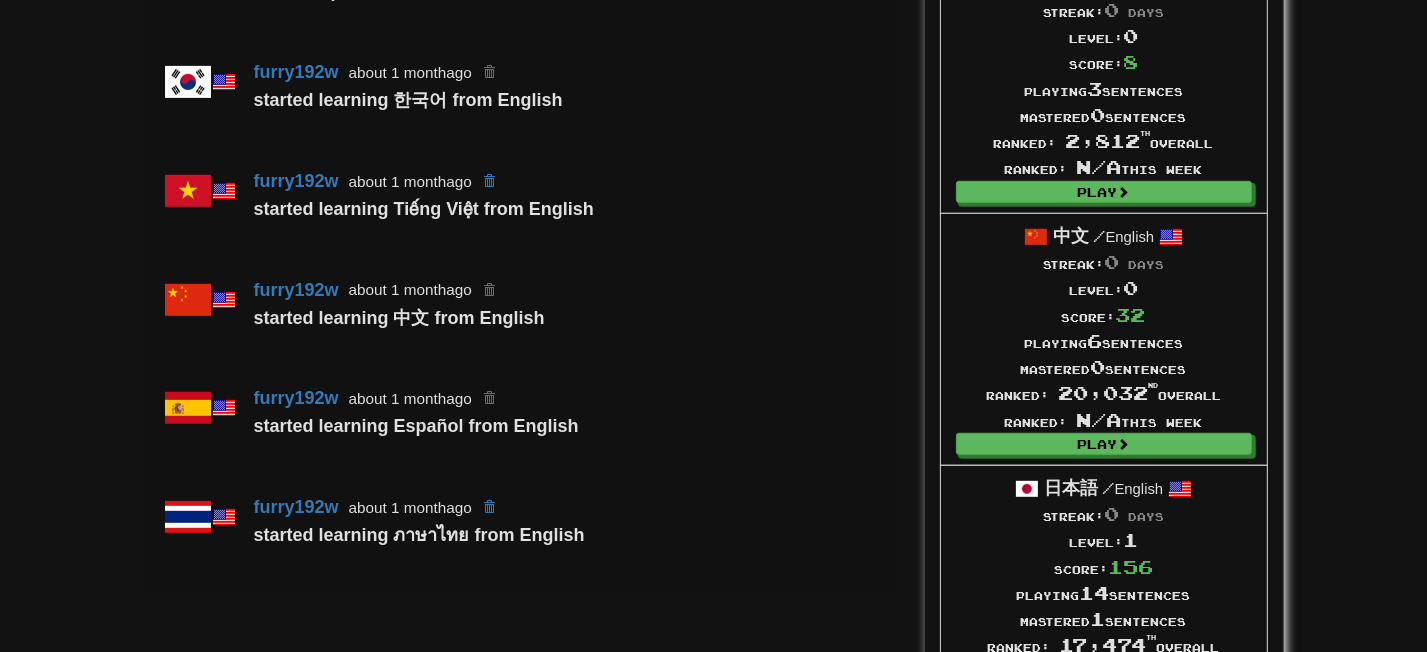 scroll, scrollTop: 1178, scrollLeft: 0, axis: vertical 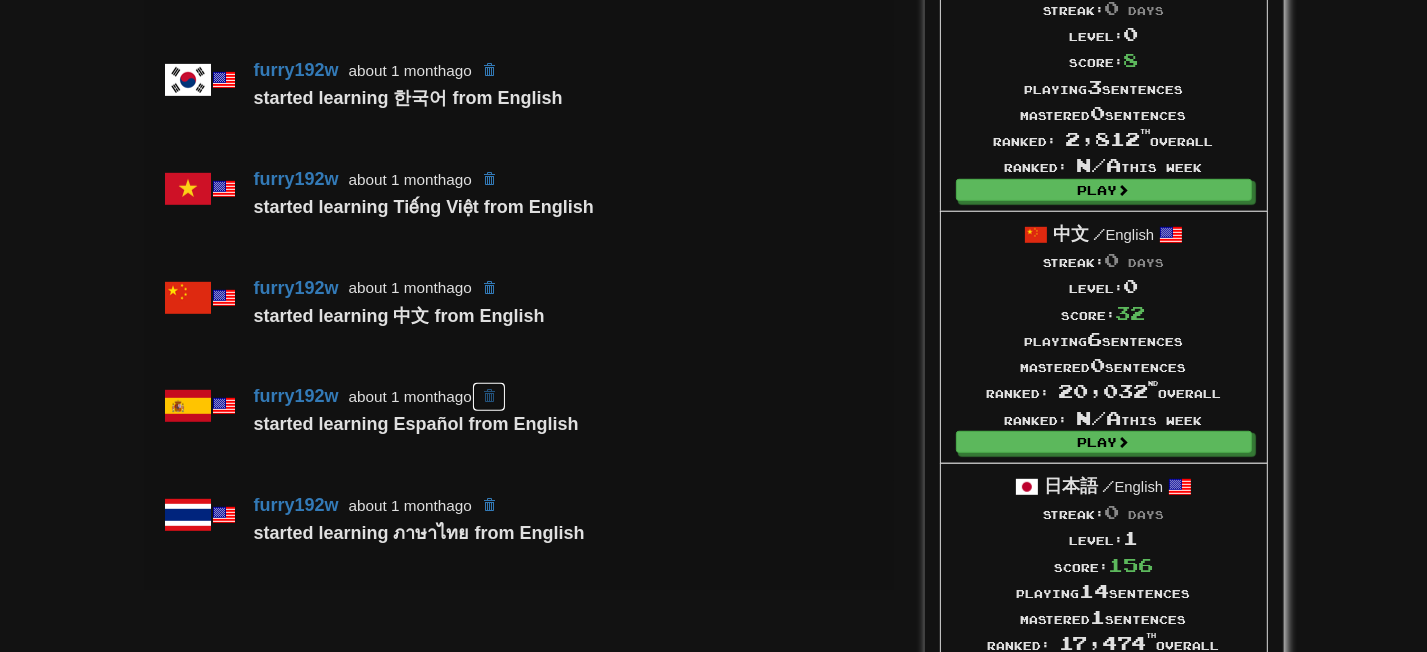 click at bounding box center (489, 396) 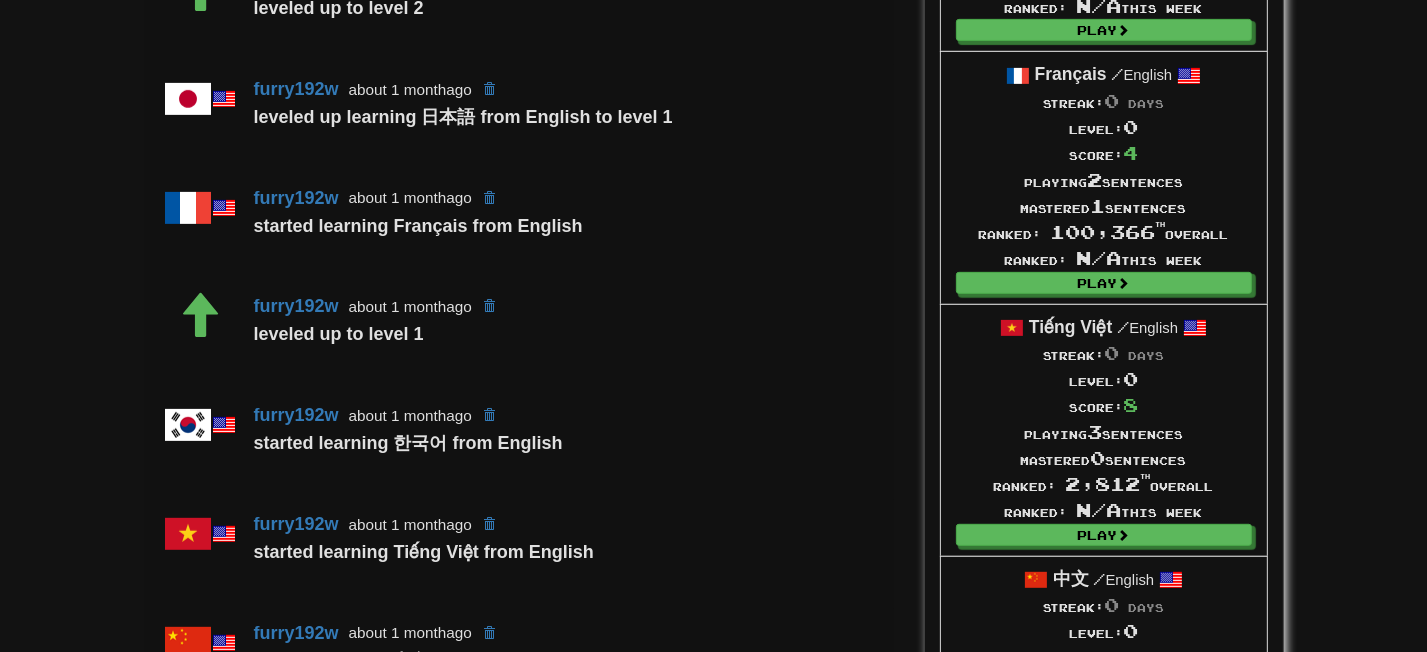 scroll, scrollTop: 819, scrollLeft: 0, axis: vertical 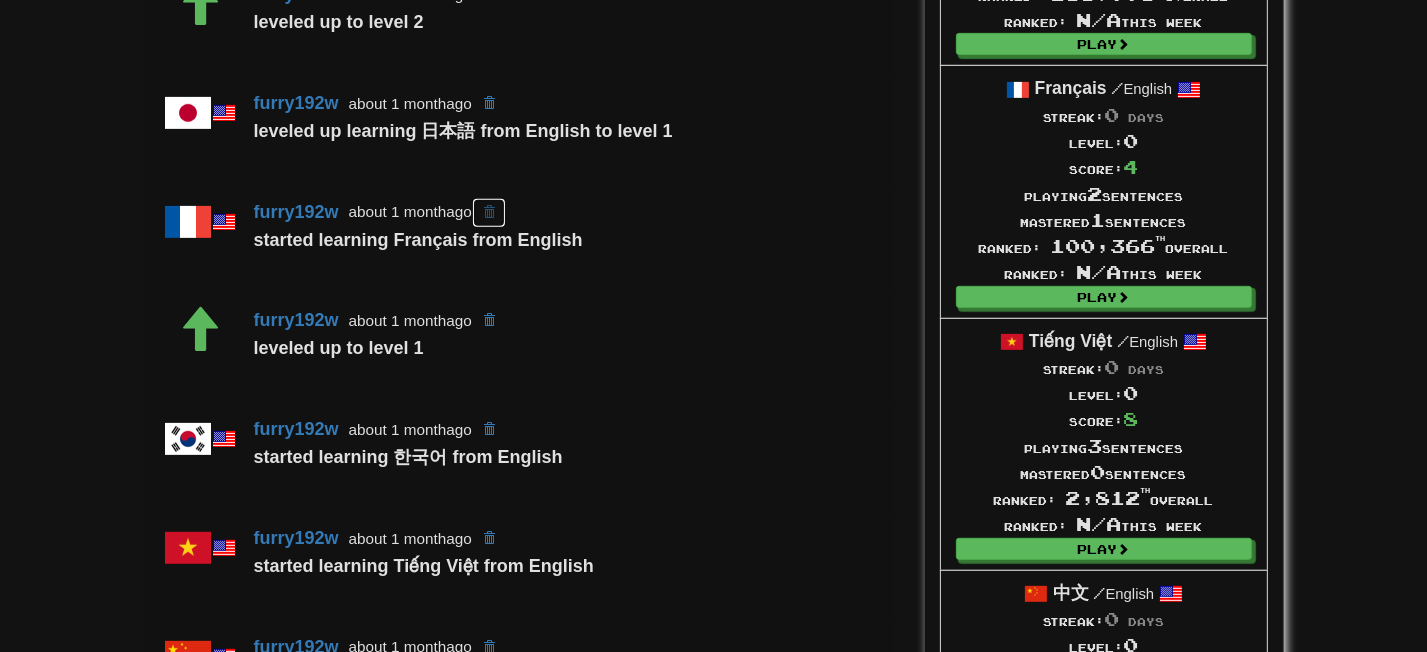 click at bounding box center (489, 212) 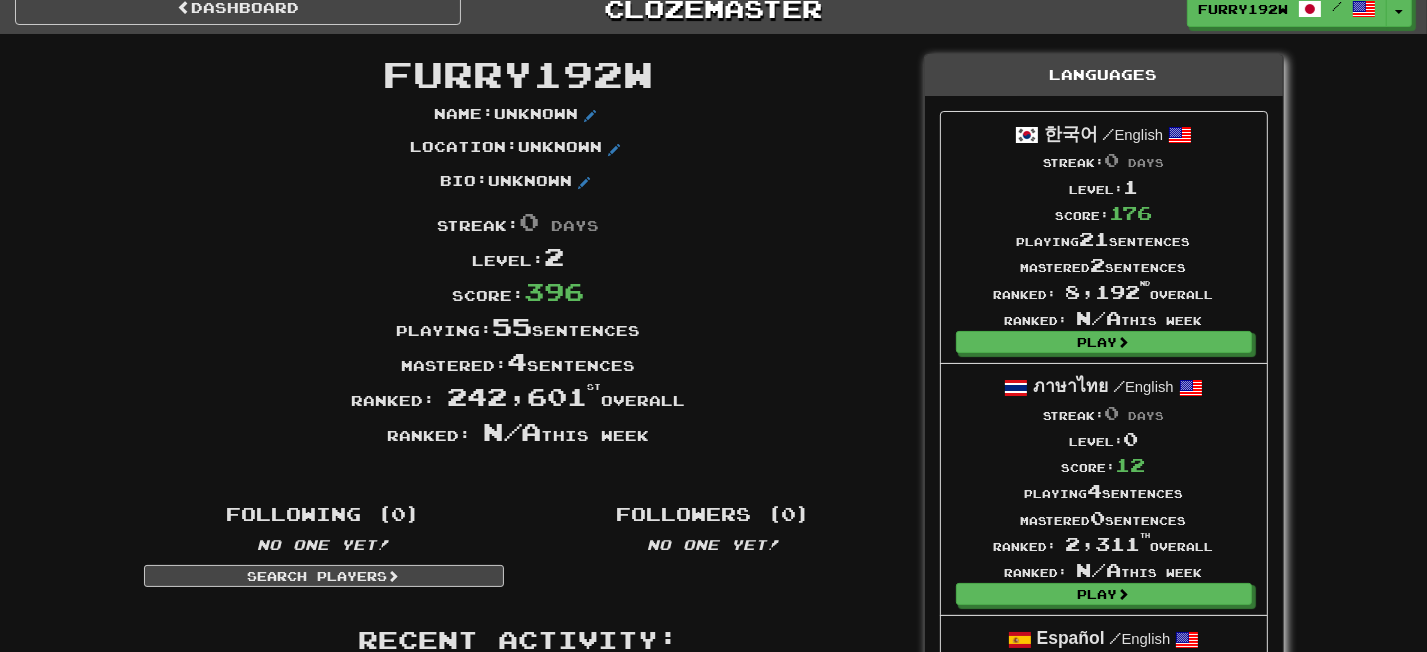 scroll, scrollTop: 0, scrollLeft: 0, axis: both 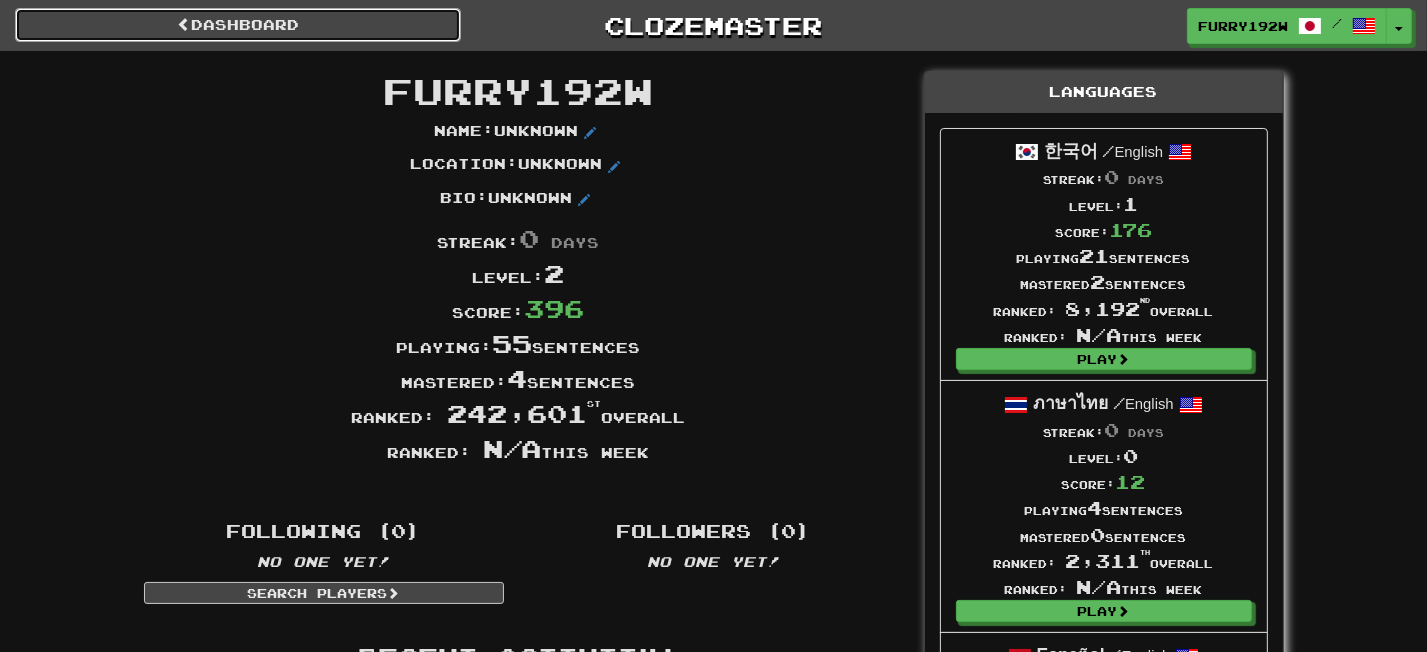 click on "Dashboard" at bounding box center (238, 25) 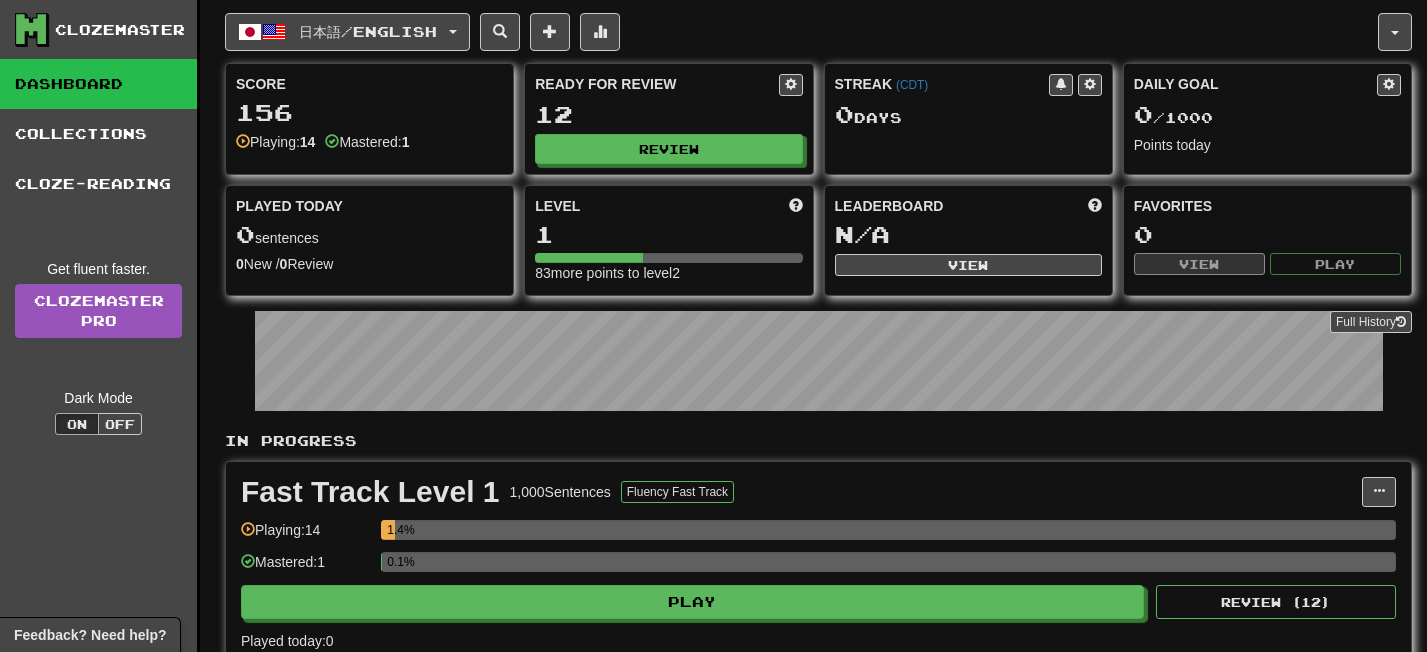 scroll, scrollTop: 0, scrollLeft: 0, axis: both 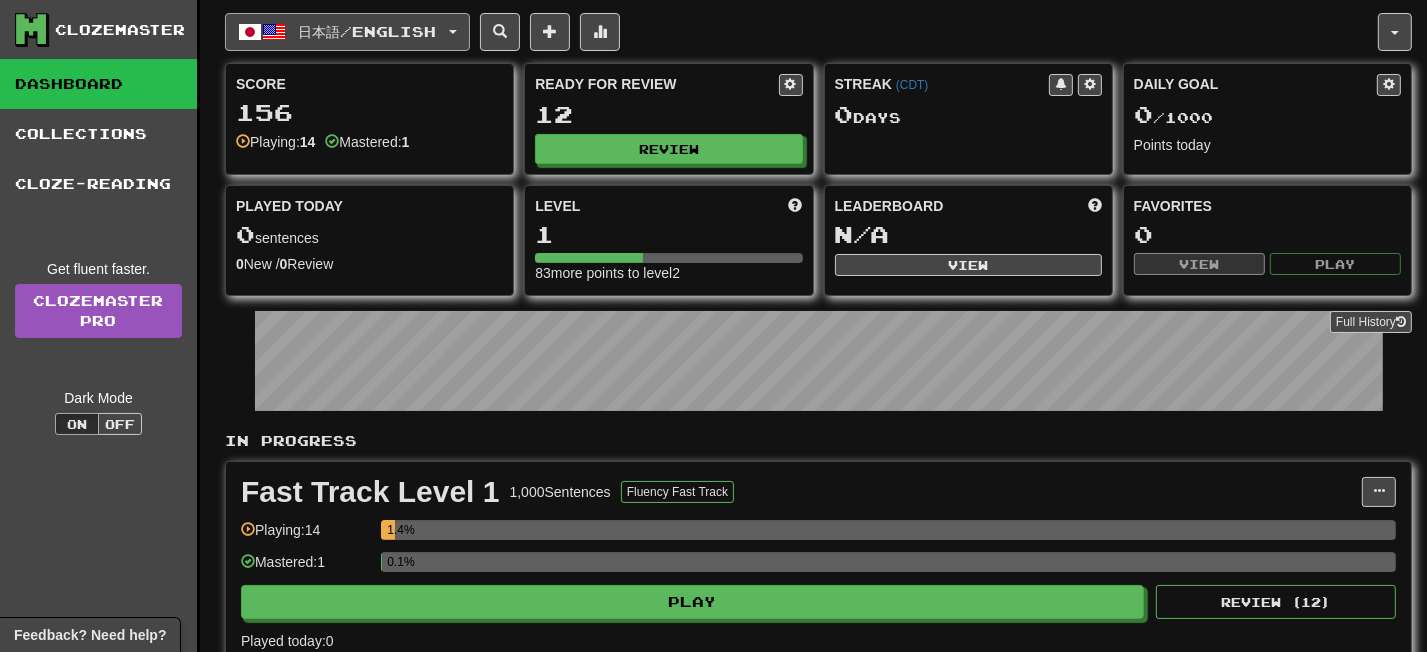 click on "日本語  /  English" 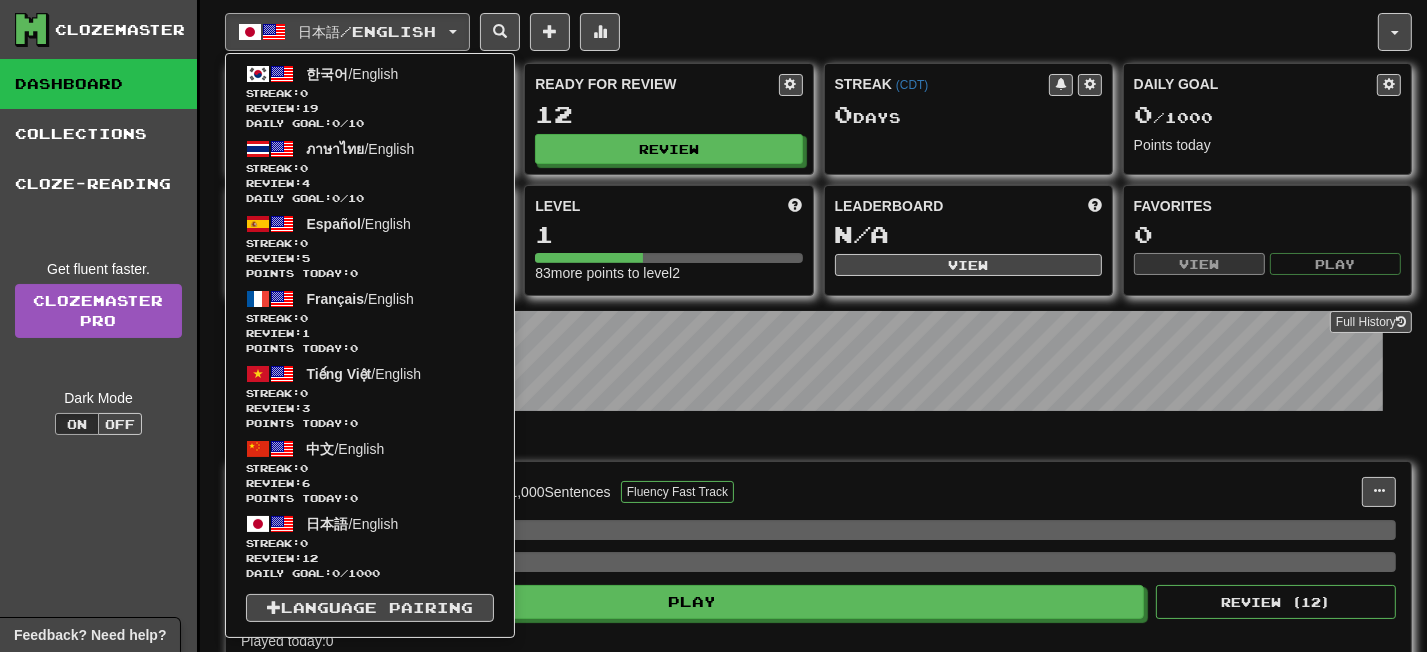 click on "In Progress Fast Track Level 1 1,000  Sentences Fluency Fast Track Manage Sentences Unpin from Dashboard  Playing:  14 1.4%  Mastered:  1 0.1% Play Review ( 12 ) Played today:  0  Add Collection Reset  Progress Delete  Language Pairing Dark Mode On Off" 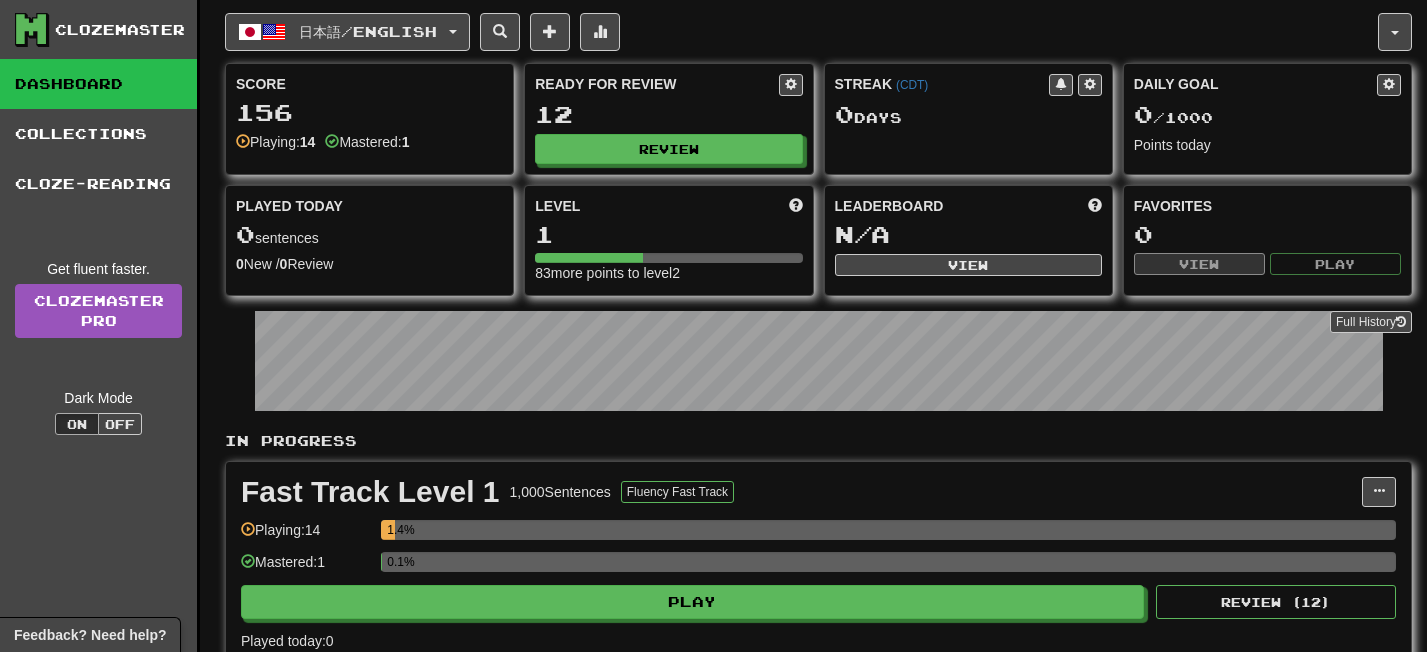 scroll, scrollTop: 0, scrollLeft: 0, axis: both 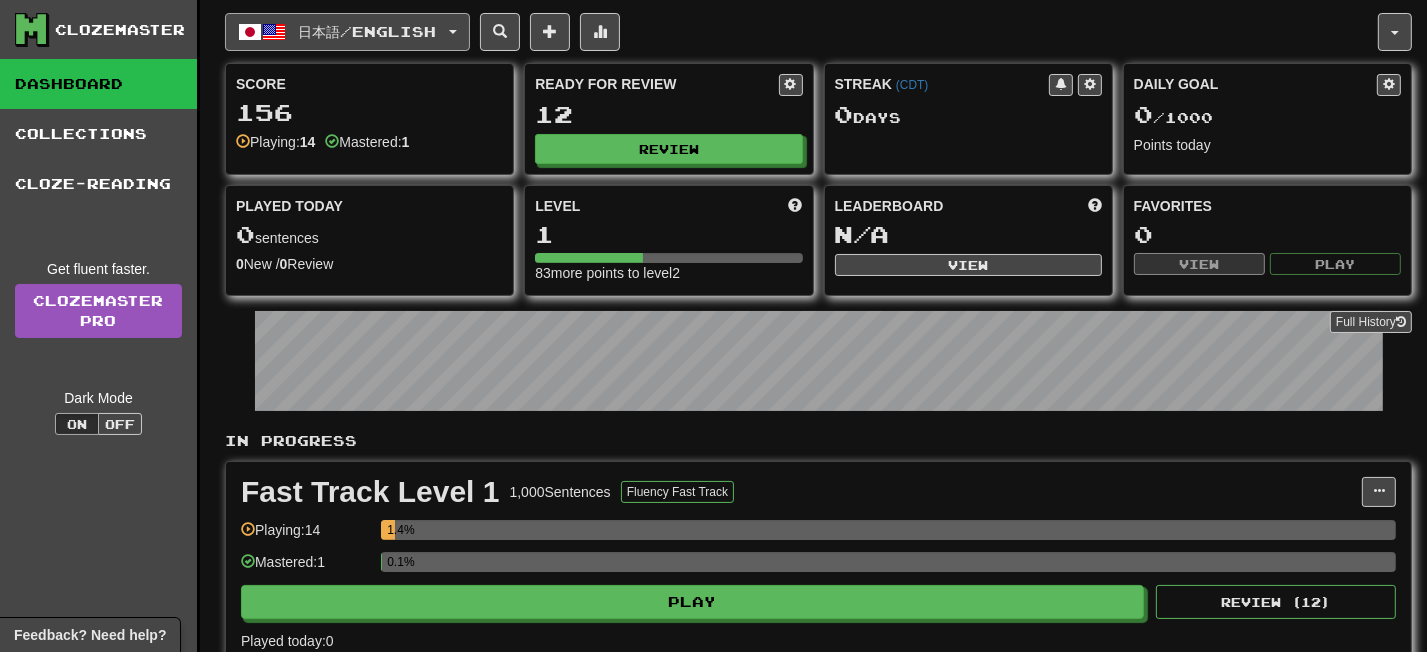 click on "日本語  /  English" 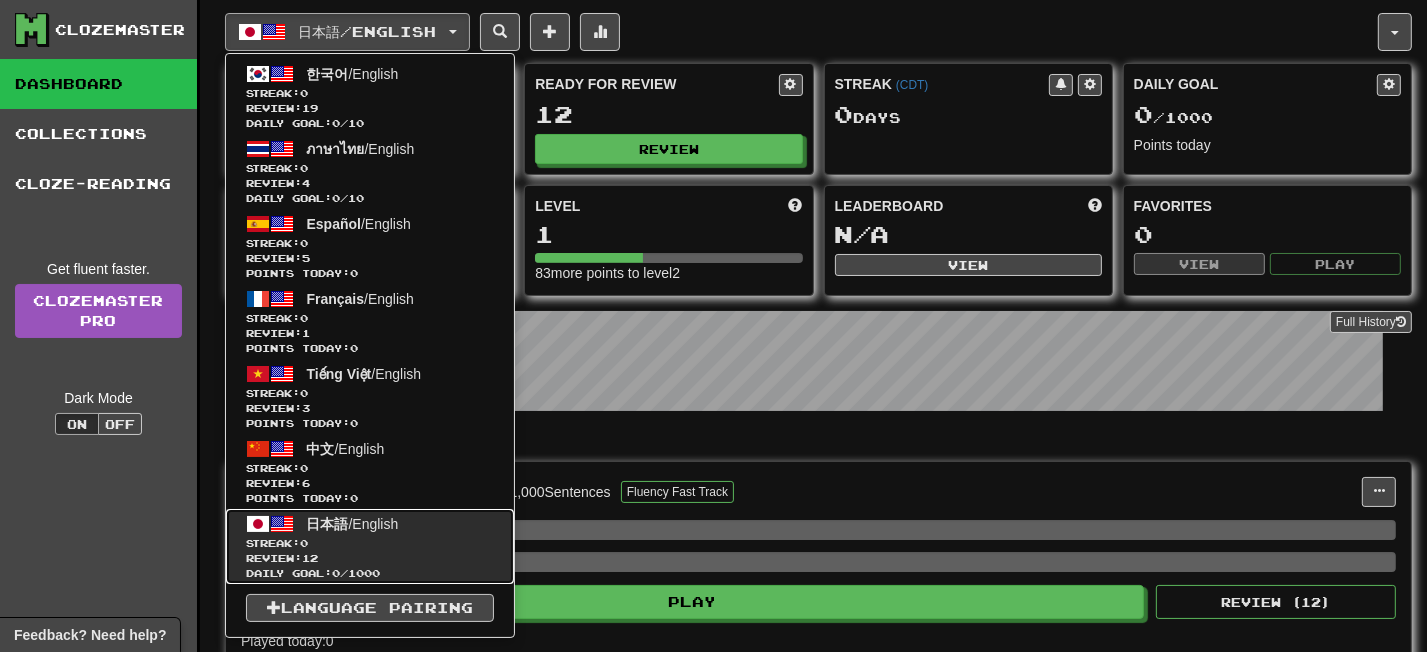 click on "日本語" 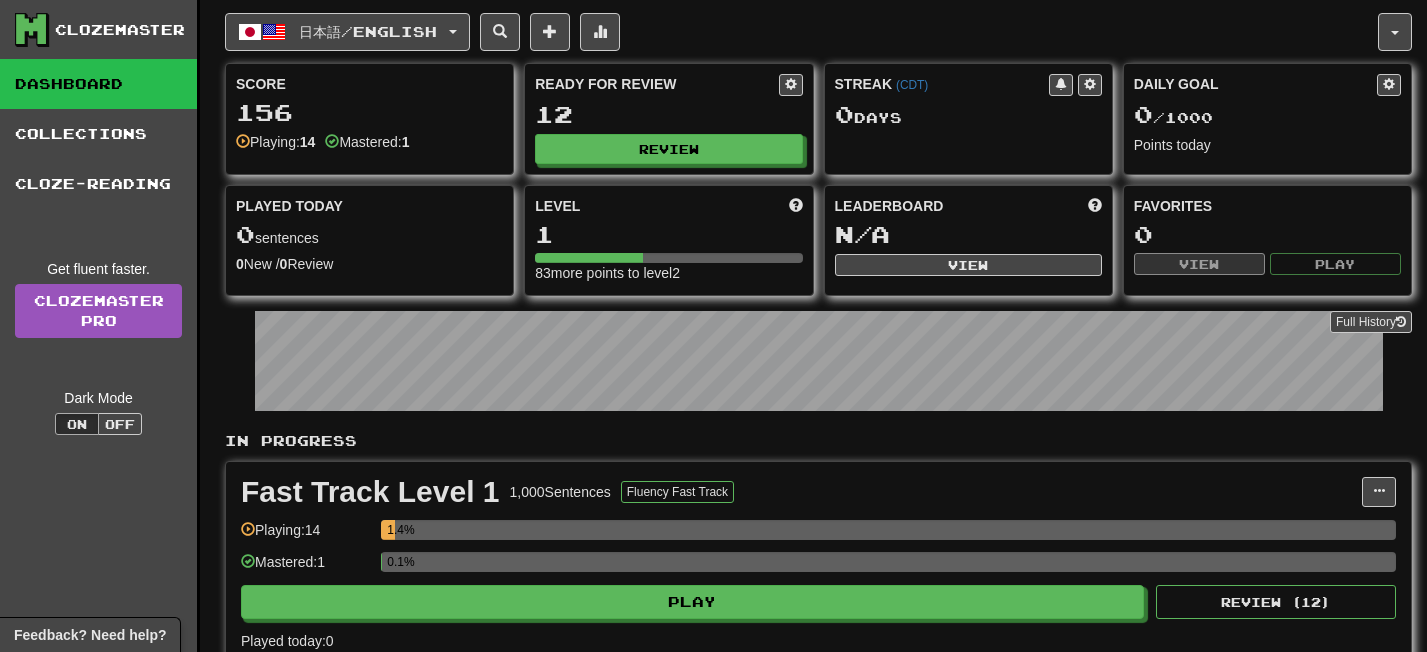 scroll, scrollTop: 0, scrollLeft: 0, axis: both 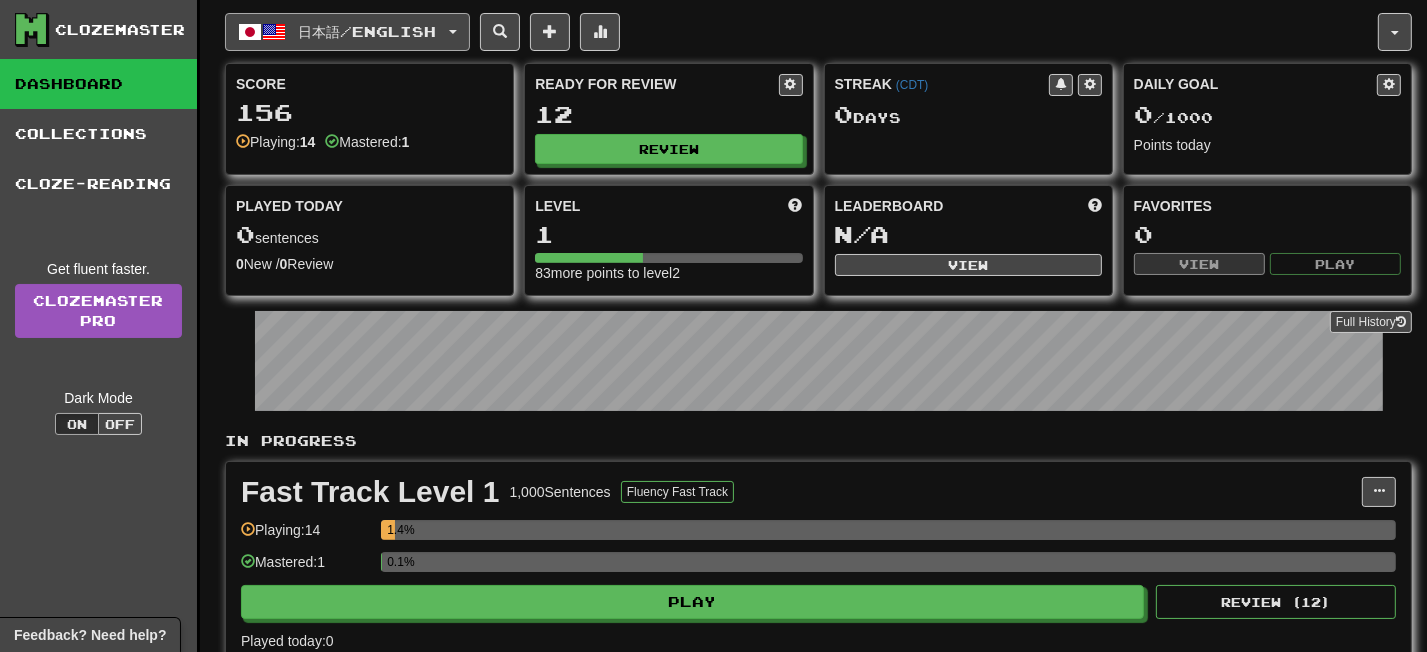 click on "日本語  /  English" 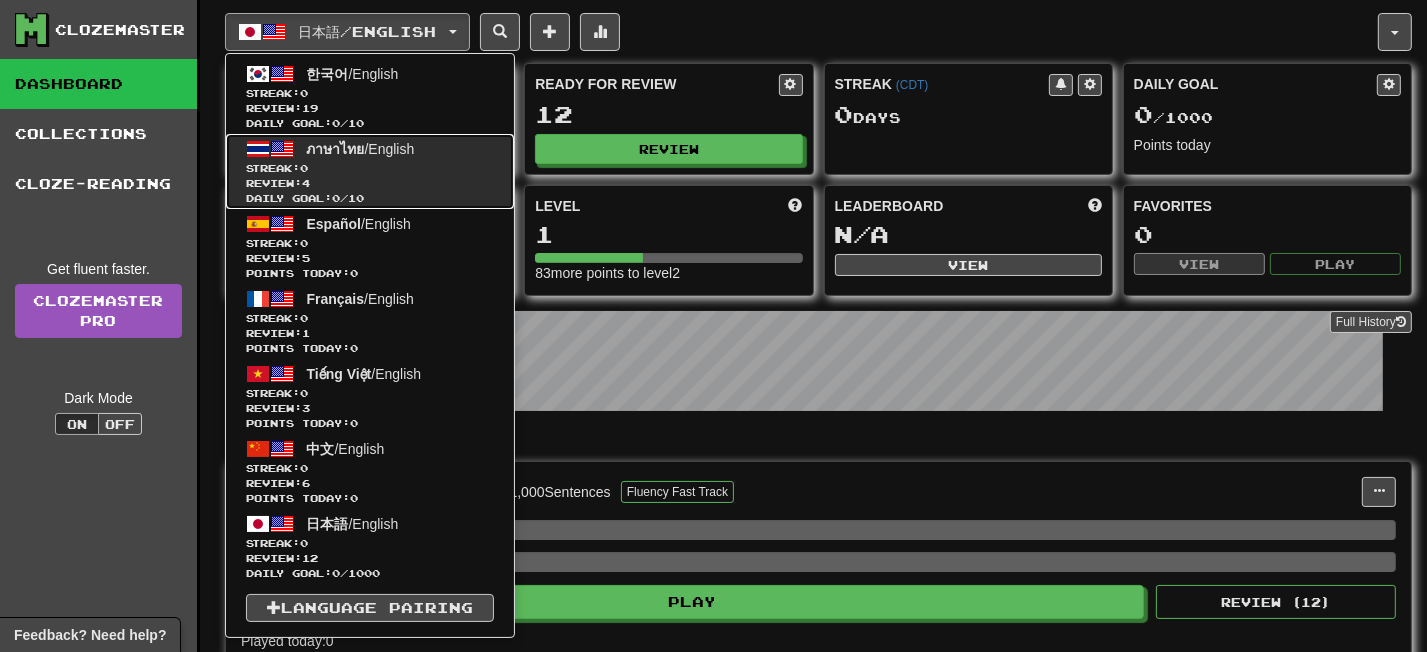 click on "Streak:  0" 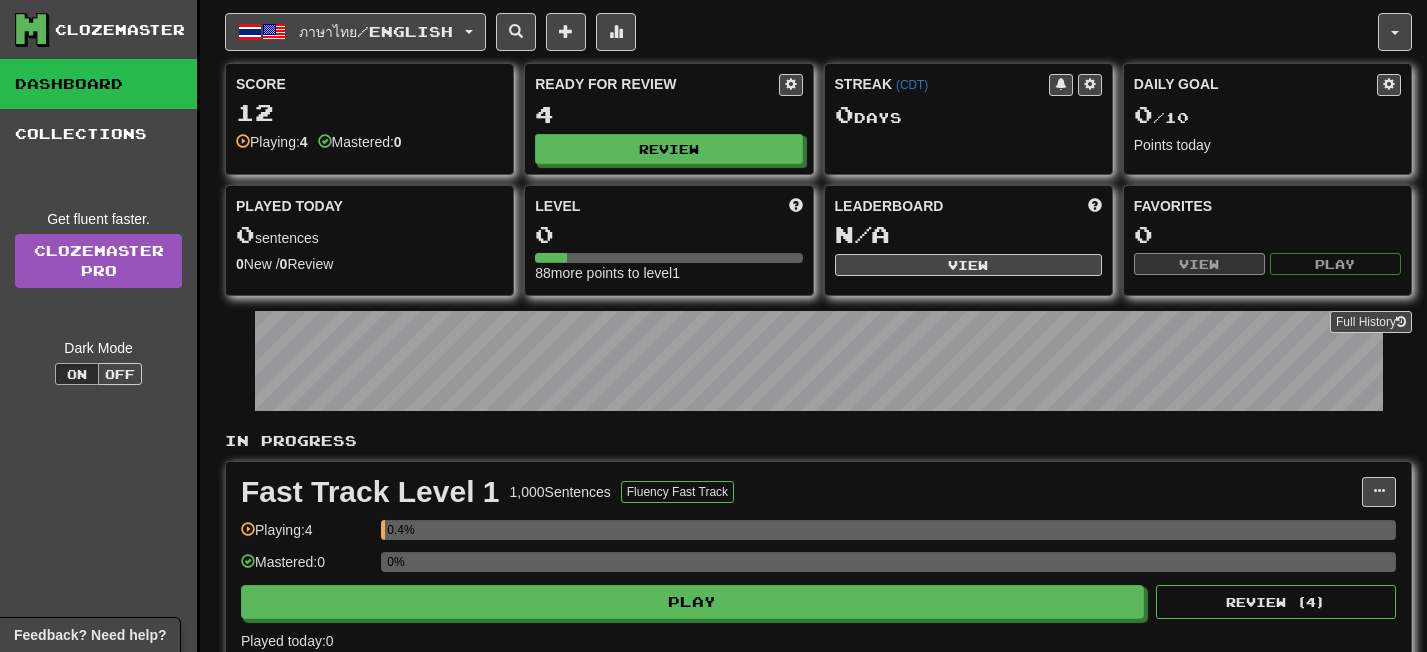 scroll, scrollTop: 0, scrollLeft: 0, axis: both 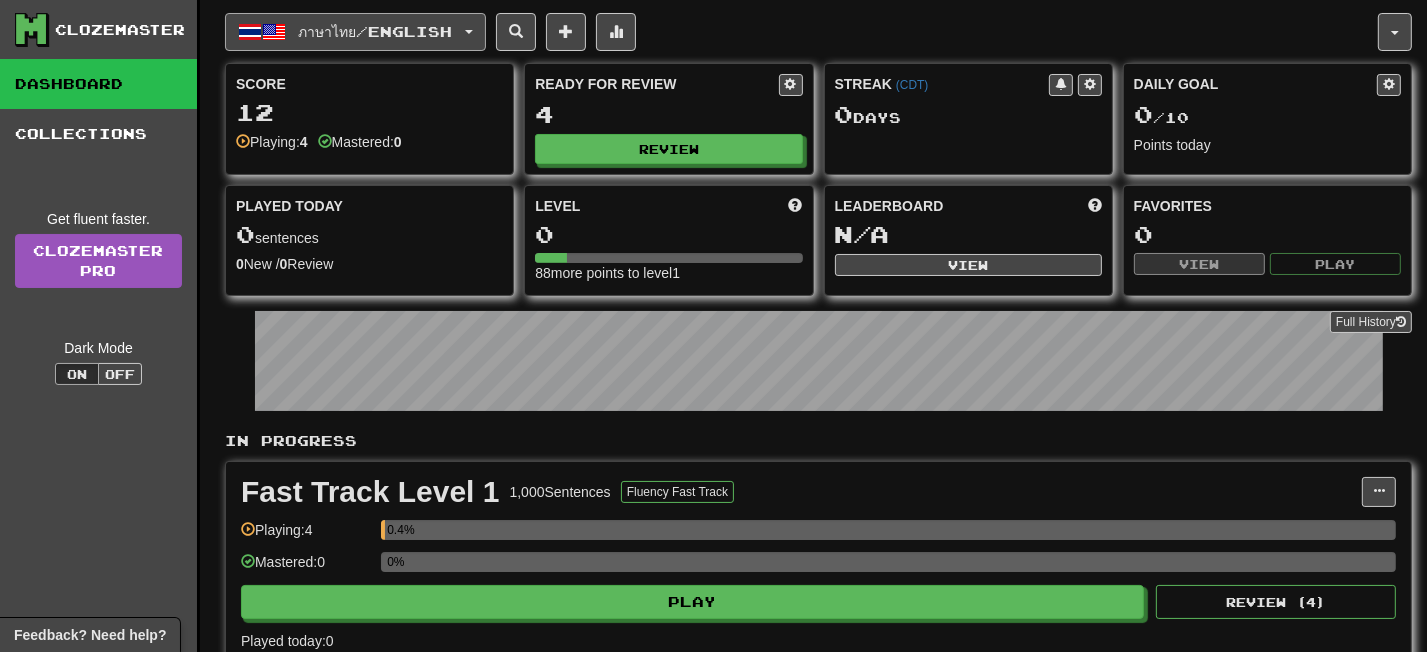 click on "ภาษาไทย  /  English" at bounding box center [355, 32] 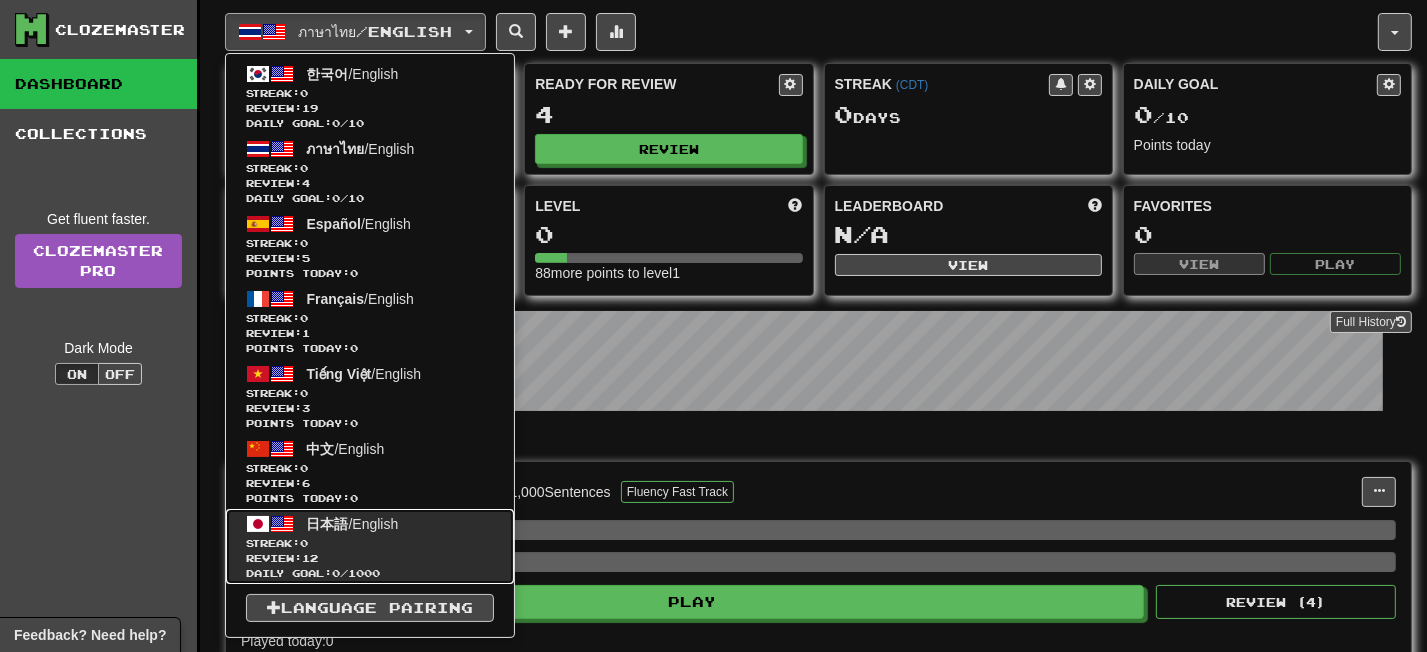 click on "Review:  12" at bounding box center [370, 558] 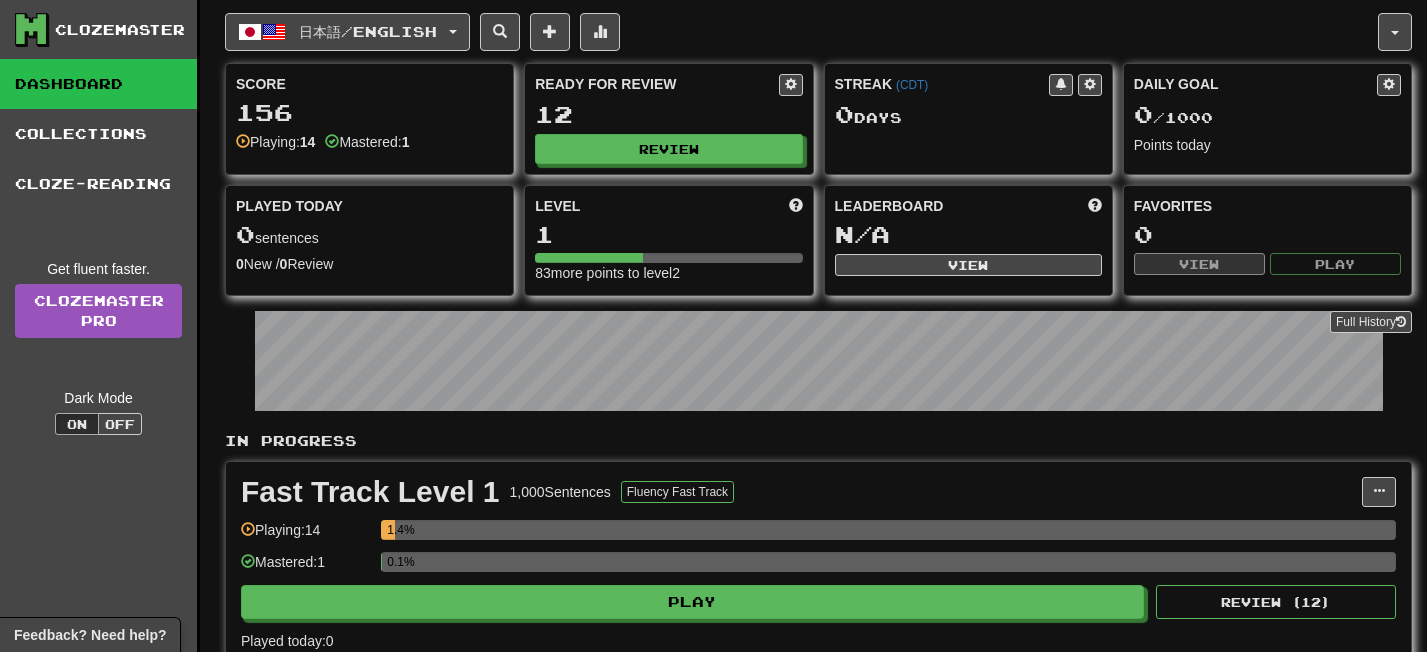 scroll, scrollTop: 0, scrollLeft: 0, axis: both 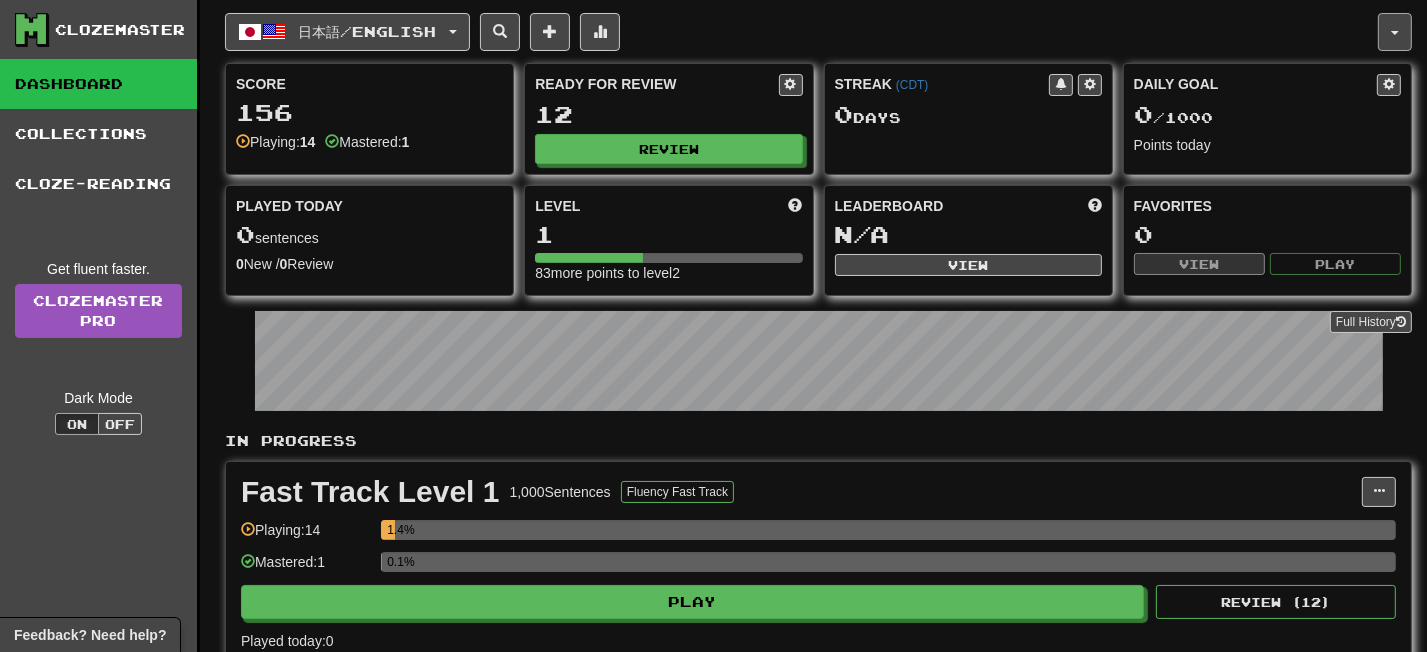 click 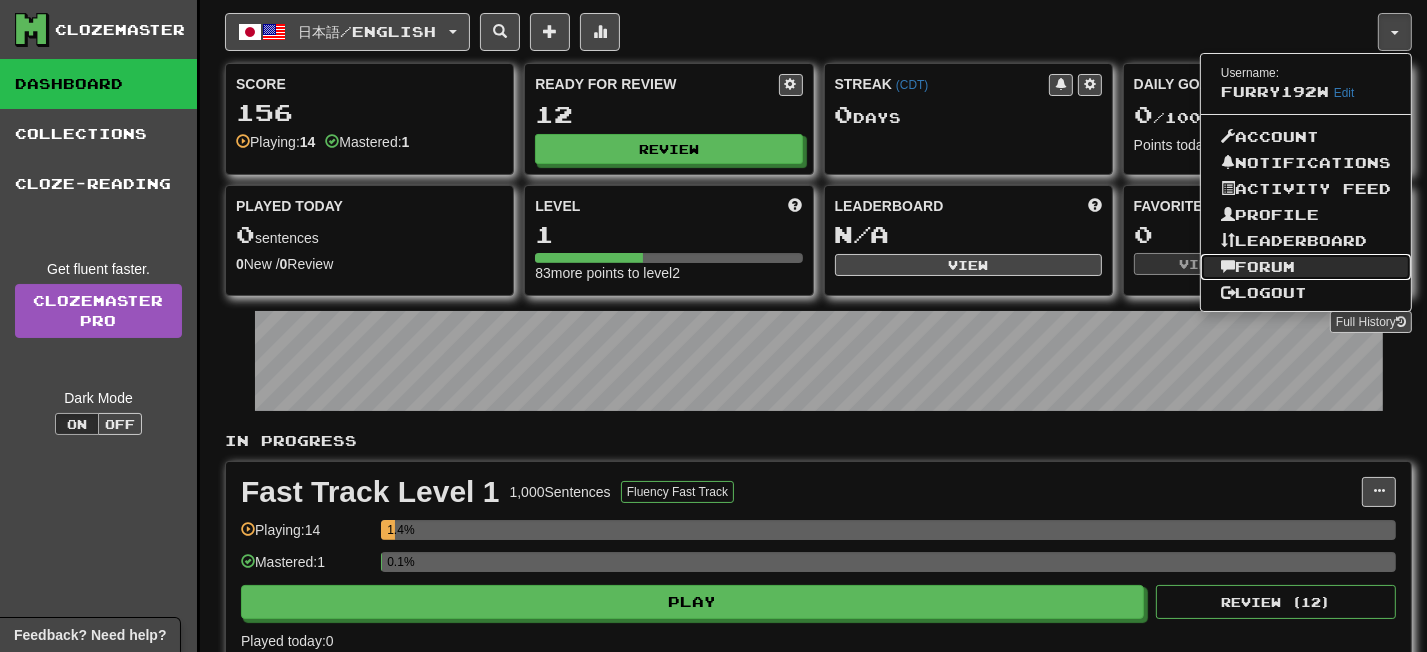 click on "Forum" 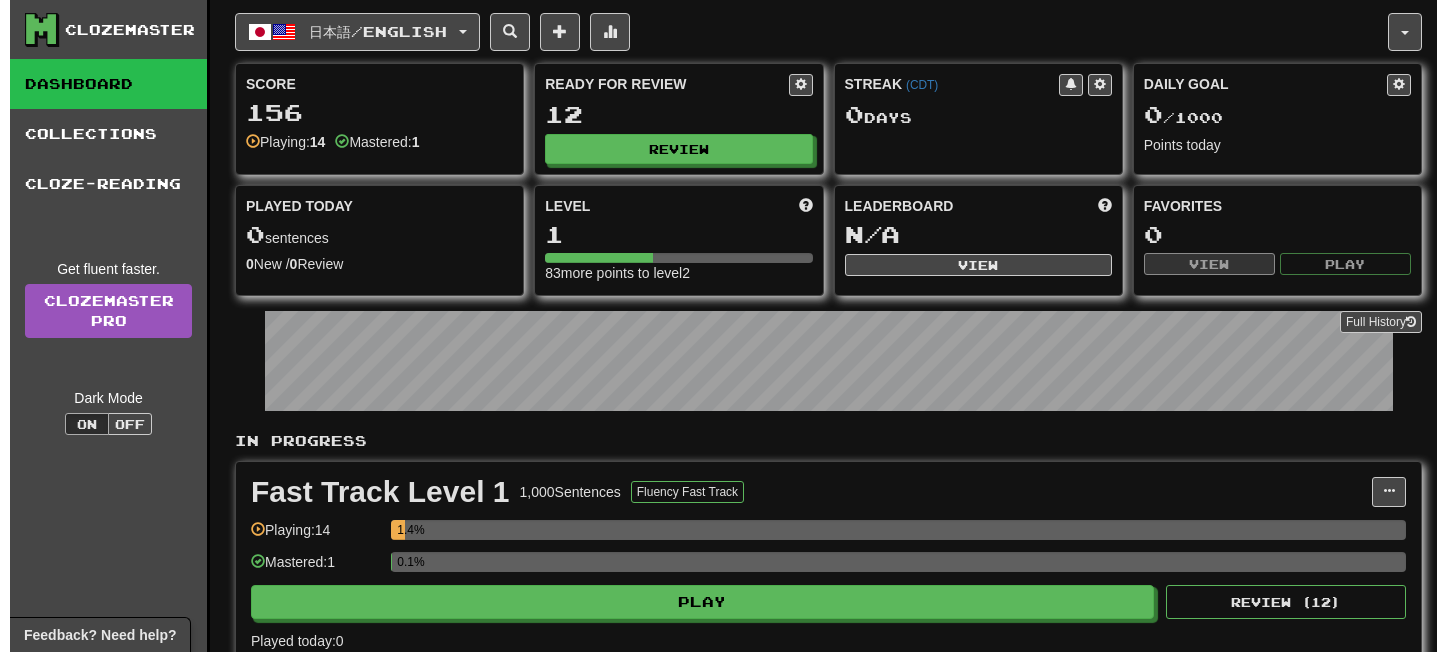 scroll, scrollTop: 0, scrollLeft: 0, axis: both 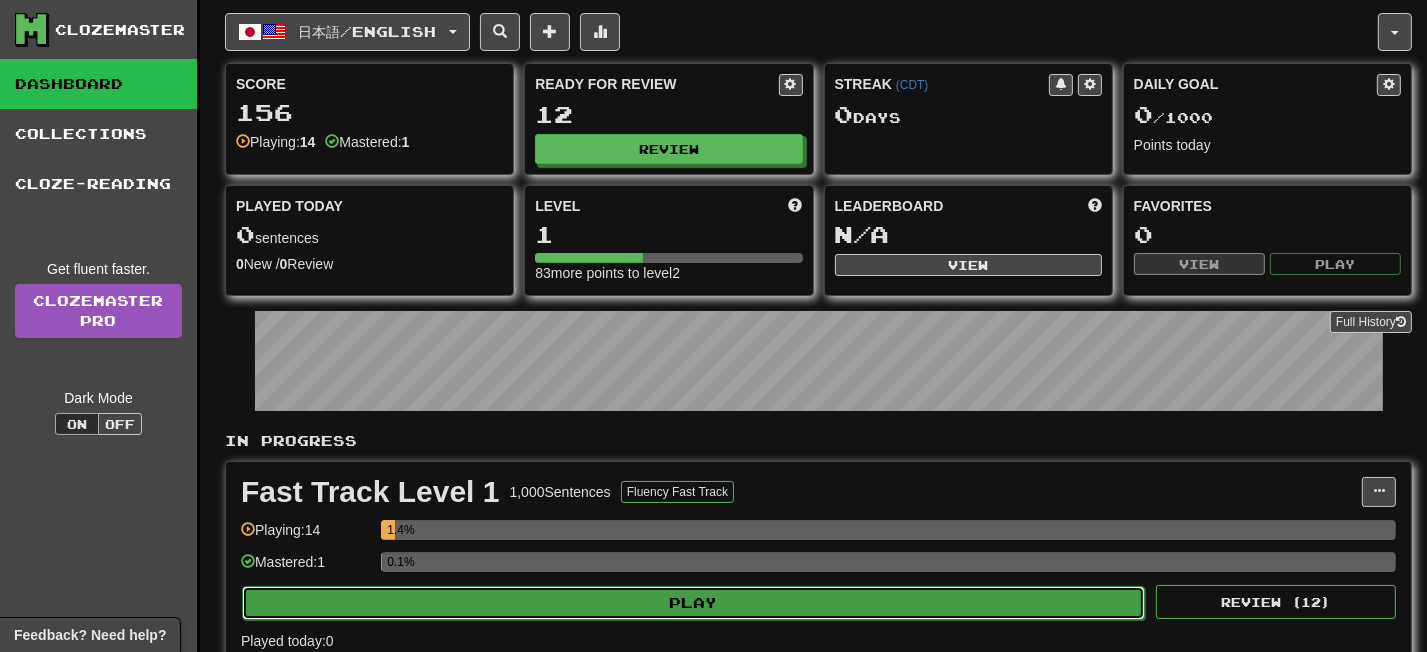 click on "Play" 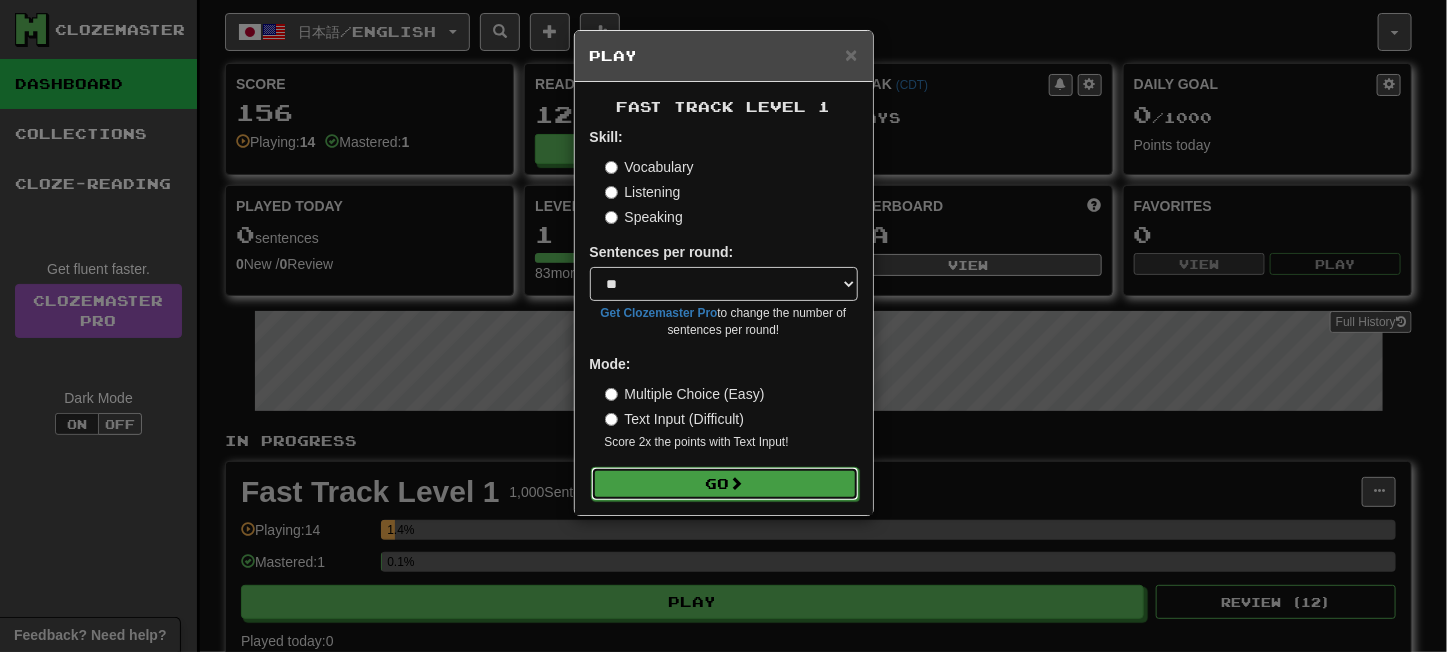 click on "Go" at bounding box center (725, 484) 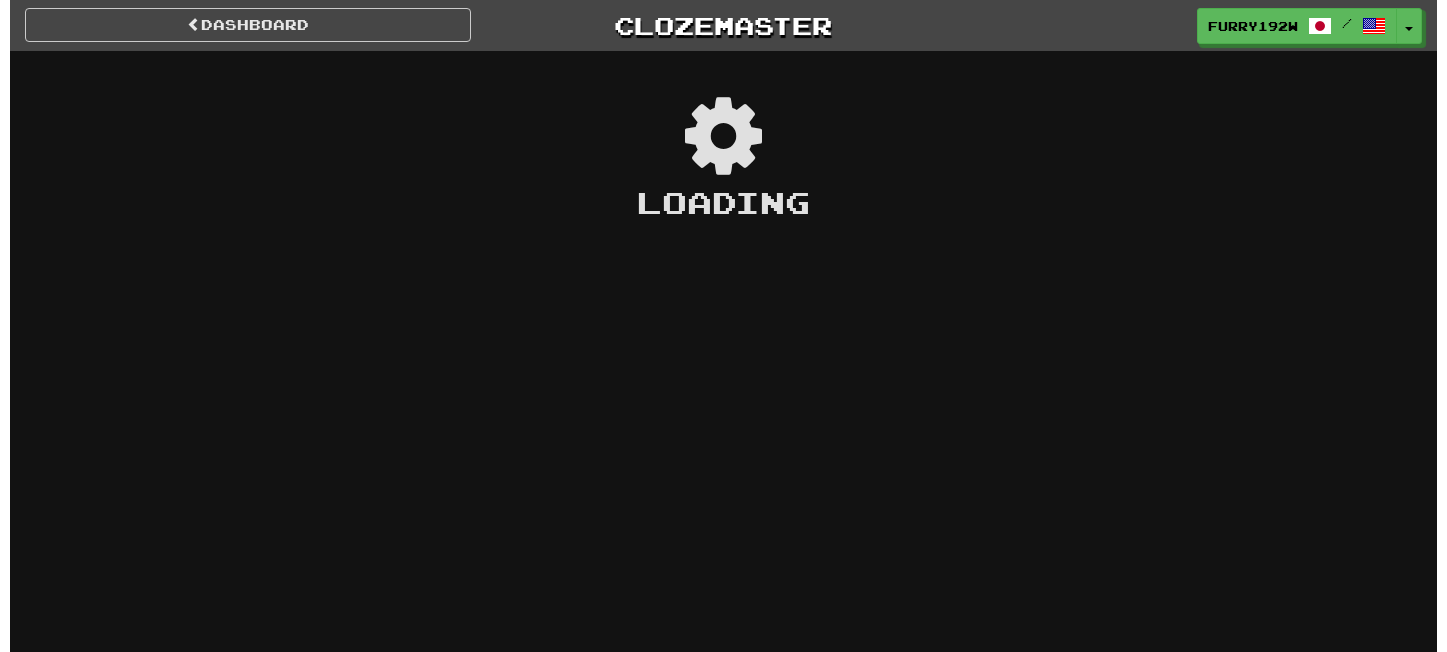 scroll, scrollTop: 0, scrollLeft: 0, axis: both 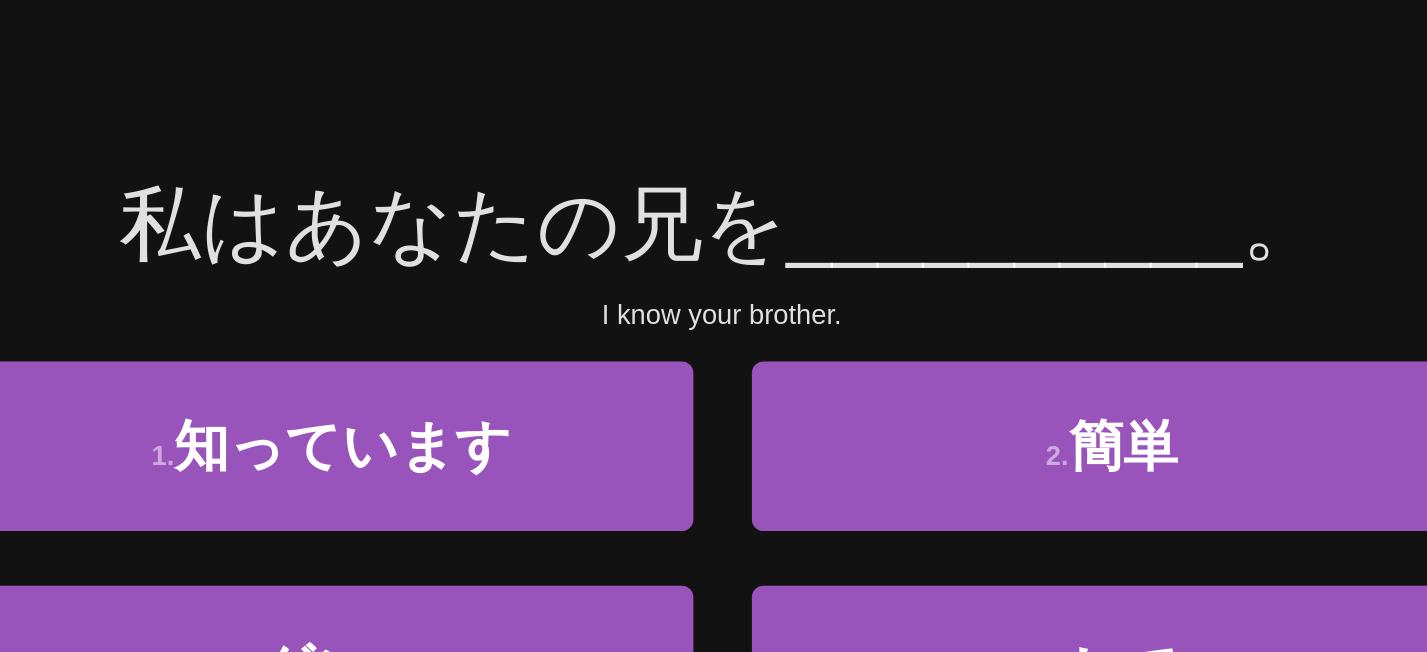 click on "私はあなたの兄を __________ 。" at bounding box center (714, 225) 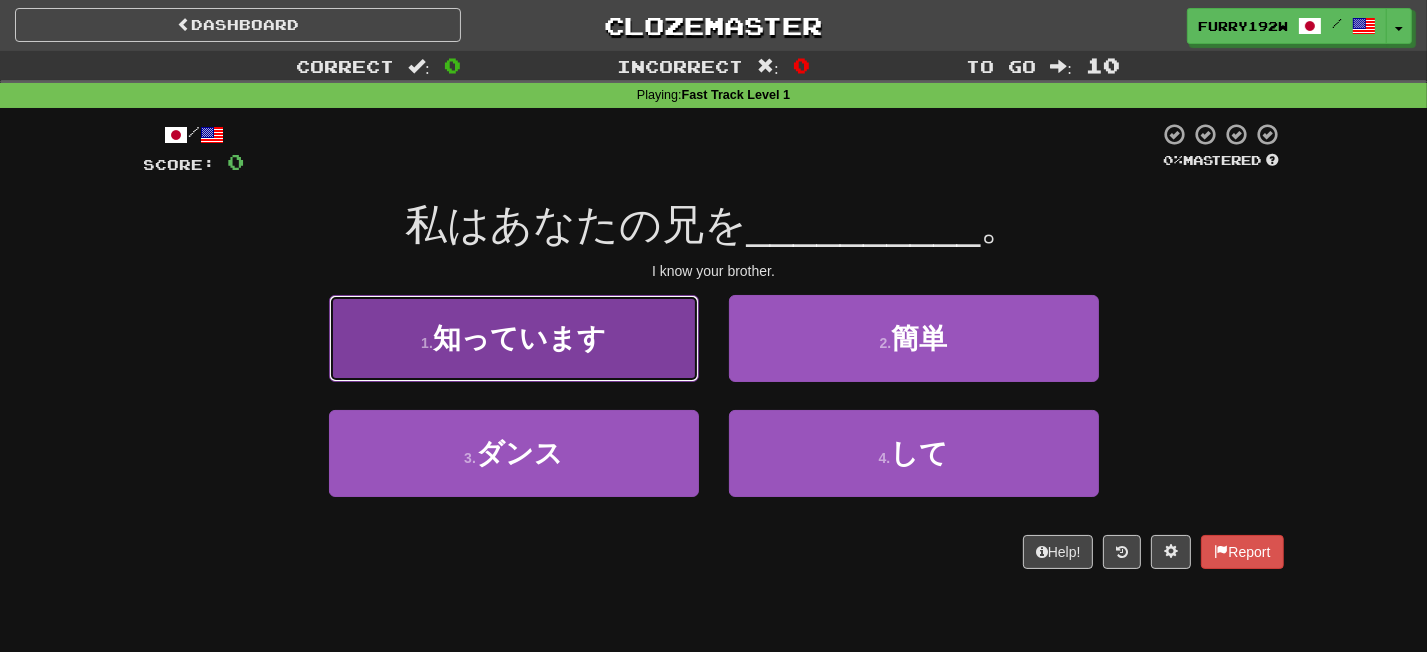 click on "1 .  知っています" at bounding box center (514, 338) 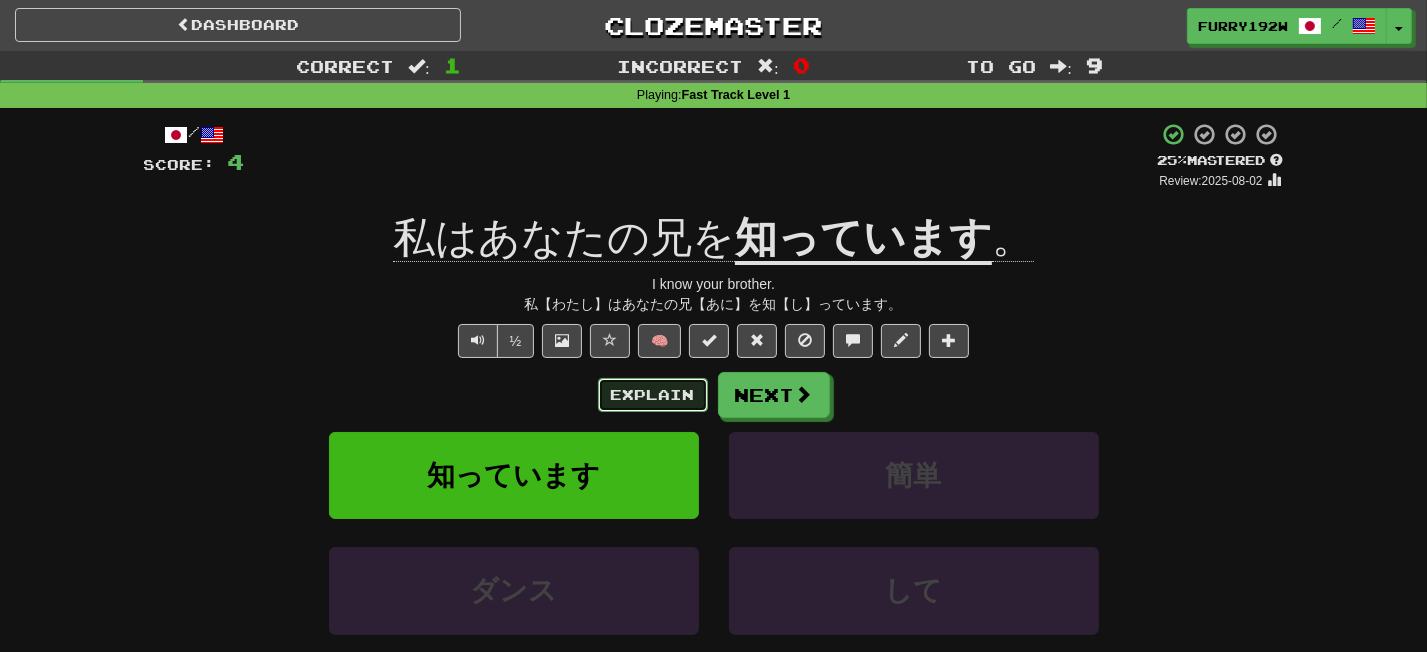 click on "Explain" at bounding box center [653, 395] 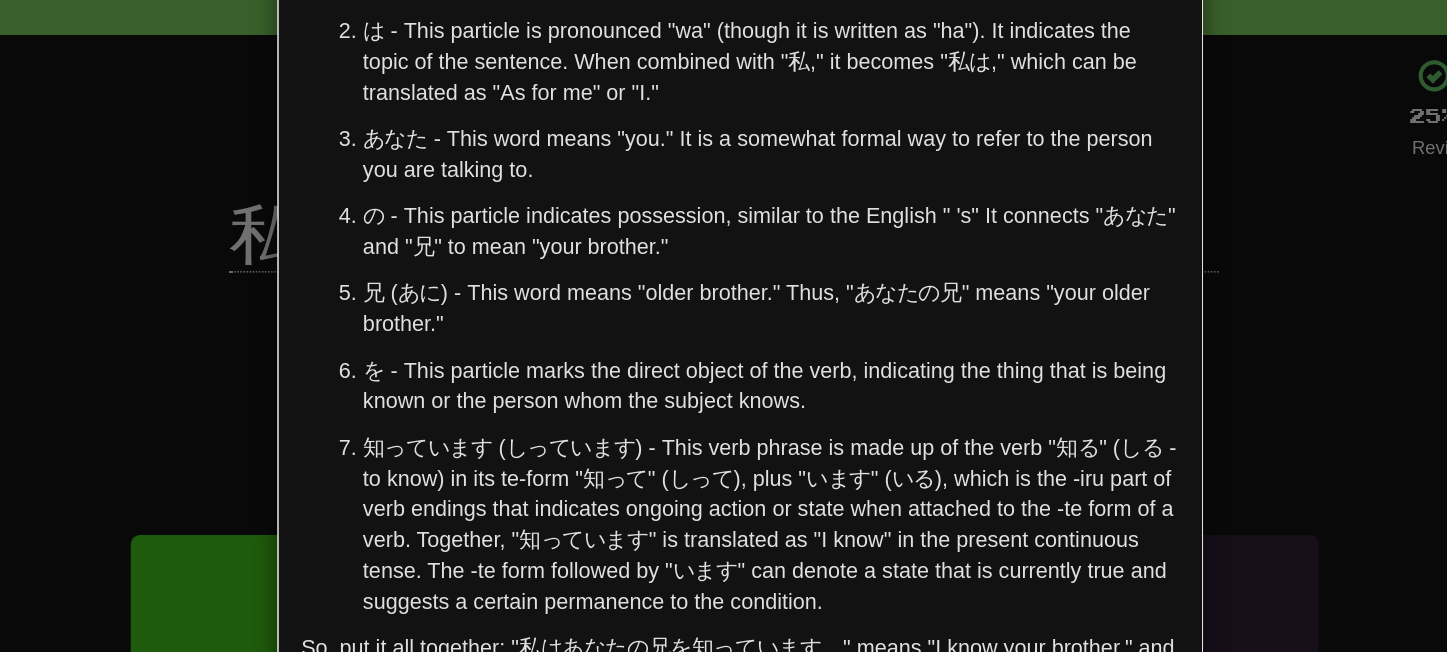 scroll, scrollTop: 103, scrollLeft: 0, axis: vertical 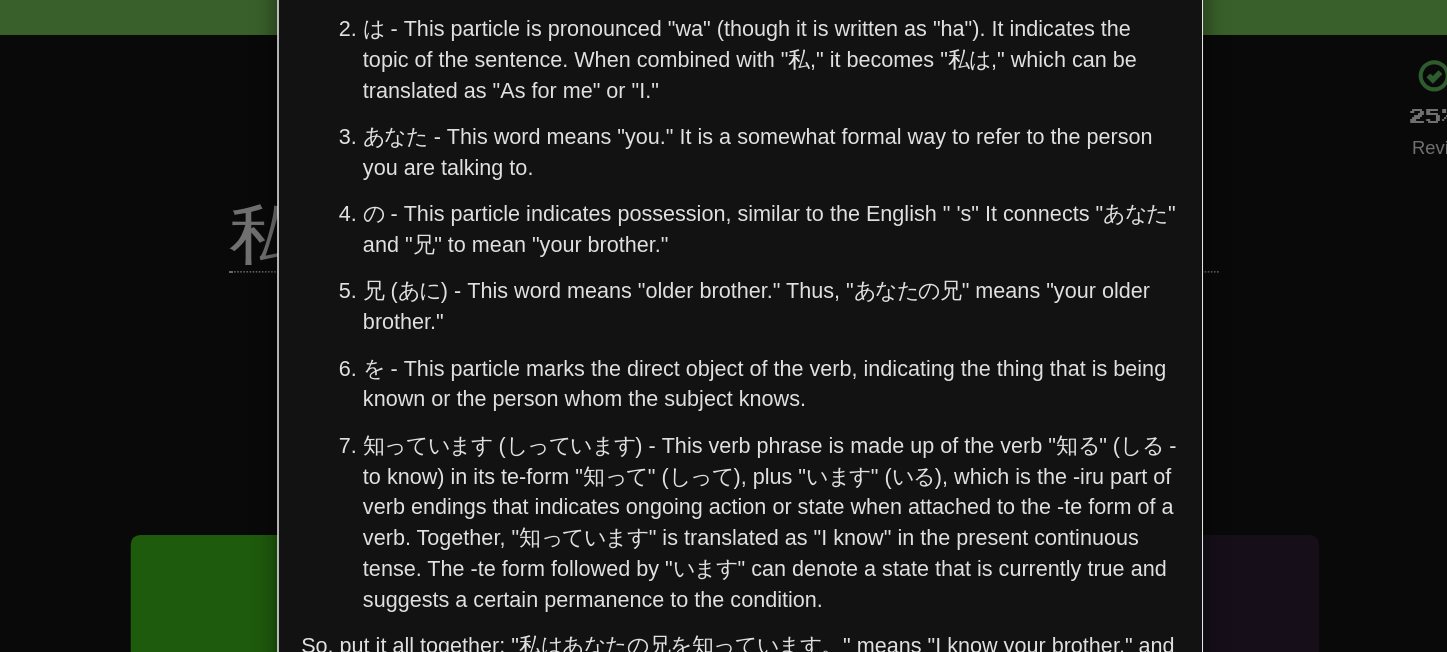click on "× Explanation Sure, "私はあなたの兄を知っています。" translates to "I know your brother." in English. Let's break down the sentence for better understanding:
私 (わたし) - This word means "I." It is the subject of the sentence, the person speaking, indicating the speaker's perspective.
は - This particle is pronounced "wa" (though it is written as "ha"). It indicates the topic of the sentence. When combined with "私," it becomes "私は," which can be translated as "As for me" or "I."
あなた - This word means "you." It is a somewhat formal way to refer to the person you are talking to.
の - This particle indicates possession, similar to the English " 's" It connects "あなた" and "兄" to mean "your brother."
兄 (あに) - This word means "older brother." Thus, "あなたの兄" means "your older brother."
を - This particle marks the direct object of the verb, indicating the thing that is being known or the person whom the subject knows." at bounding box center (723, 326) 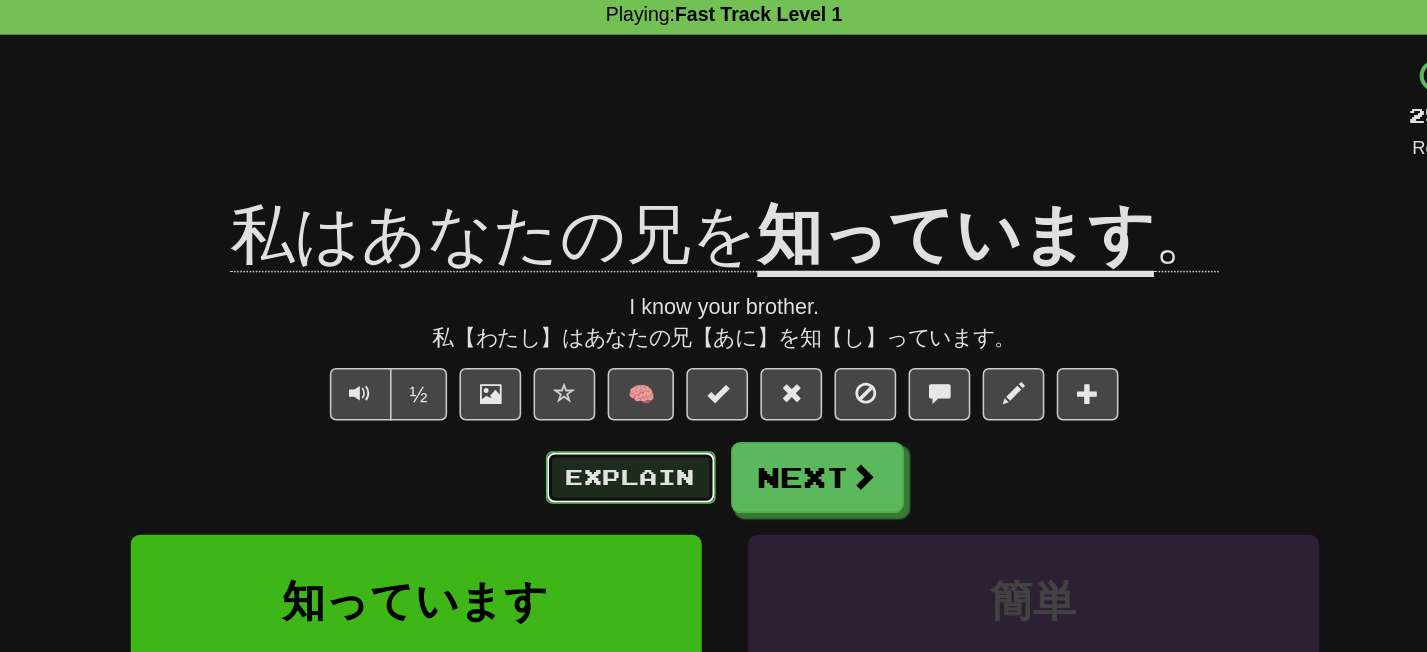 click on "Explain" at bounding box center [653, 395] 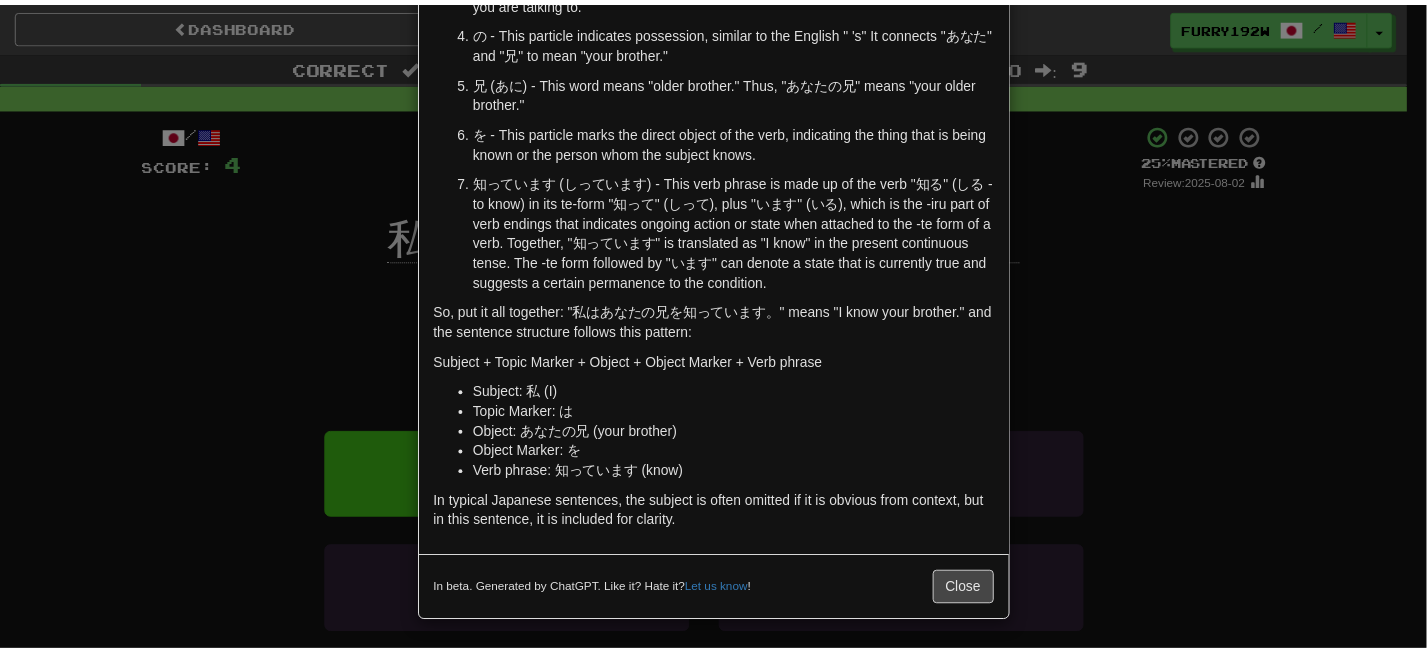 scroll, scrollTop: 0, scrollLeft: 0, axis: both 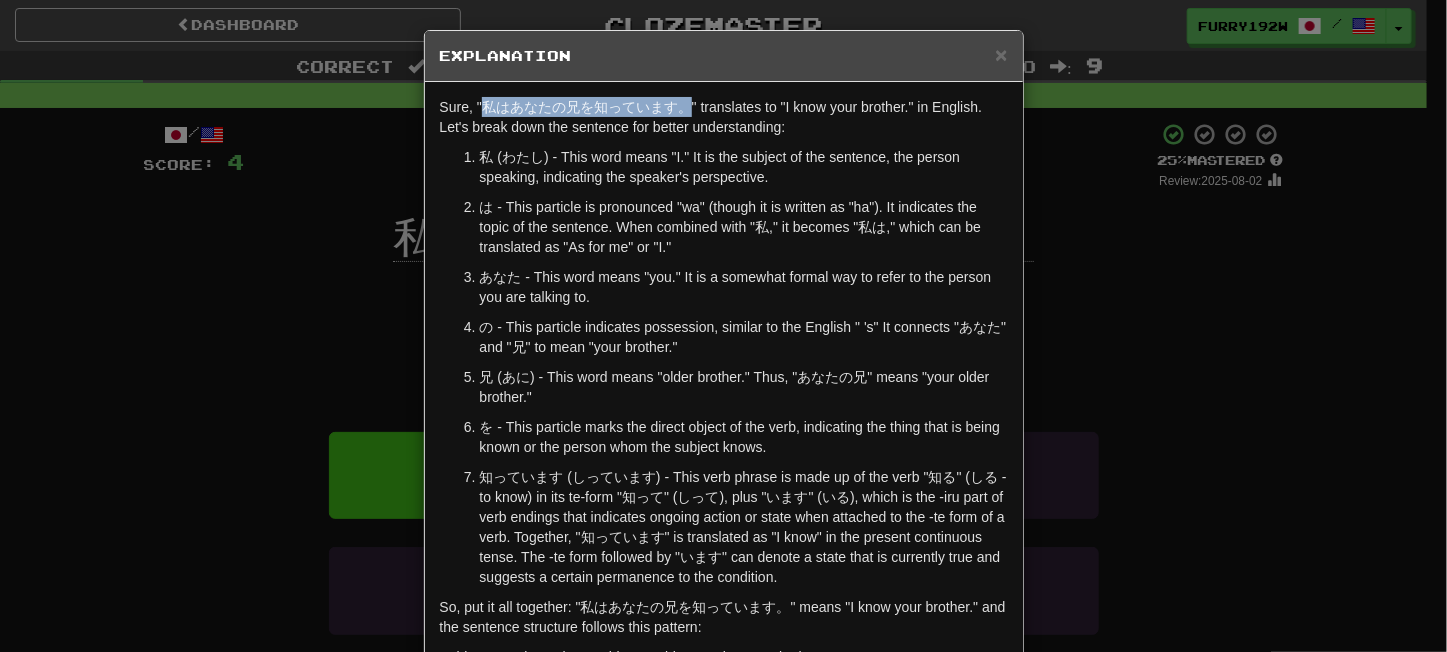 drag, startPoint x: 473, startPoint y: 104, endPoint x: 676, endPoint y: 101, distance: 203.02217 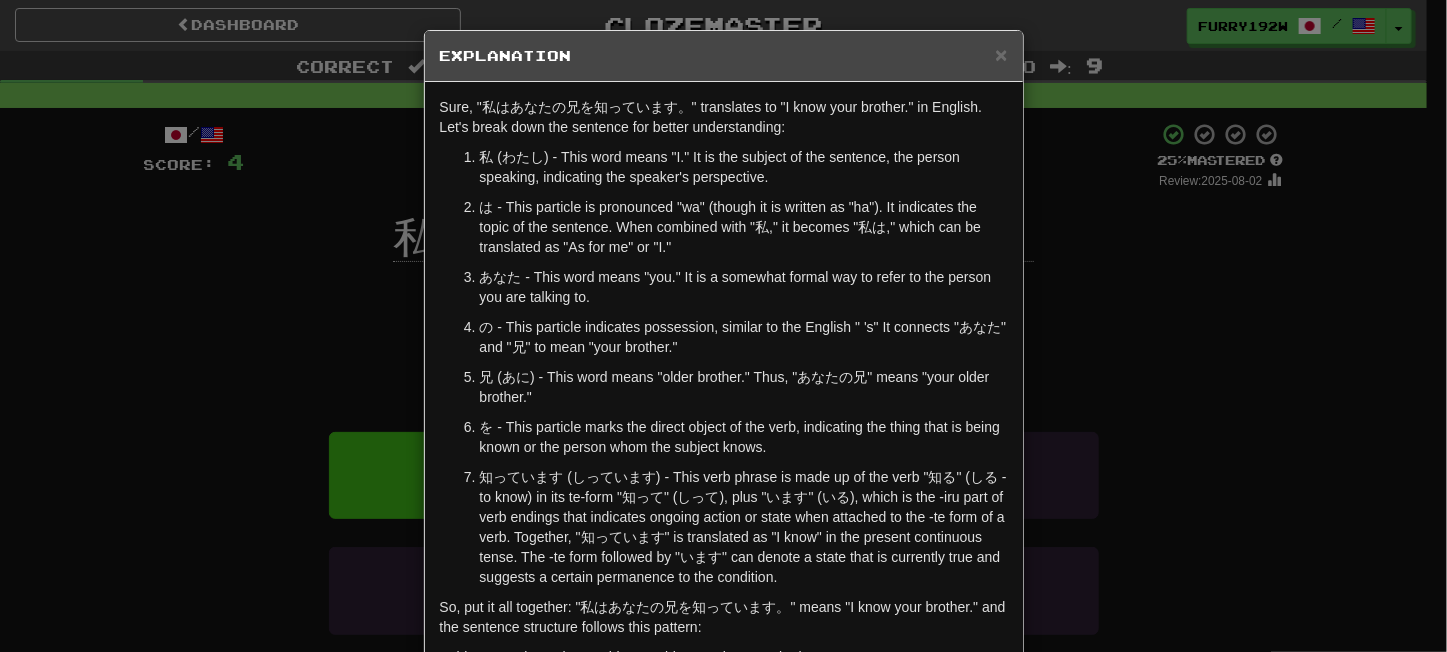 click on "× Explanation Sure, "私はあなたの兄を知っています。" translates to "I know your brother." in English. Let's break down the sentence for better understanding:
私 (わたし) - This word means "I." It is the subject of the sentence, the person speaking, indicating the speaker's perspective.
は - This particle is pronounced "wa" (though it is written as "ha"). It indicates the topic of the sentence. When combined with "私," it becomes "私は," which can be translated as "As for me" or "I."
あなた - This word means "you." It is a somewhat formal way to refer to the person you are talking to.
の - This particle indicates possession, similar to the English " 's" It connects "あなた" and "兄" to mean "your brother."
兄 (あに) - This word means "older brother." Thus, "あなたの兄" means "your older brother."
を - This particle marks the direct object of the verb, indicating the thing that is being known or the person whom the subject knows." at bounding box center (723, 326) 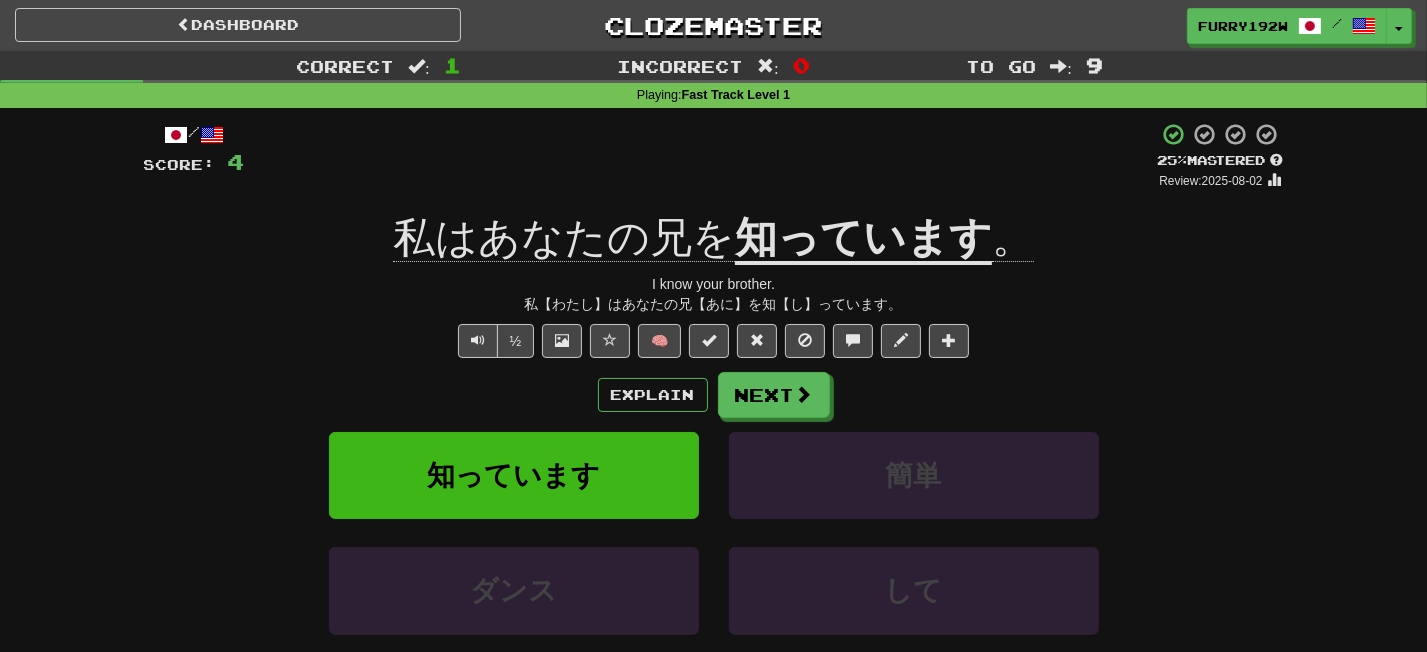click on "/  Score:   4 + 4 25 %  Mastered Review:  2025-08-02 私はあなたの兄を 知っています 。 I know your brother. 私【わたし】はあなたの兄【あに】を知【し】っています。 ½ 🧠 Explain Next 知っています 簡単 ダンス して Learn more: 知っています 簡単 ダンス して  Help!  Report" at bounding box center (714, 429) 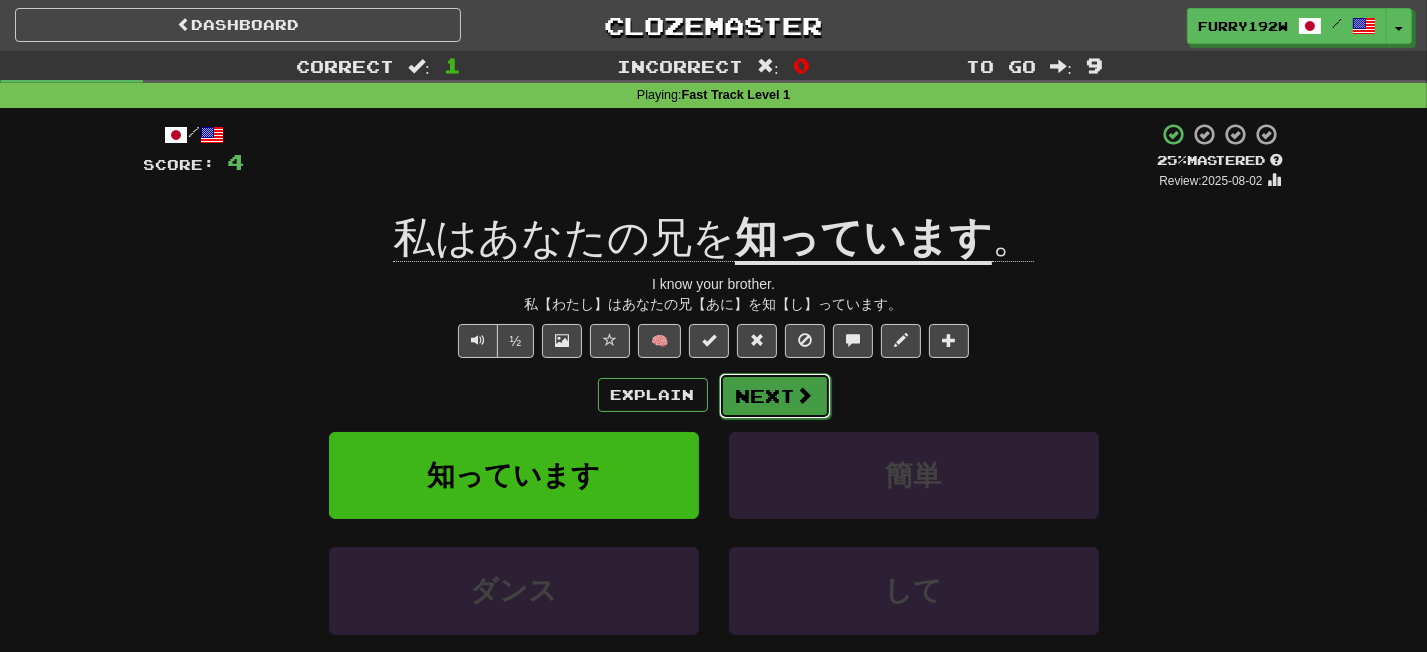 click on "Next" at bounding box center [775, 396] 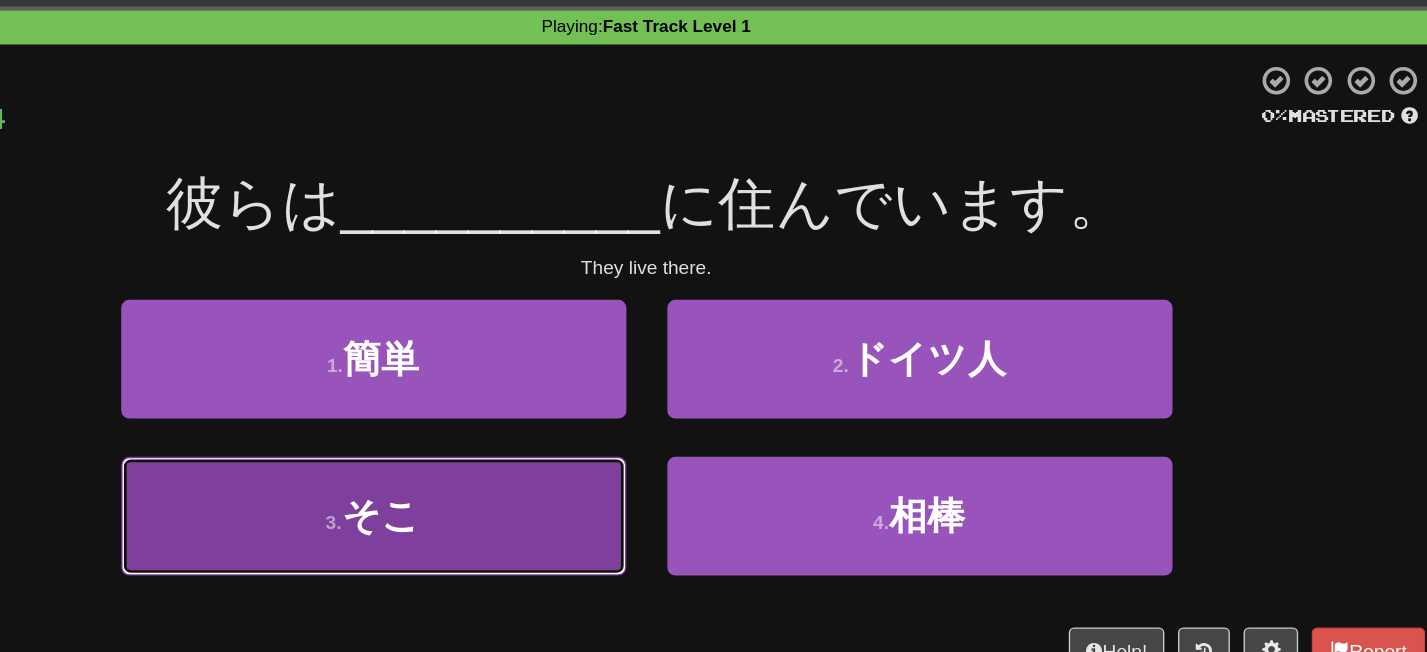 click on "3 .  そこ" at bounding box center (514, 453) 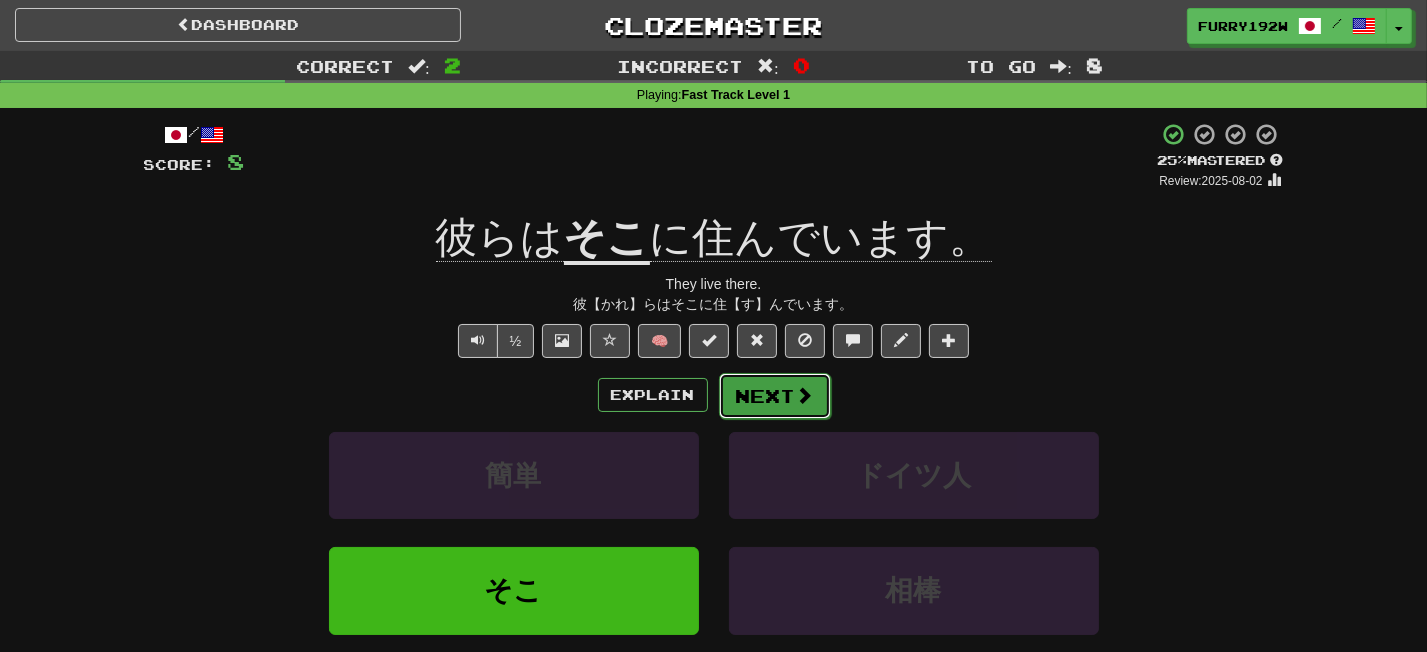 click on "Next" at bounding box center [775, 396] 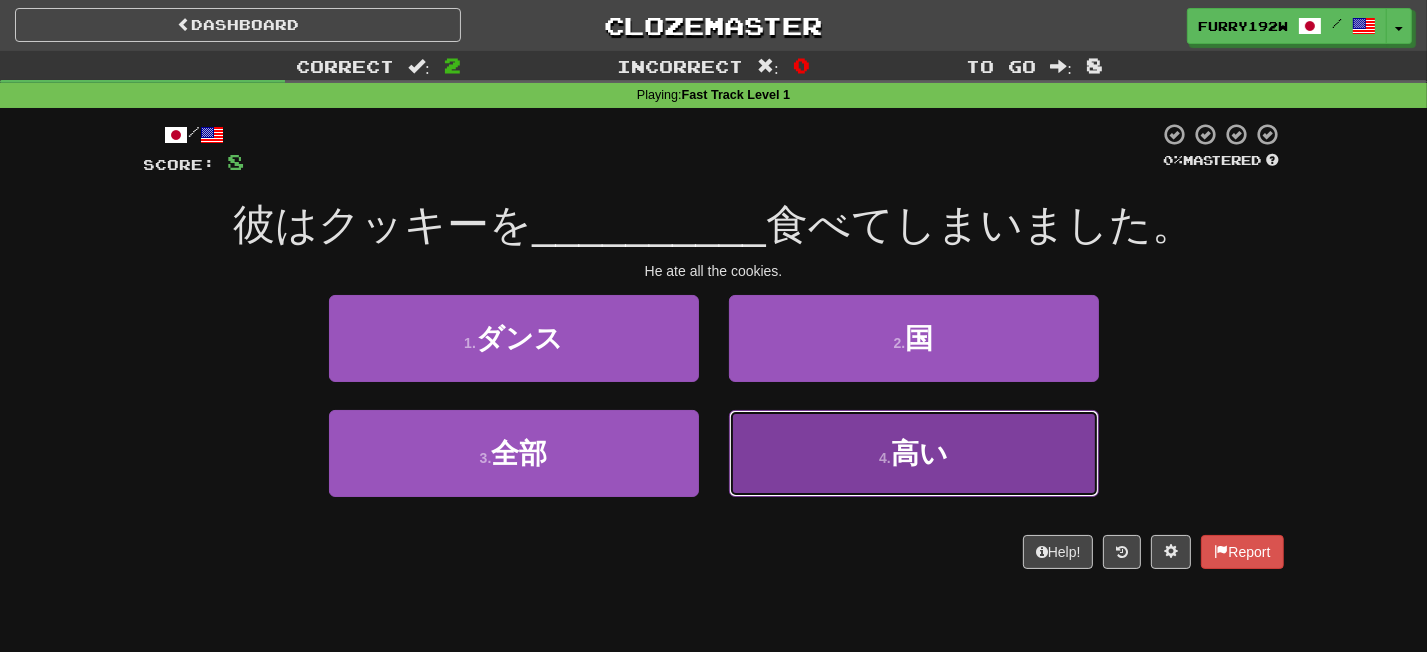 click on "高い" at bounding box center [919, 453] 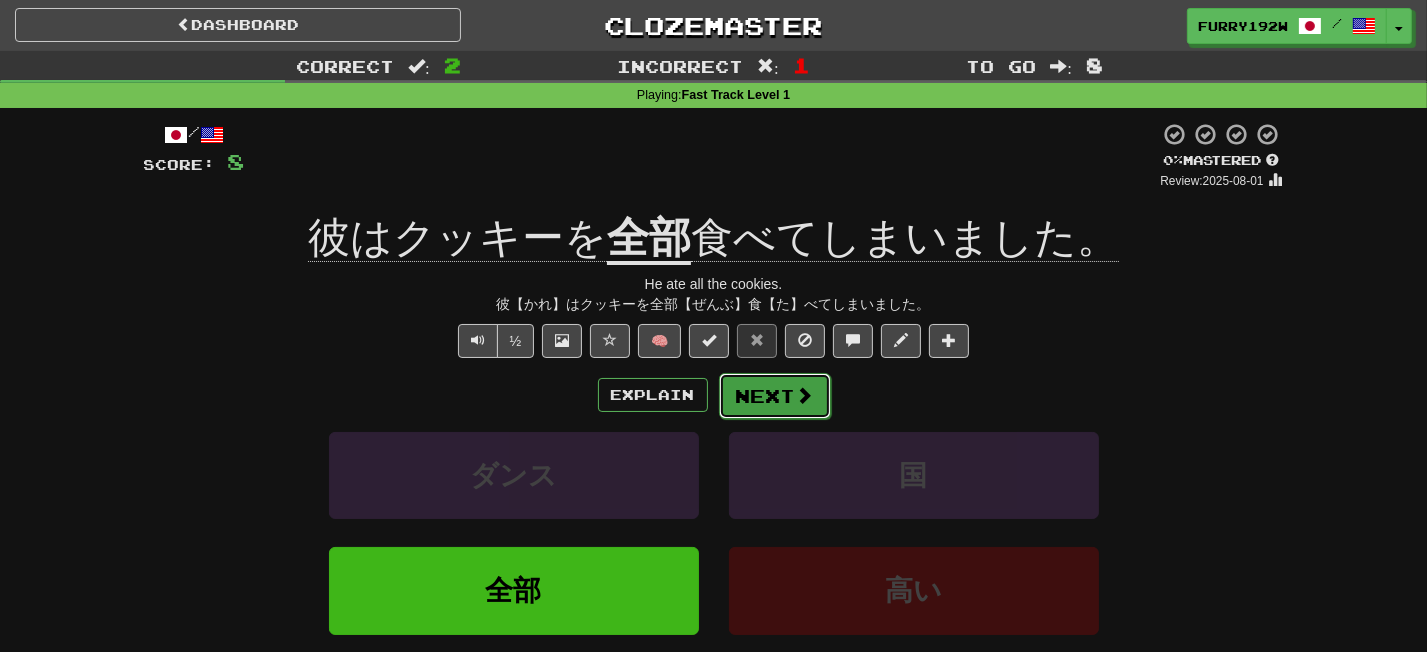 click on "Next" at bounding box center (775, 396) 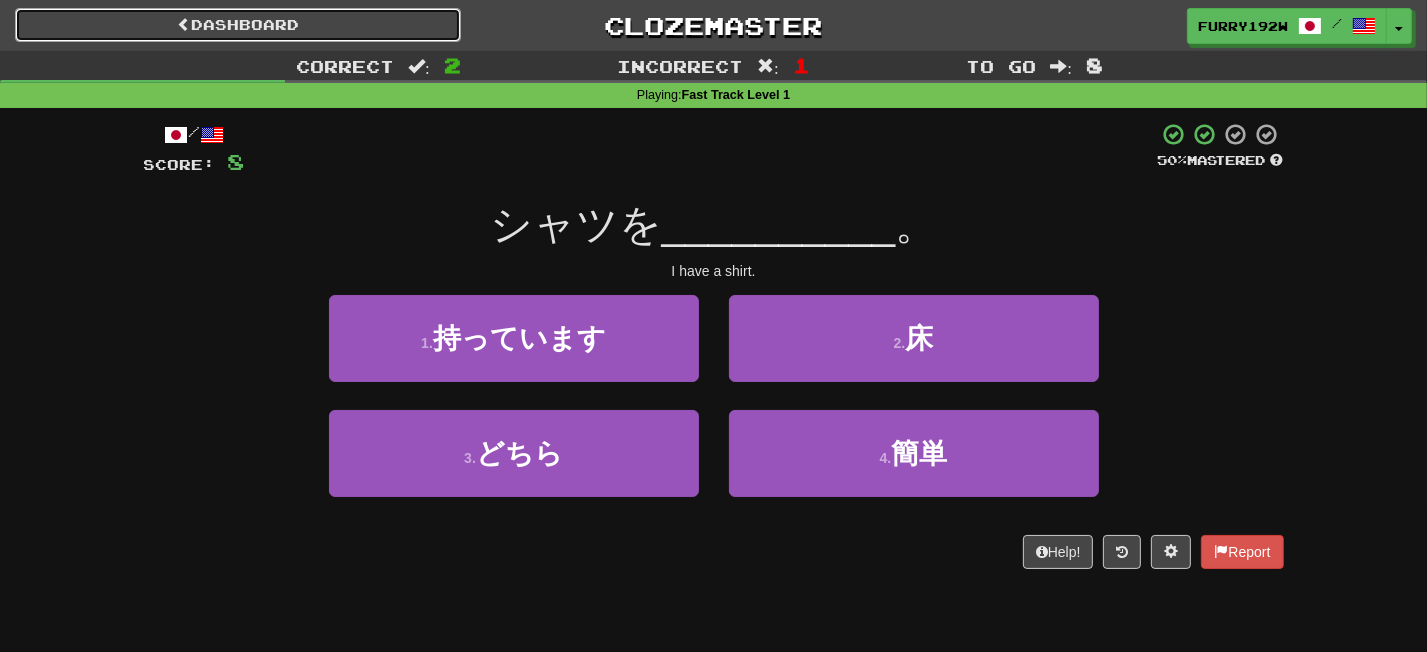click on "Dashboard" at bounding box center (238, 25) 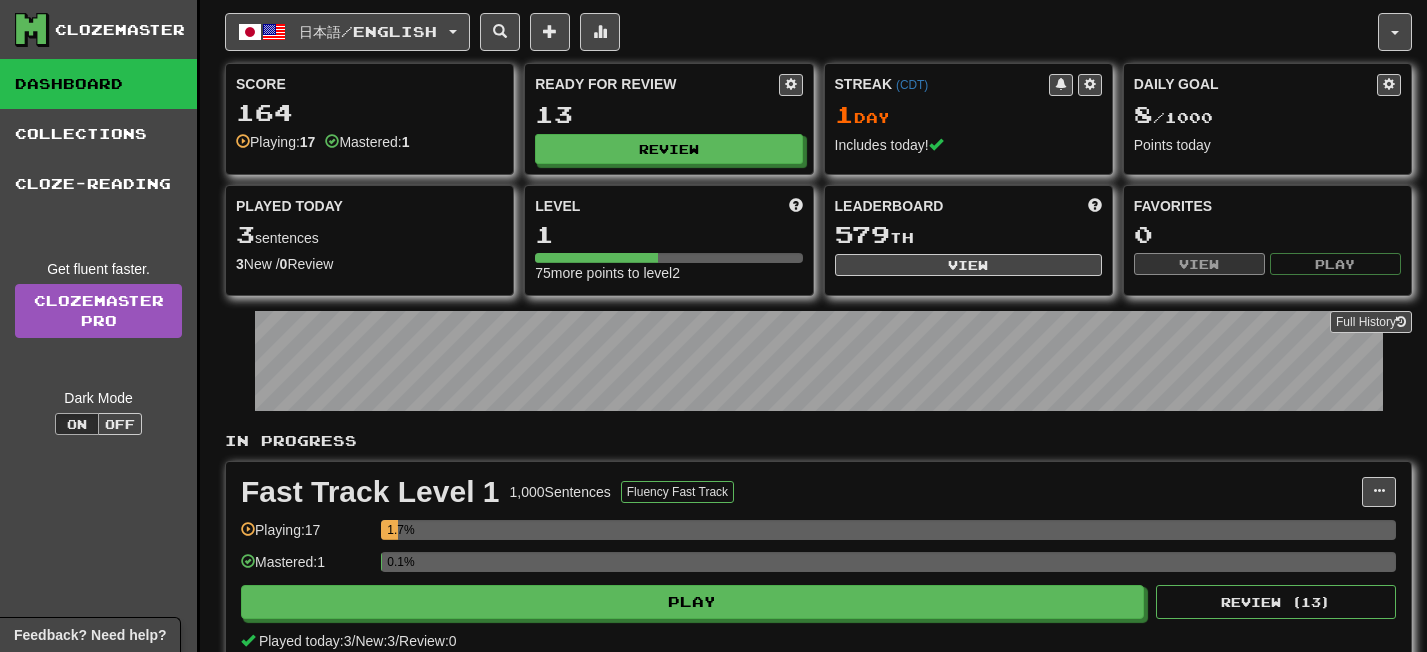 scroll, scrollTop: 0, scrollLeft: 0, axis: both 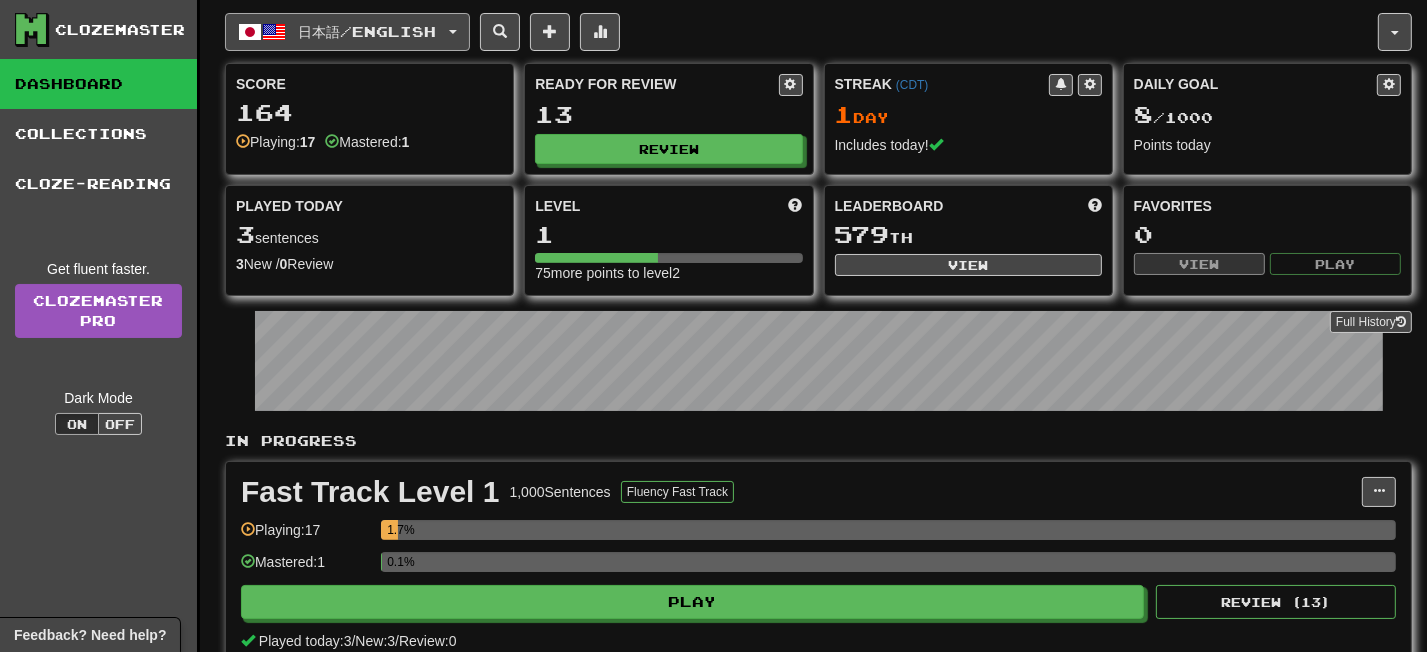 click on "日本語  /  English" 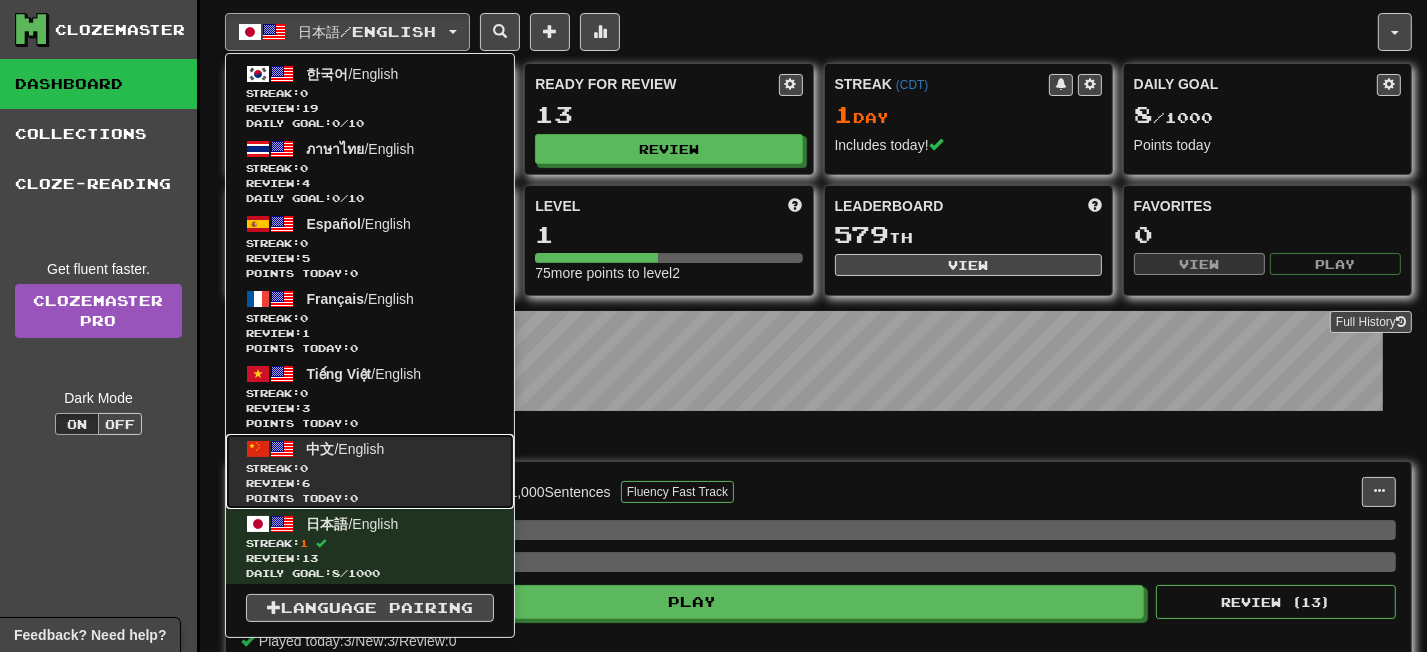 click on "Review:  6" 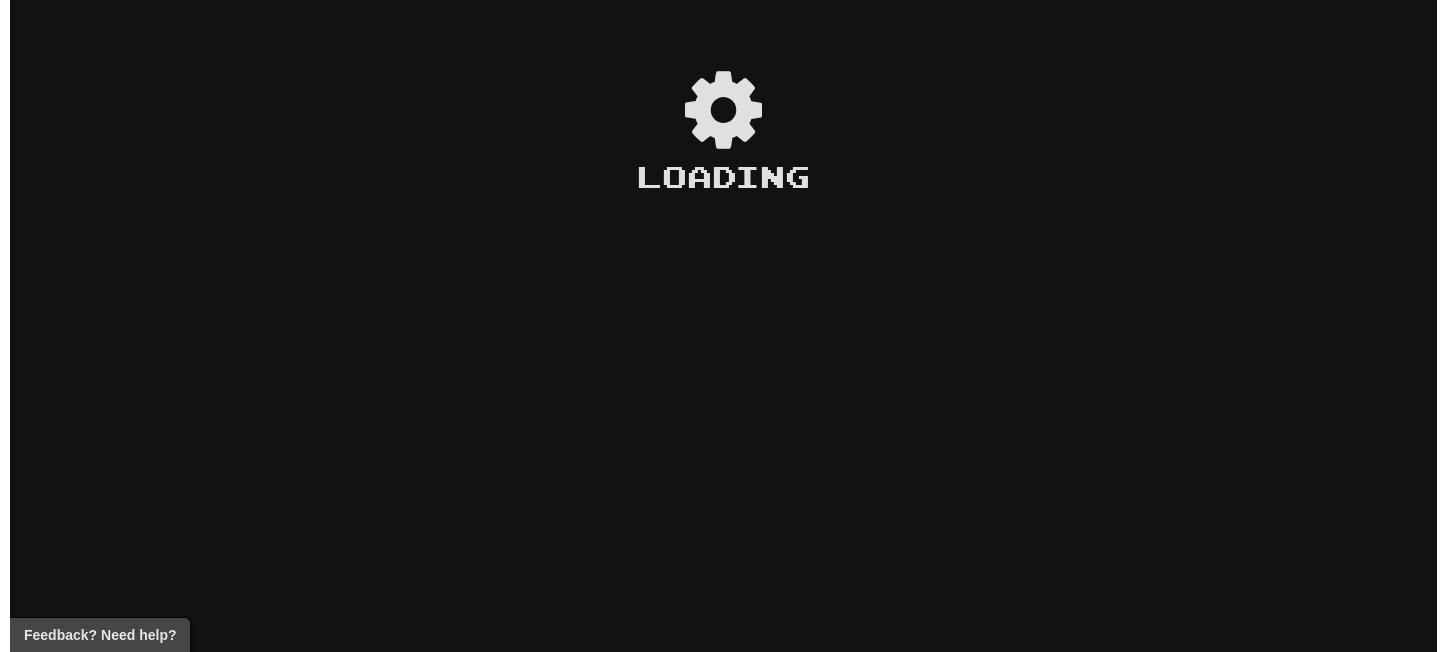 scroll, scrollTop: 0, scrollLeft: 0, axis: both 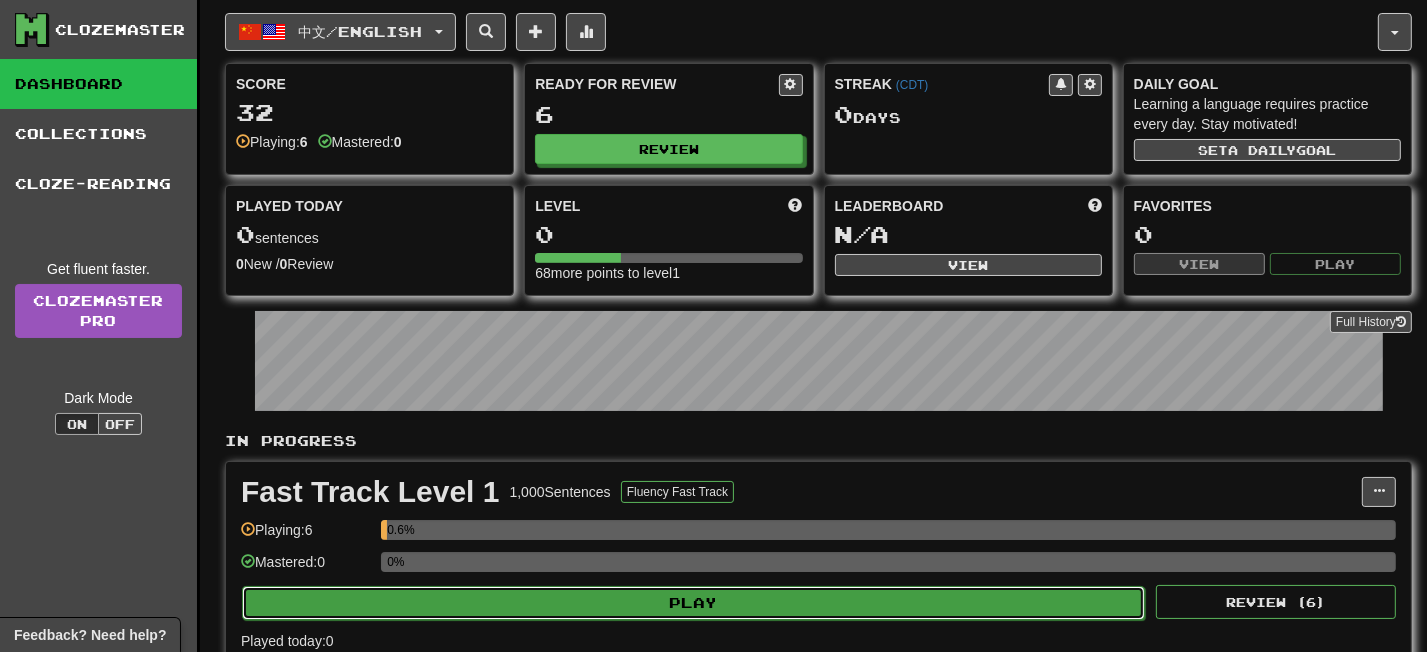 click on "Play" at bounding box center (693, 603) 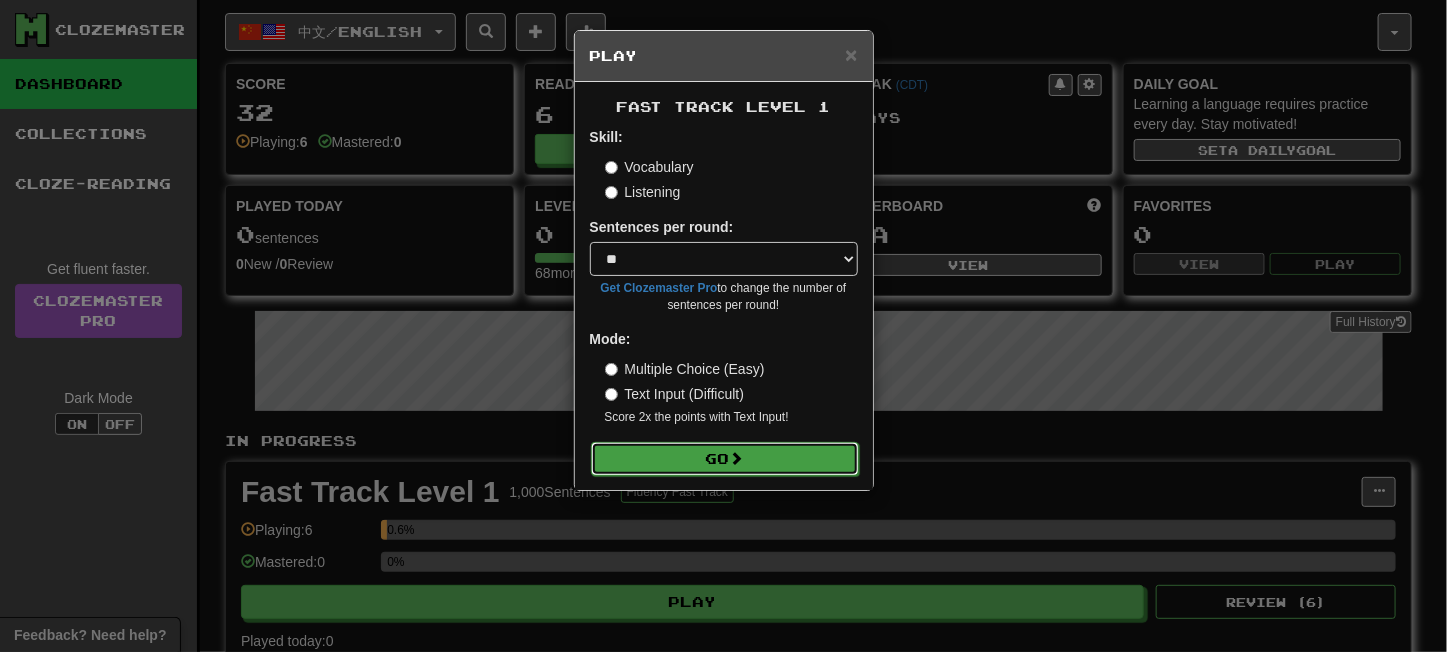 click on "Go" at bounding box center [725, 459] 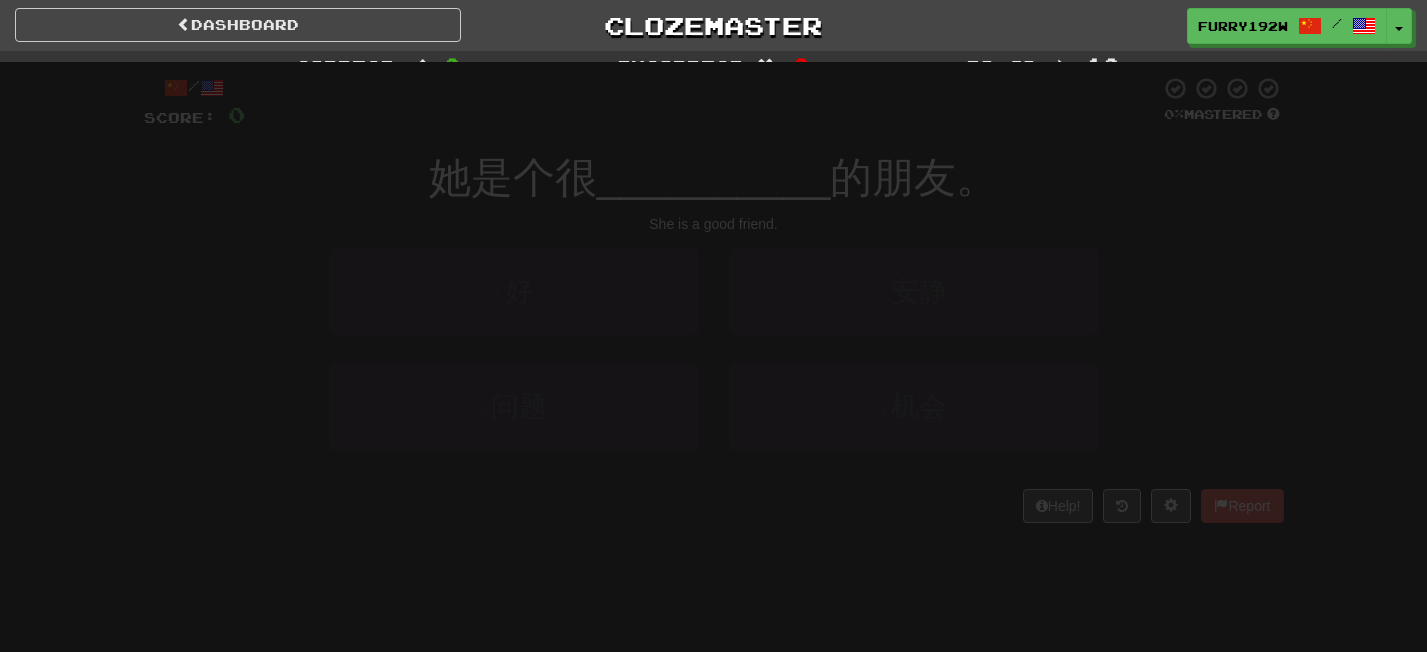 scroll, scrollTop: 0, scrollLeft: 0, axis: both 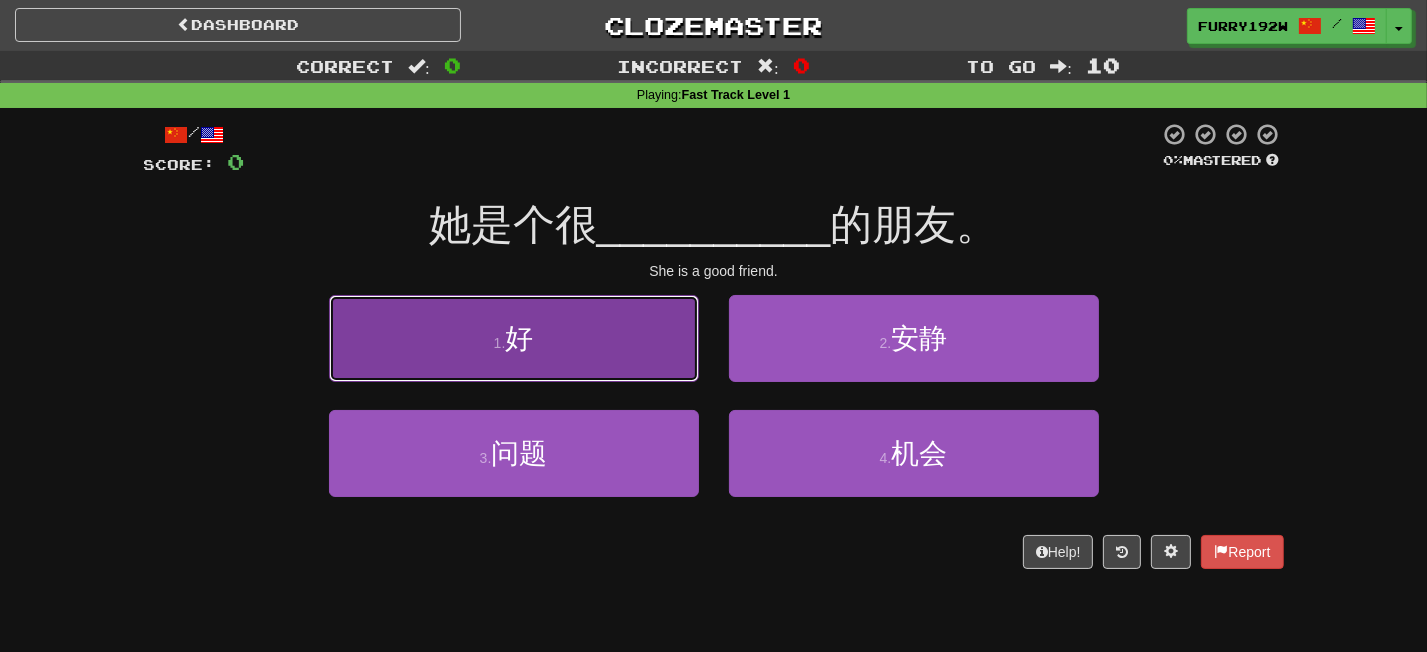 click on "1 .  好" at bounding box center [514, 338] 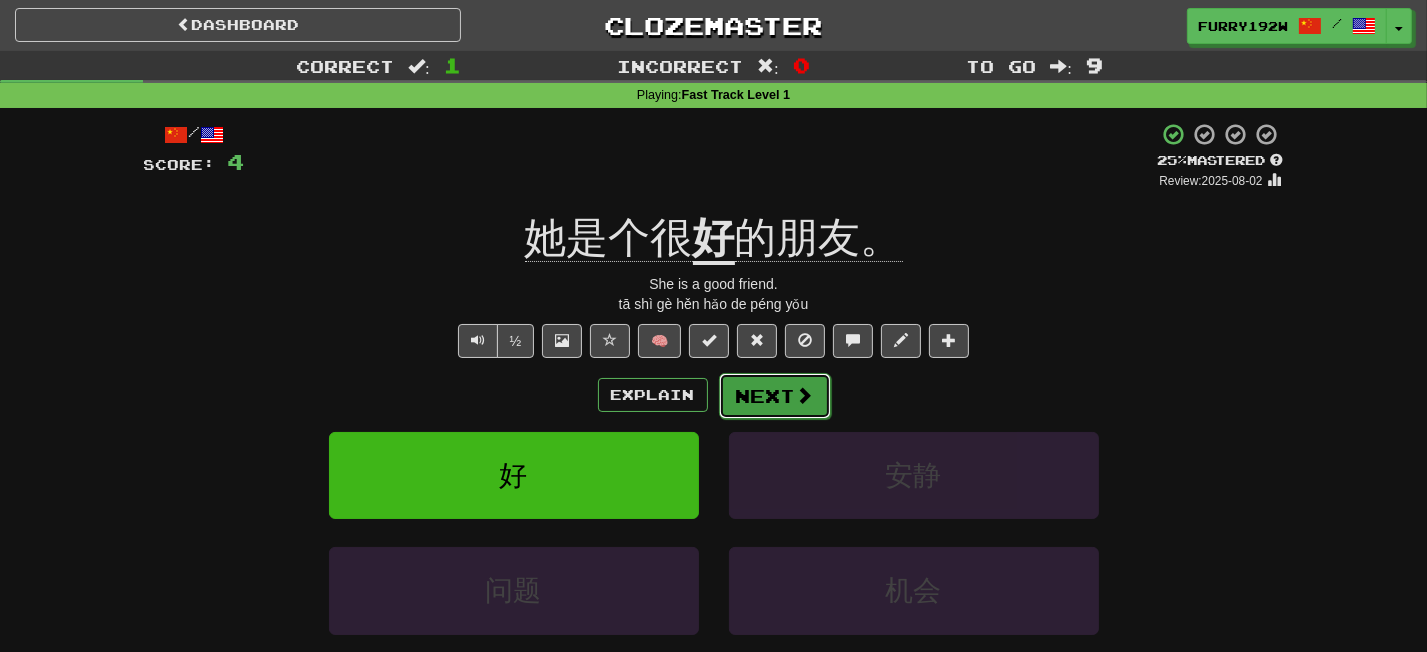 click on "Next" at bounding box center [775, 396] 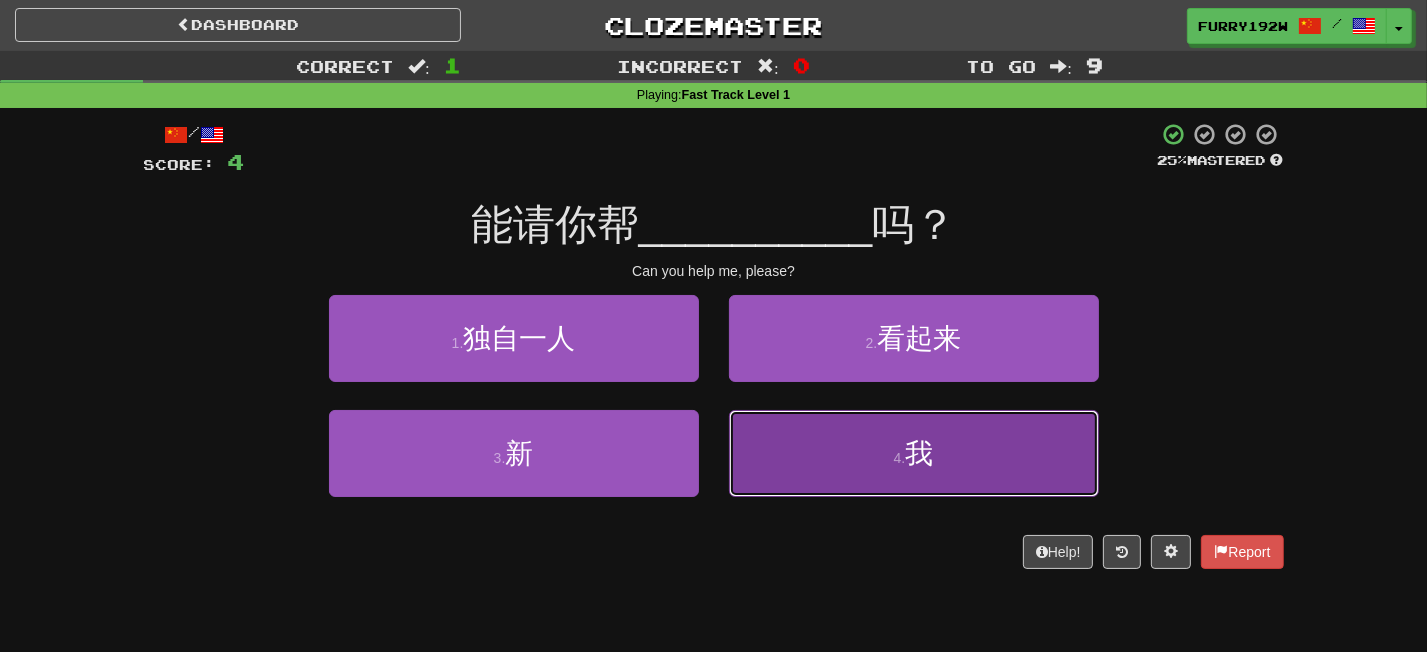 click on "4 .  我" at bounding box center (914, 453) 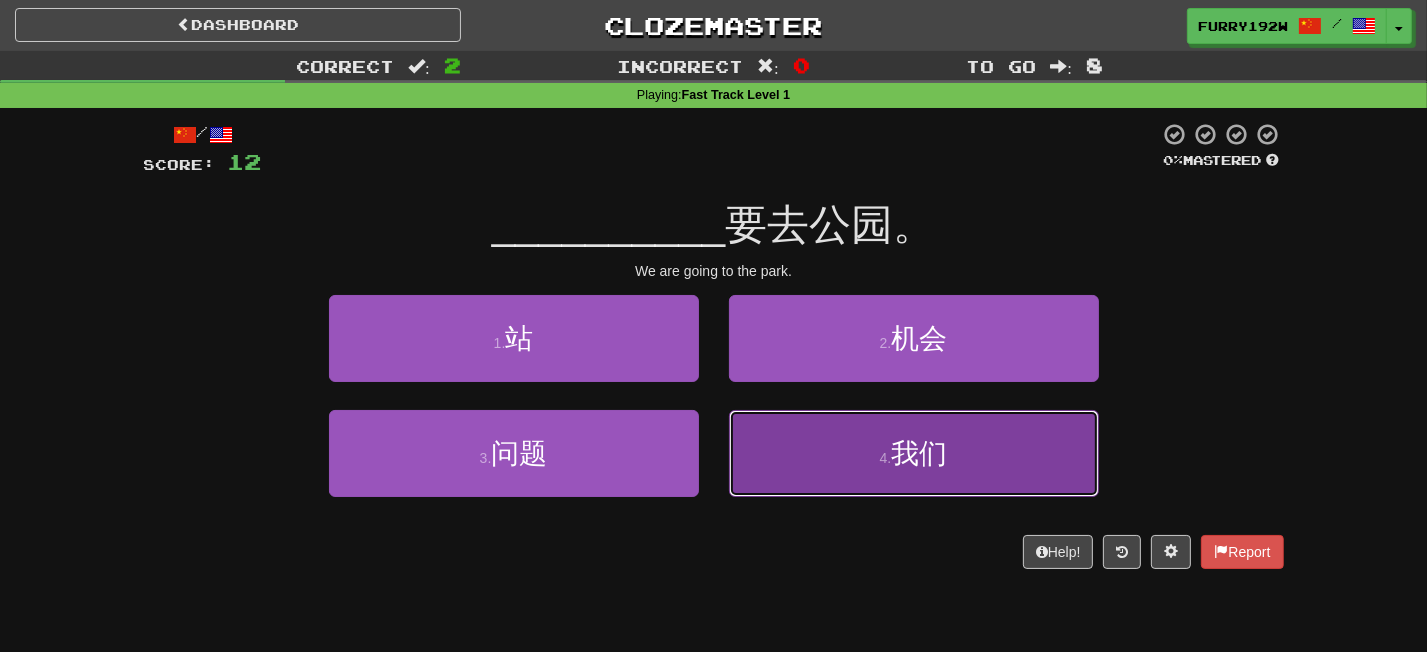 click on "4 .  我们" at bounding box center (914, 453) 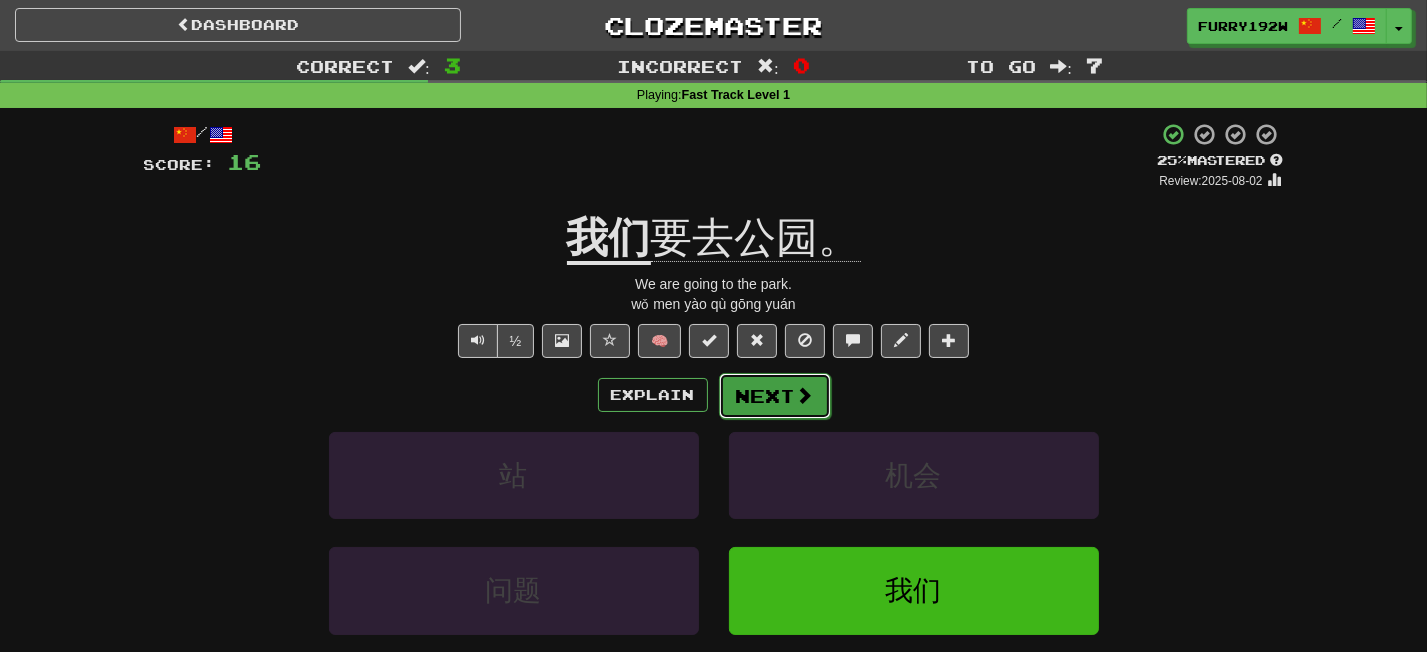 click at bounding box center [805, 395] 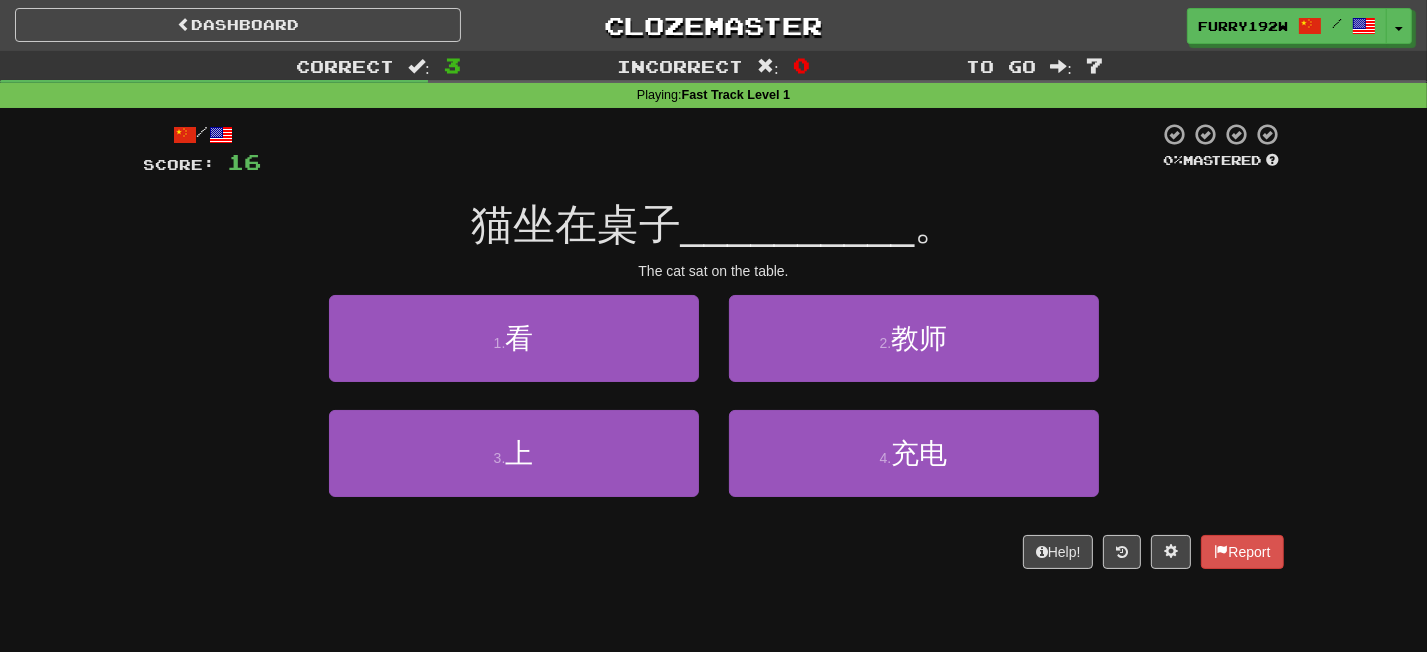 click on "Dashboard
Clozemaster
furry192w
/
Toggle Dropdown
Dashboard
Leaderboard
Activity Feed
Notifications
Profile
Discussions
한국어
/
English
Streak:
0
Review:
19
Daily Goal:  0 /10
ภาษาไทย
/
English
Streak:
0
Review:
4
Daily Goal:  0 /10
Español
/
English
Streak:
0
Review:
5
Points Today: 0
Français
/
English
Streak:
0
Review:
1
Points Today: 0
Tiếng Việt
/
English
Streak:
0
Review:
3
Points Today: 0
中文
/
English
Streak:
0
Review:
6
Points Today: 0
日本語
/
English
Streak:
1
Review:
13
Daily Goal:  8 /1000
Languages
Account" at bounding box center (713, 22) 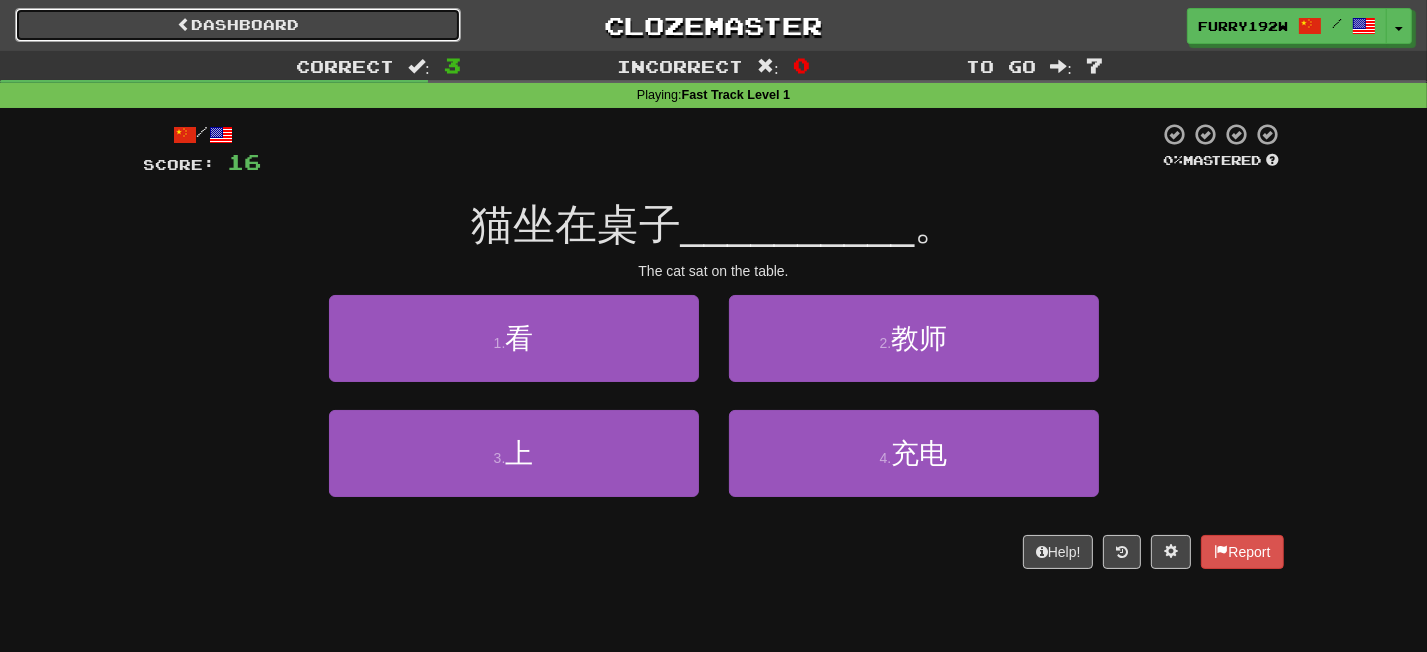 click on "Dashboard" at bounding box center [238, 25] 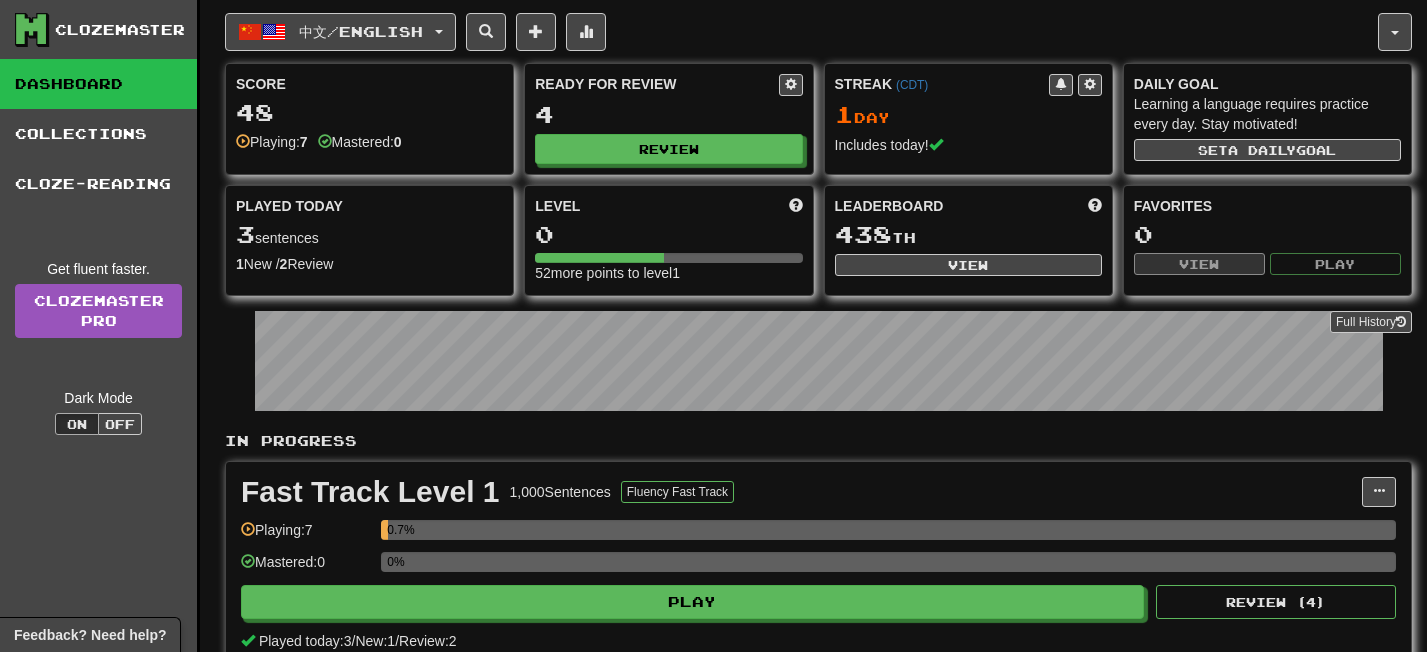 scroll, scrollTop: 0, scrollLeft: 0, axis: both 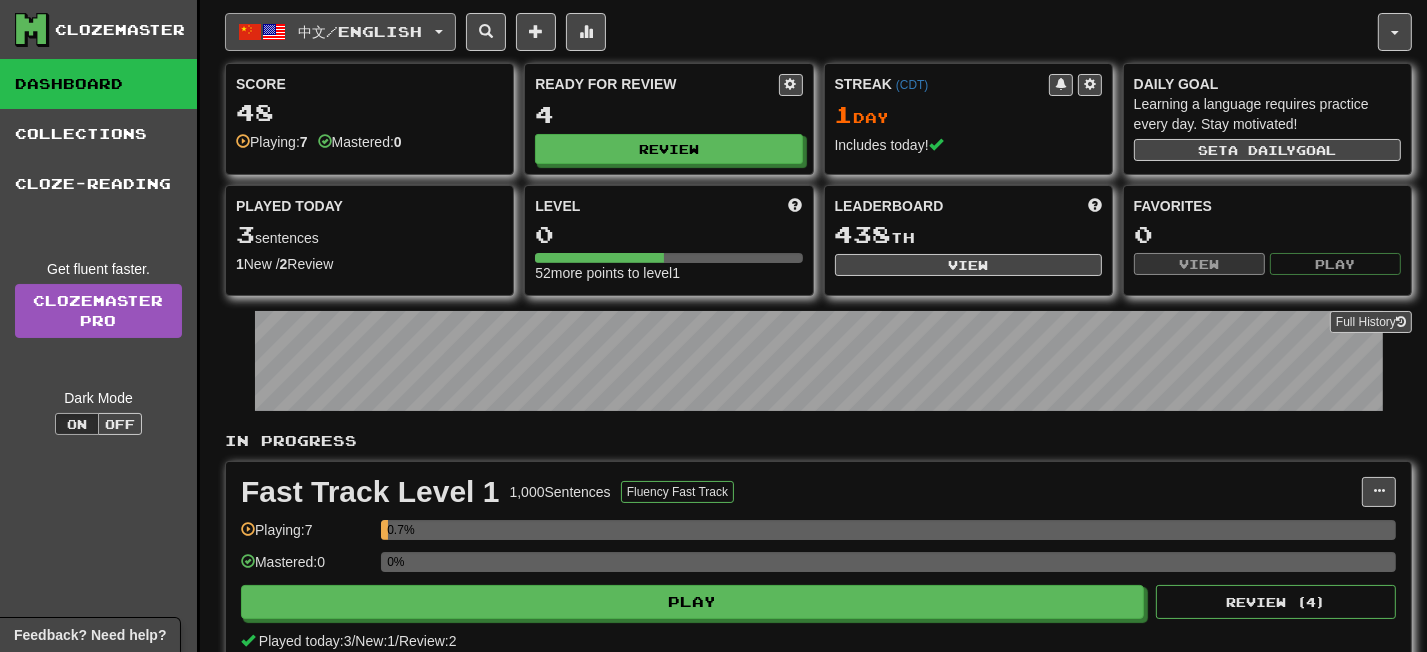 click on "中文  /  English" at bounding box center (361, 31) 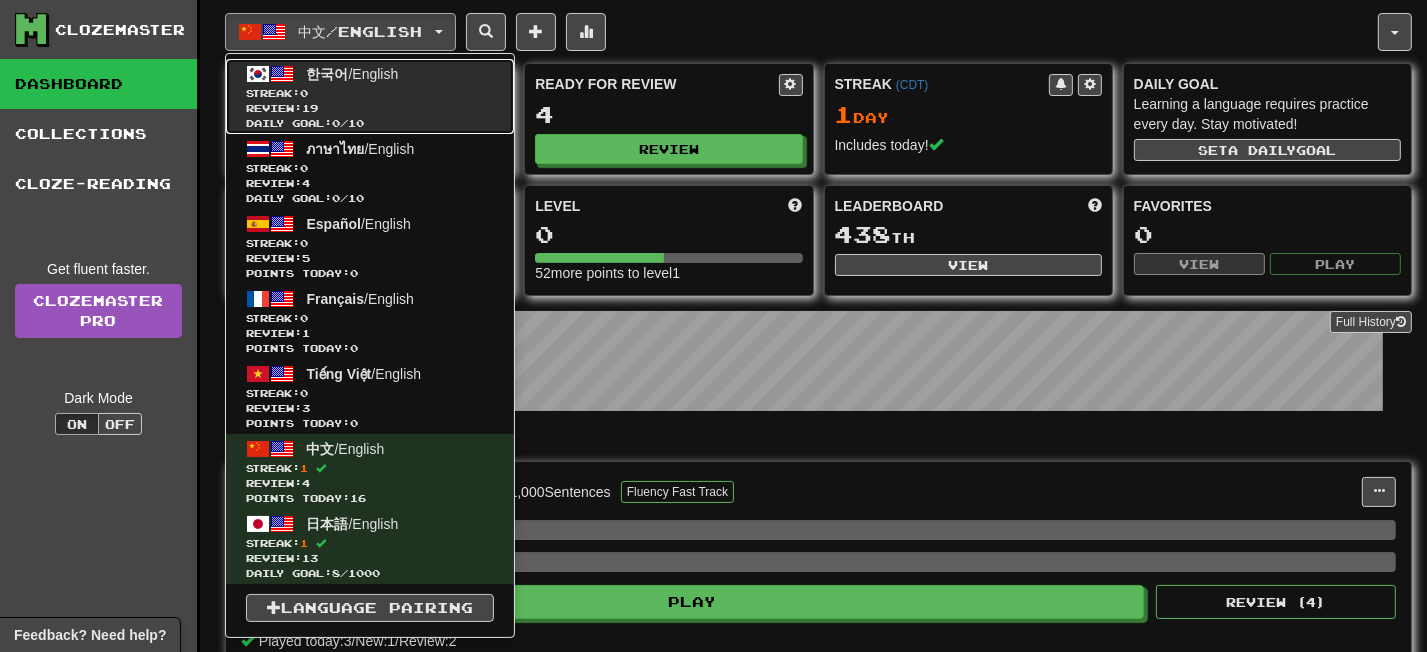 click on "Review:  19" at bounding box center (370, 108) 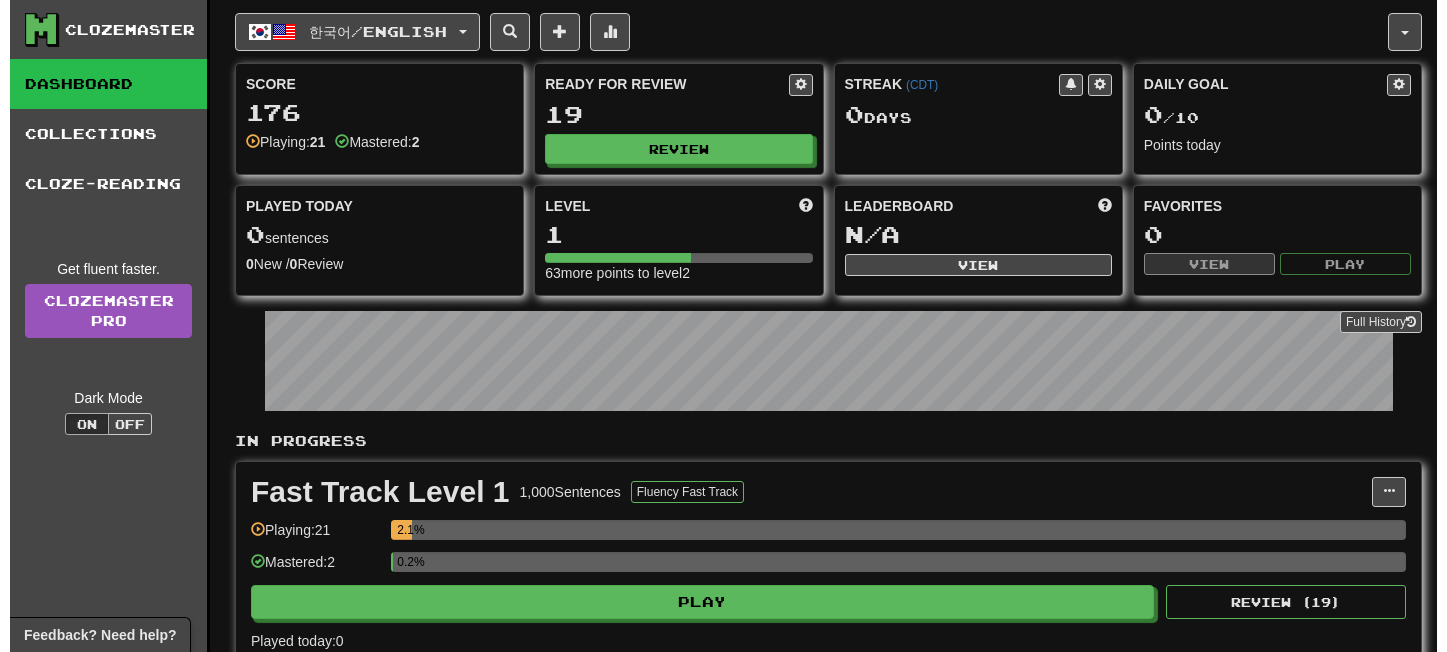 scroll, scrollTop: 0, scrollLeft: 0, axis: both 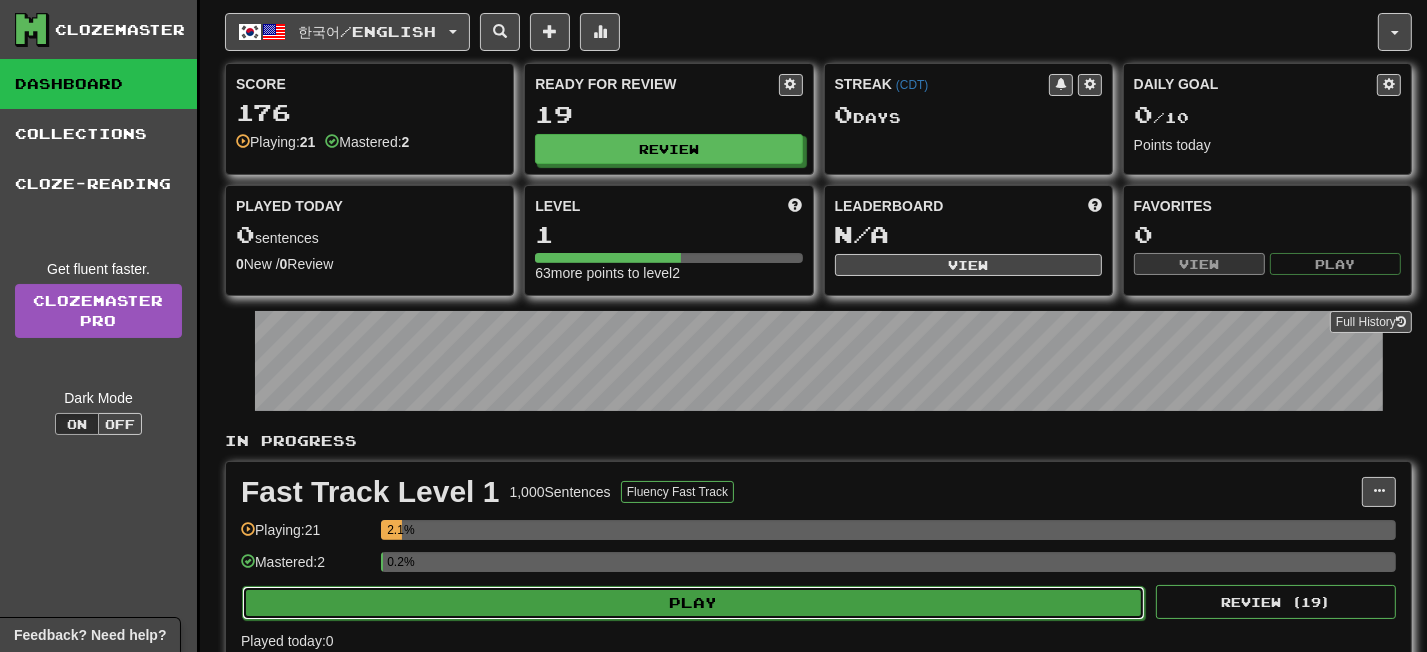 click on "Play" at bounding box center (693, 603) 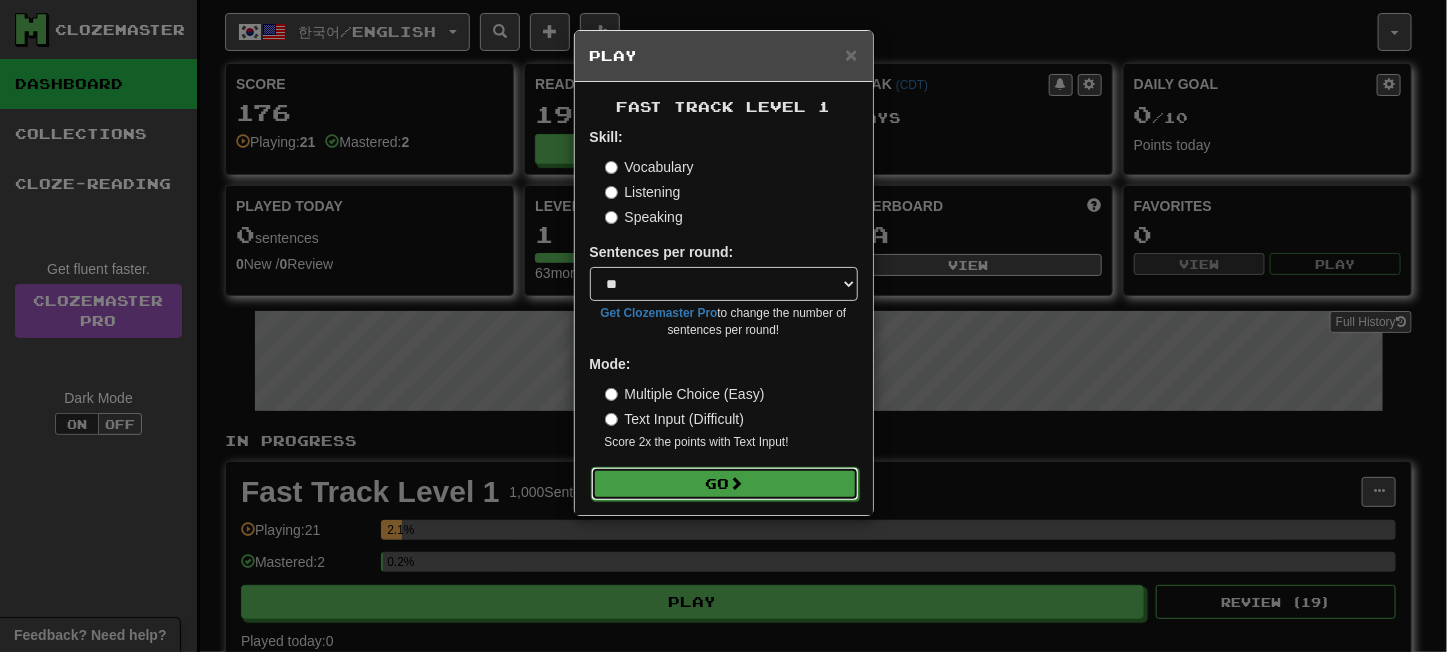click on "Go" at bounding box center (725, 484) 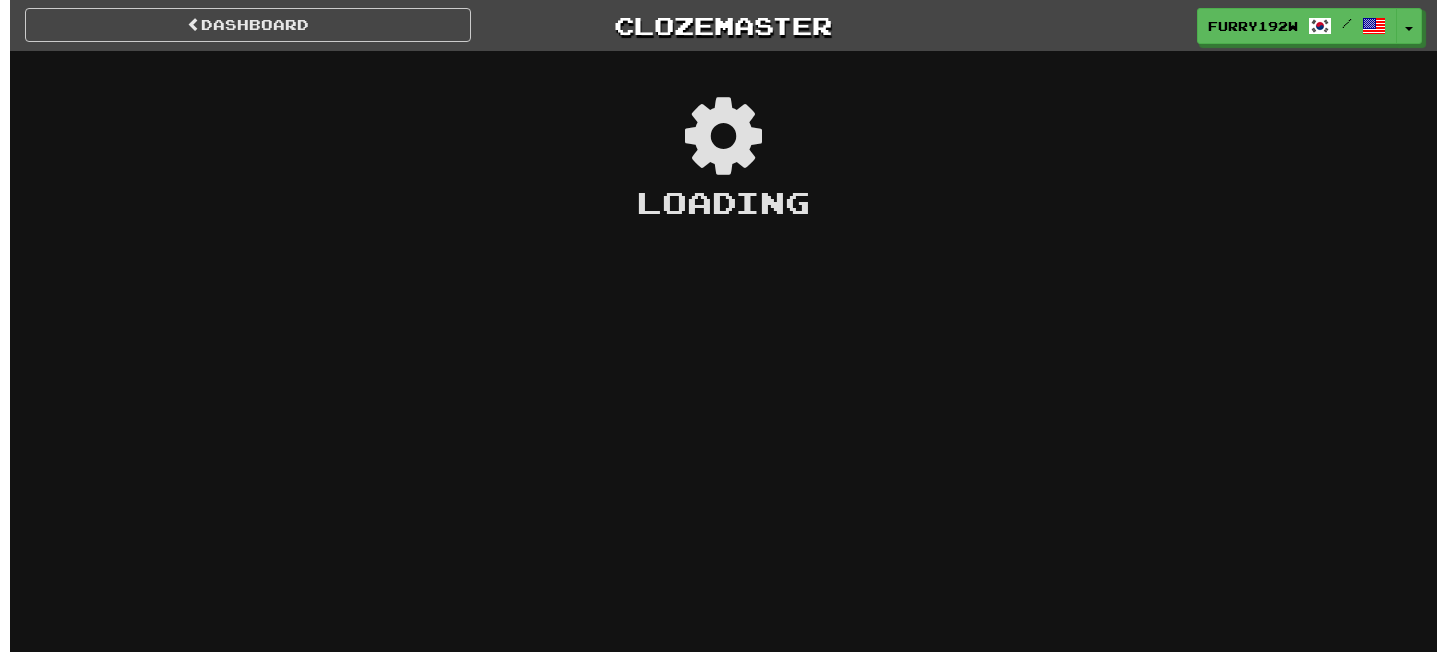 scroll, scrollTop: 0, scrollLeft: 0, axis: both 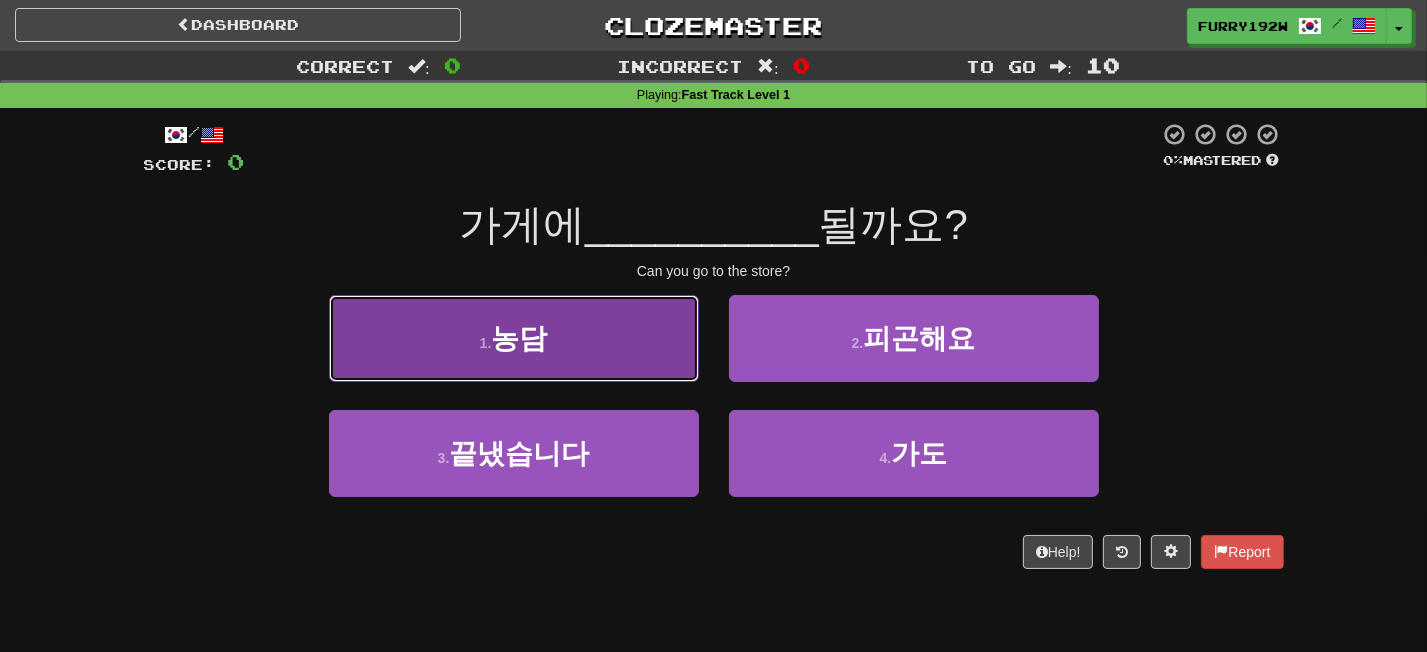 click on "1 .  농담" at bounding box center (514, 338) 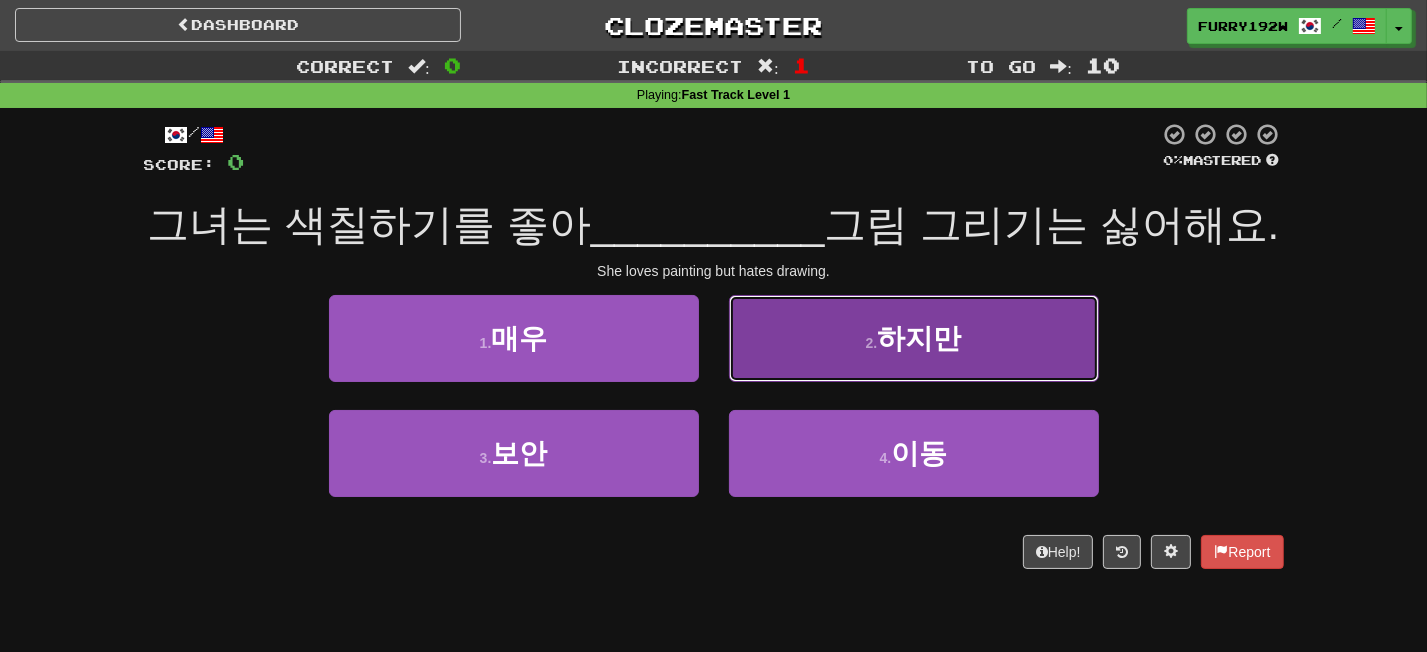 click on "2 .  하지만" at bounding box center (914, 338) 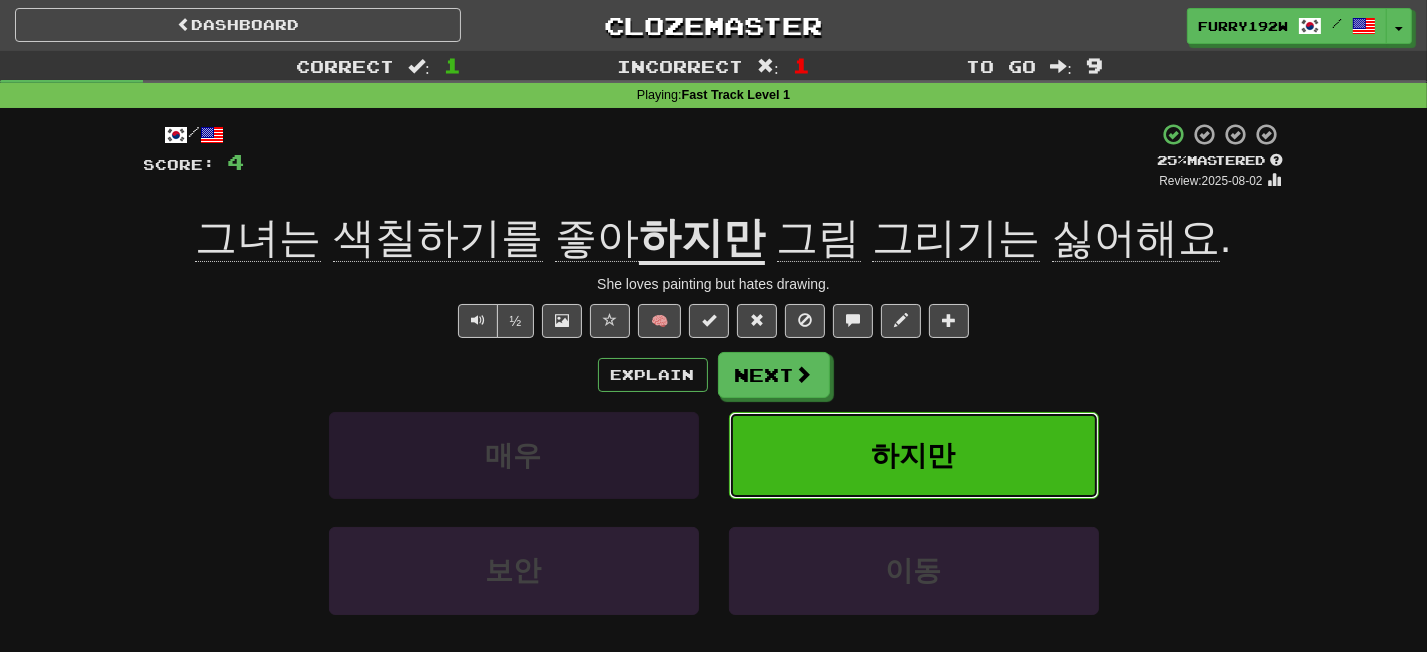 type 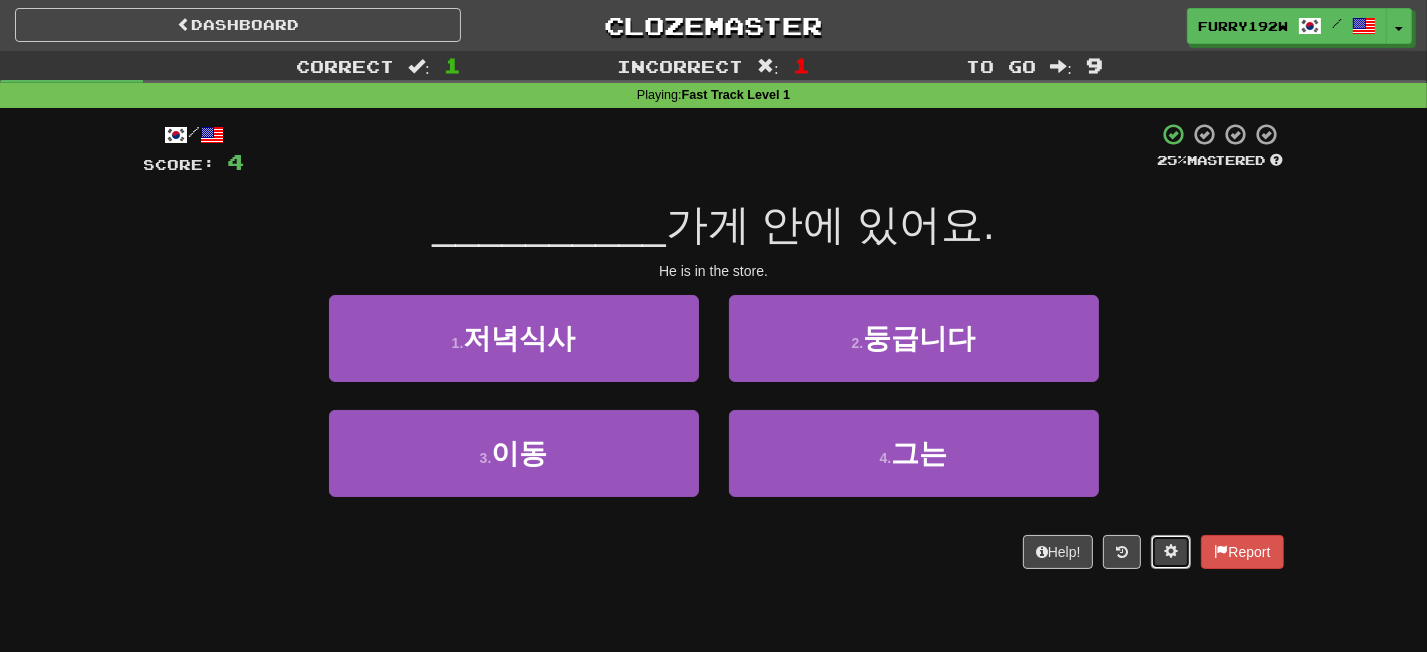 click at bounding box center (1171, 552) 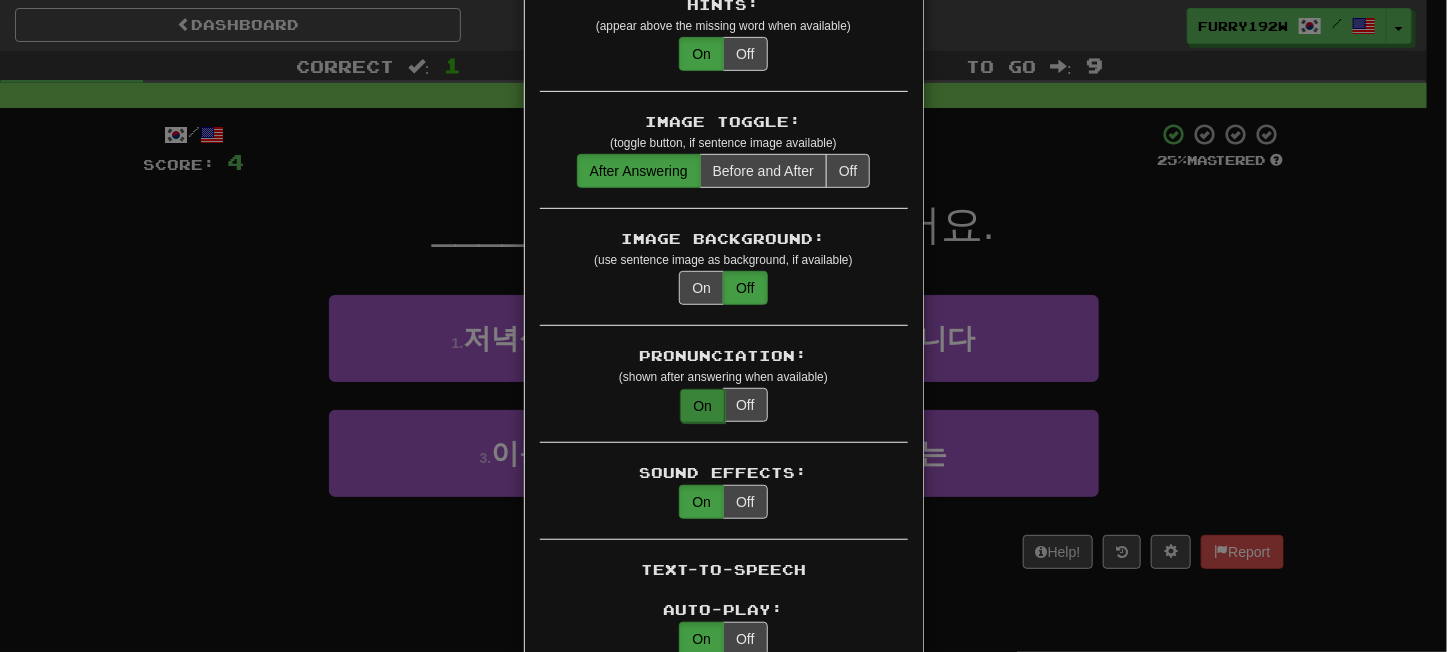 scroll, scrollTop: 465, scrollLeft: 0, axis: vertical 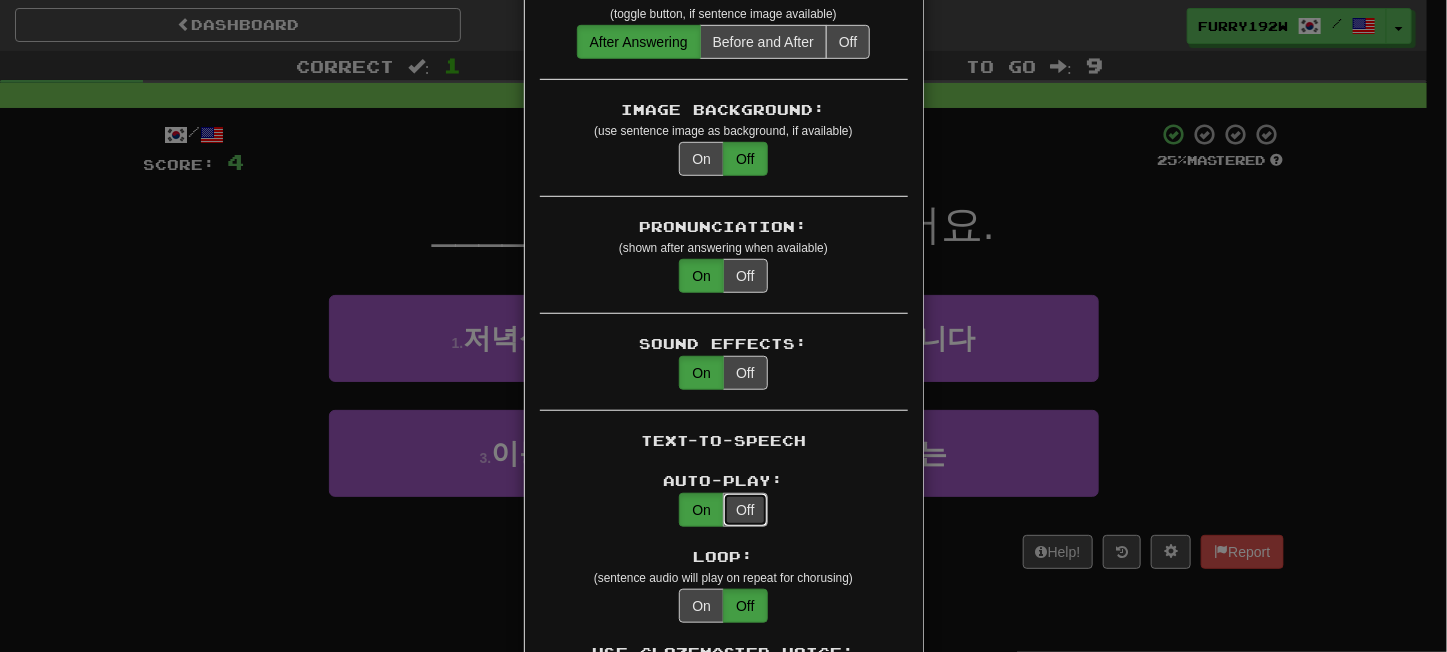 click on "Off" at bounding box center (745, 510) 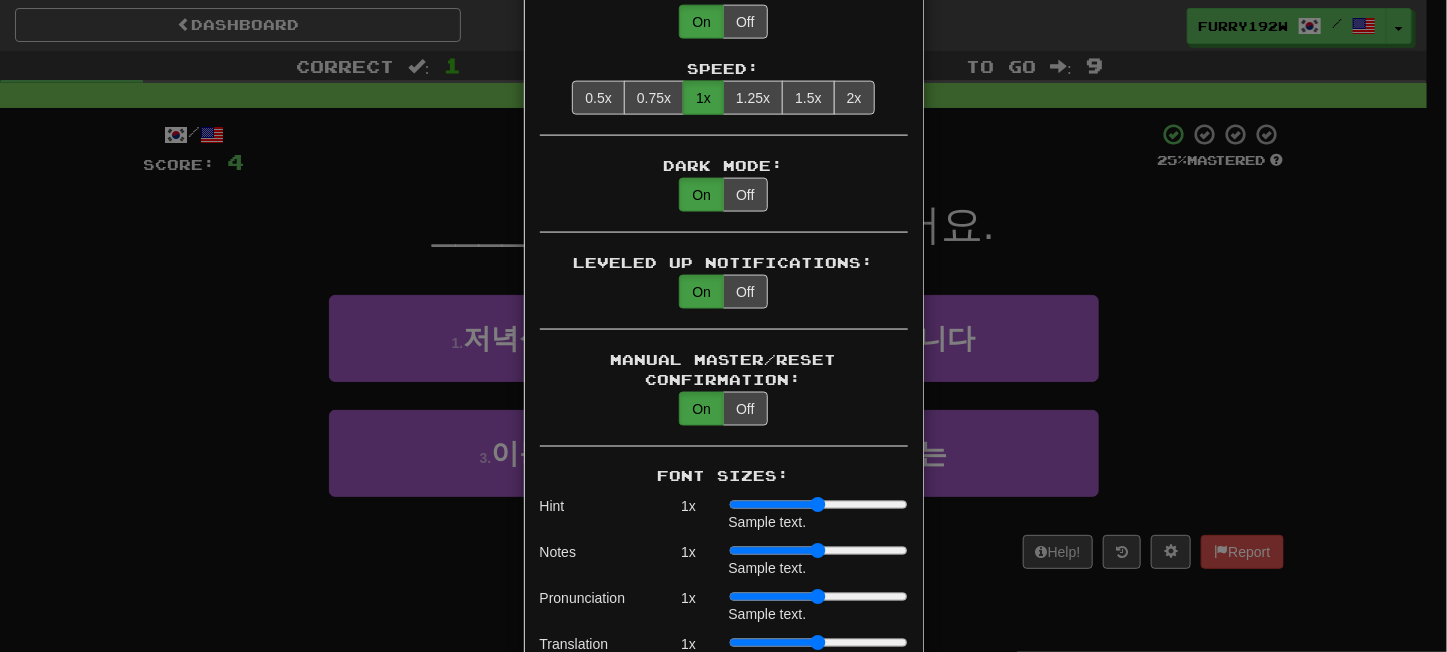 scroll, scrollTop: 1126, scrollLeft: 0, axis: vertical 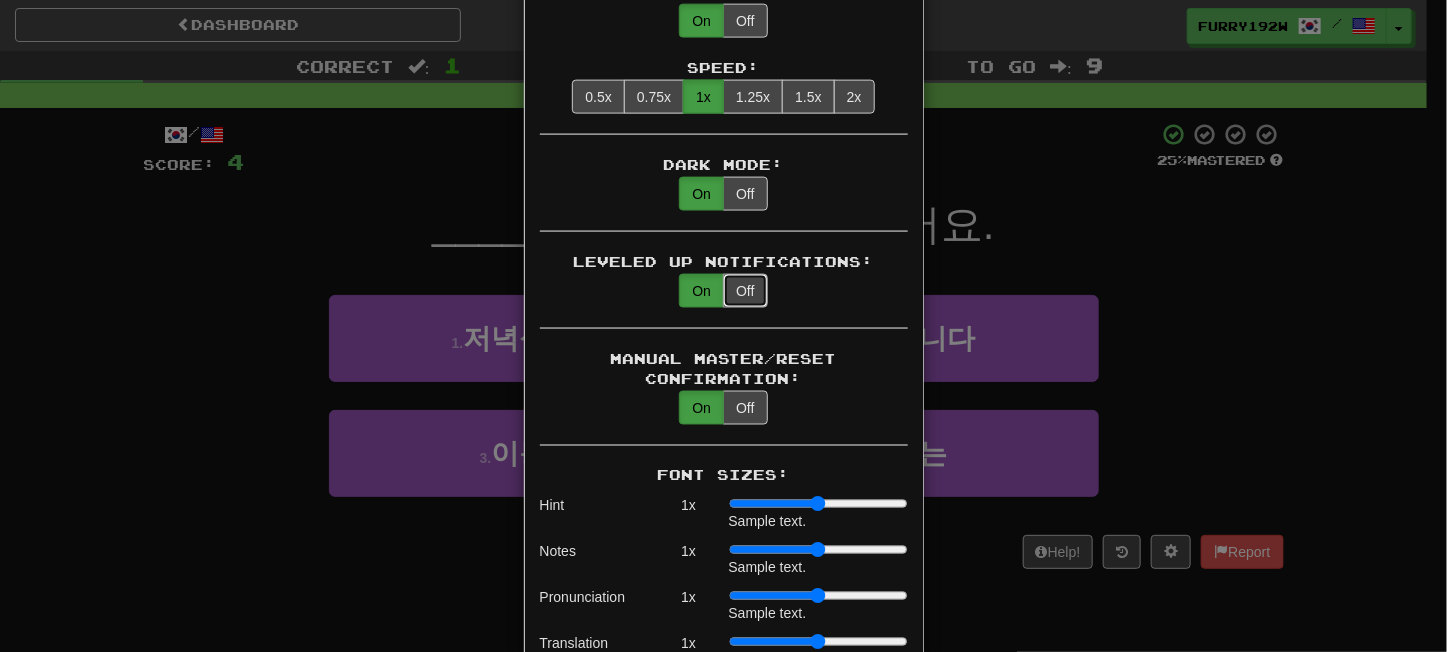 click on "Off" at bounding box center (745, 291) 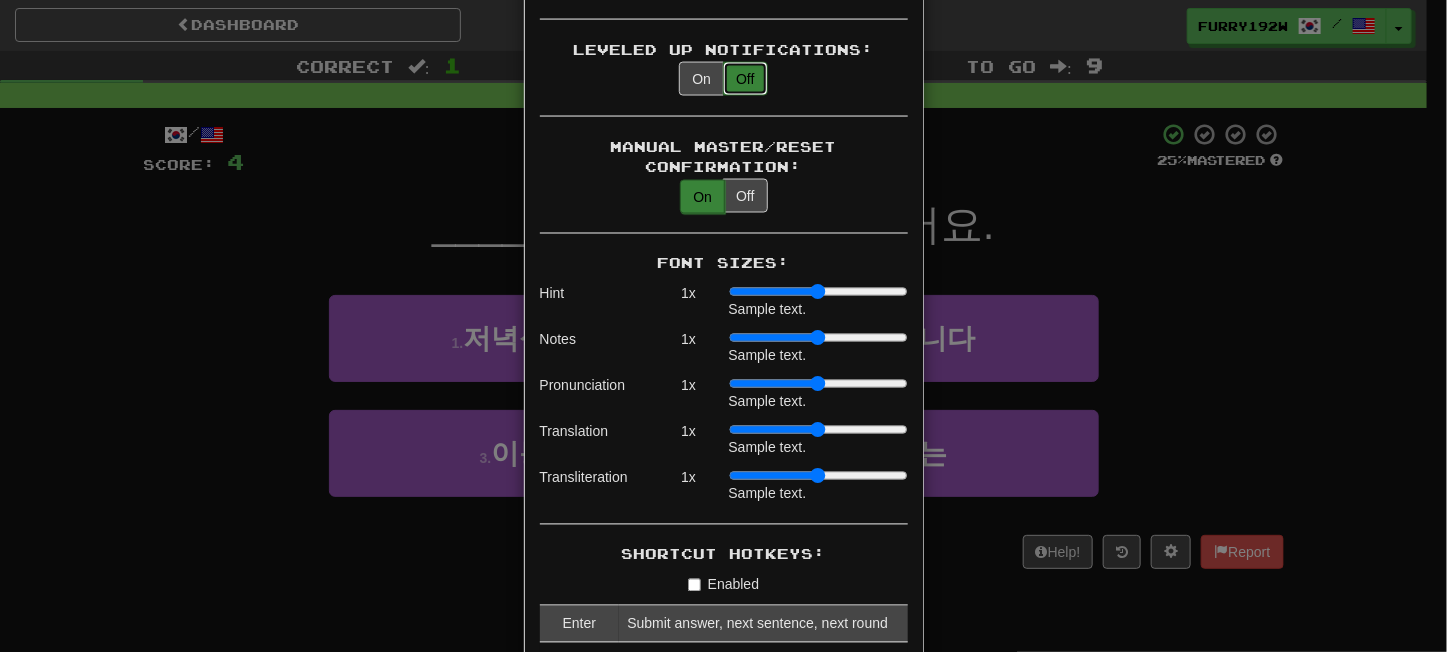 scroll, scrollTop: 1342, scrollLeft: 0, axis: vertical 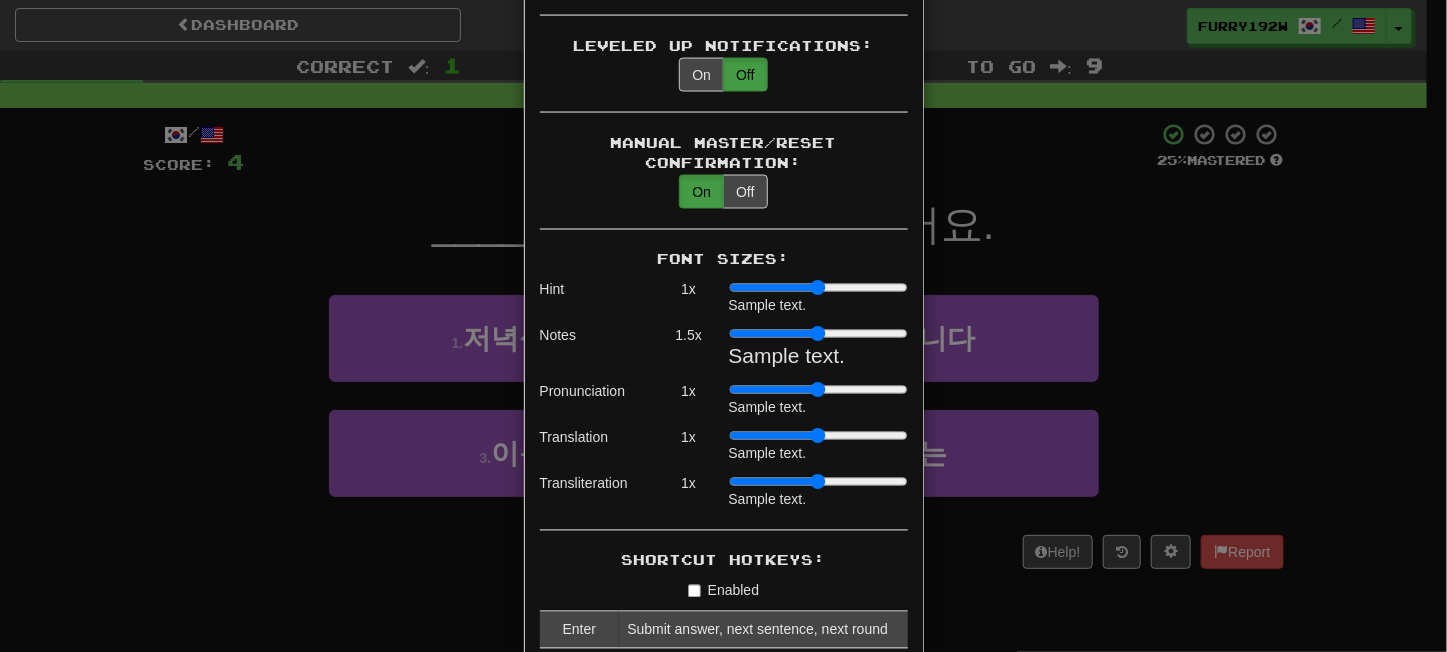 drag, startPoint x: 725, startPoint y: 315, endPoint x: 761, endPoint y: 324, distance: 37.107952 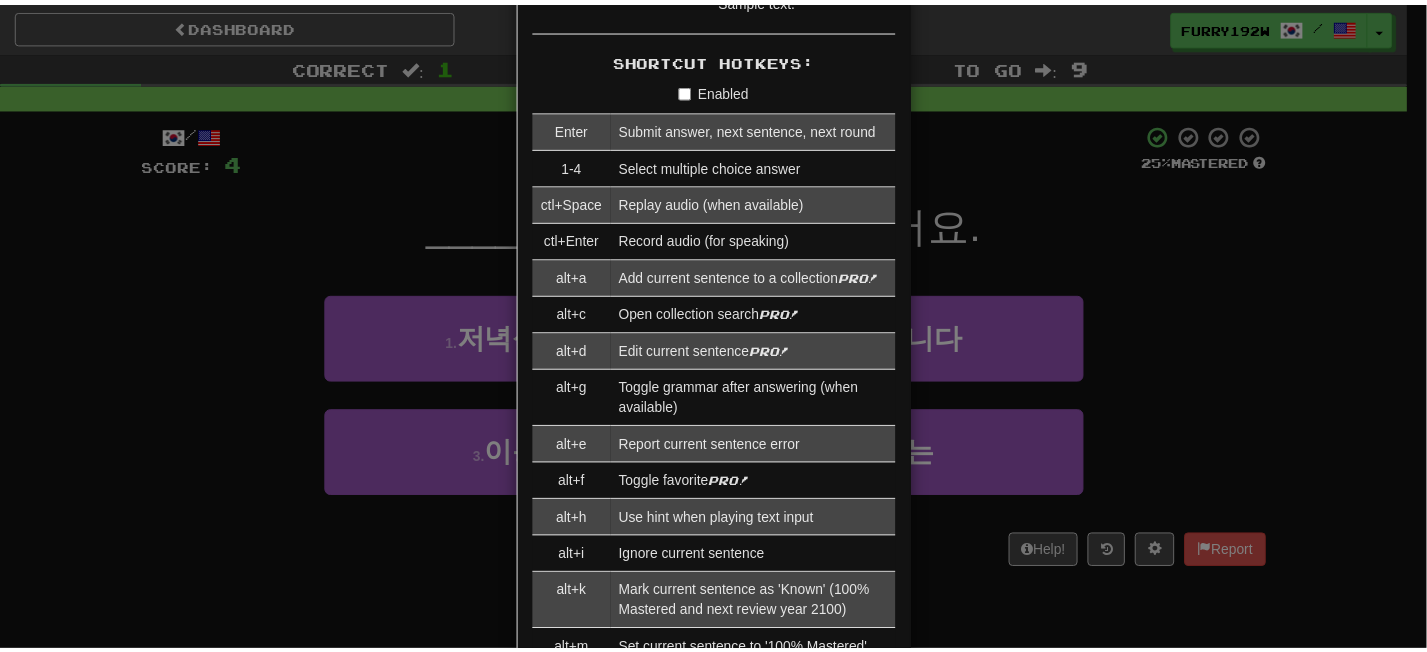 scroll, scrollTop: 2309, scrollLeft: 0, axis: vertical 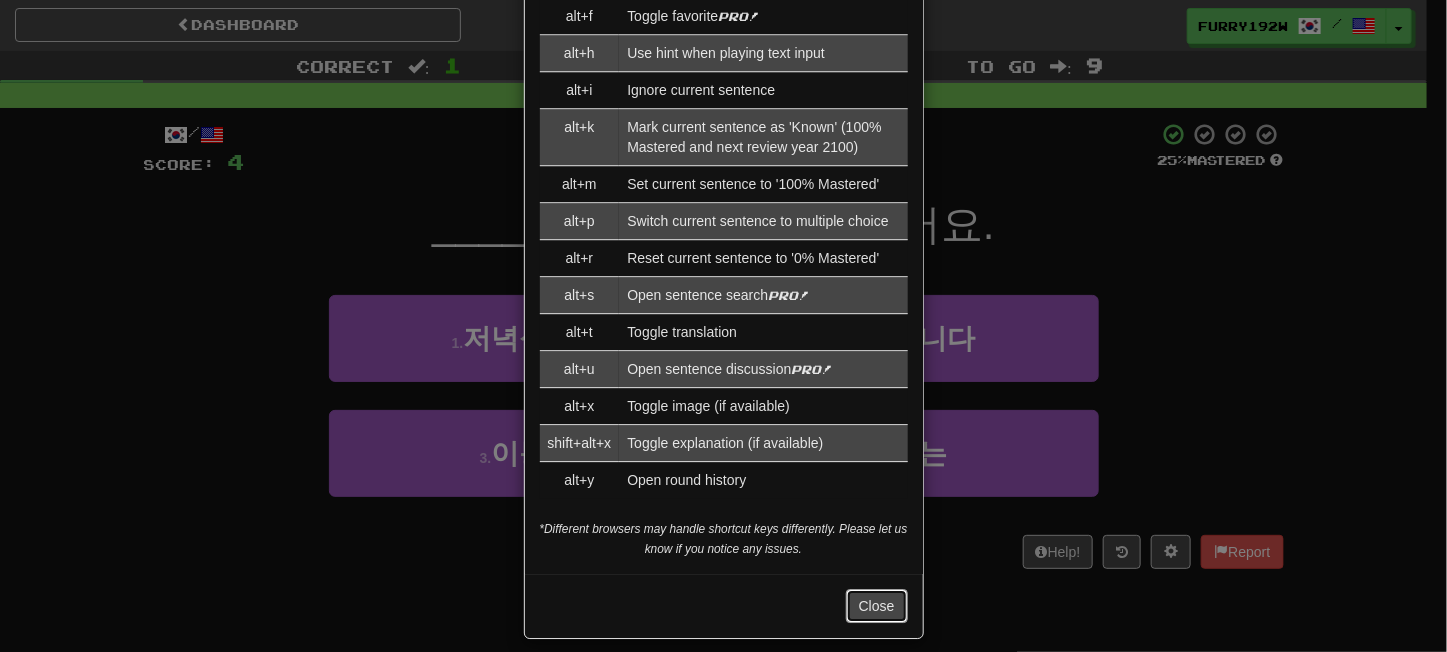 click on "Close" at bounding box center (877, 606) 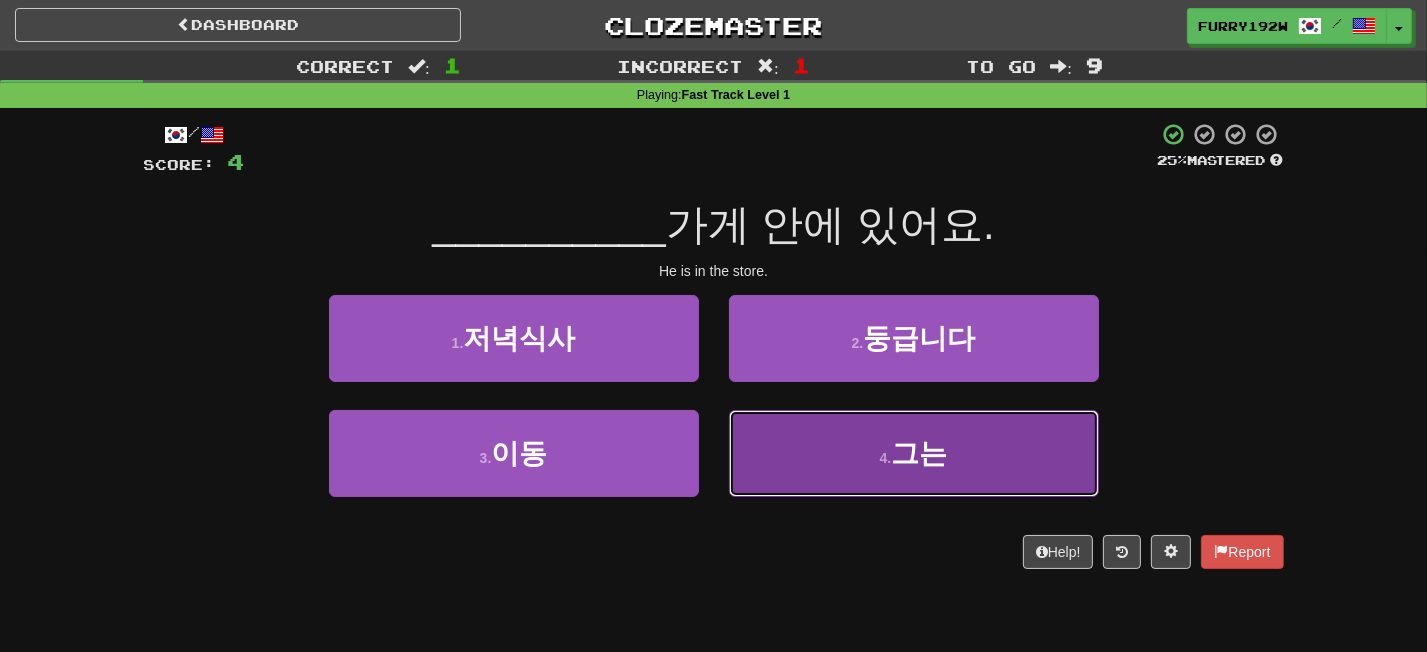 click on "4 .  그는" at bounding box center (914, 453) 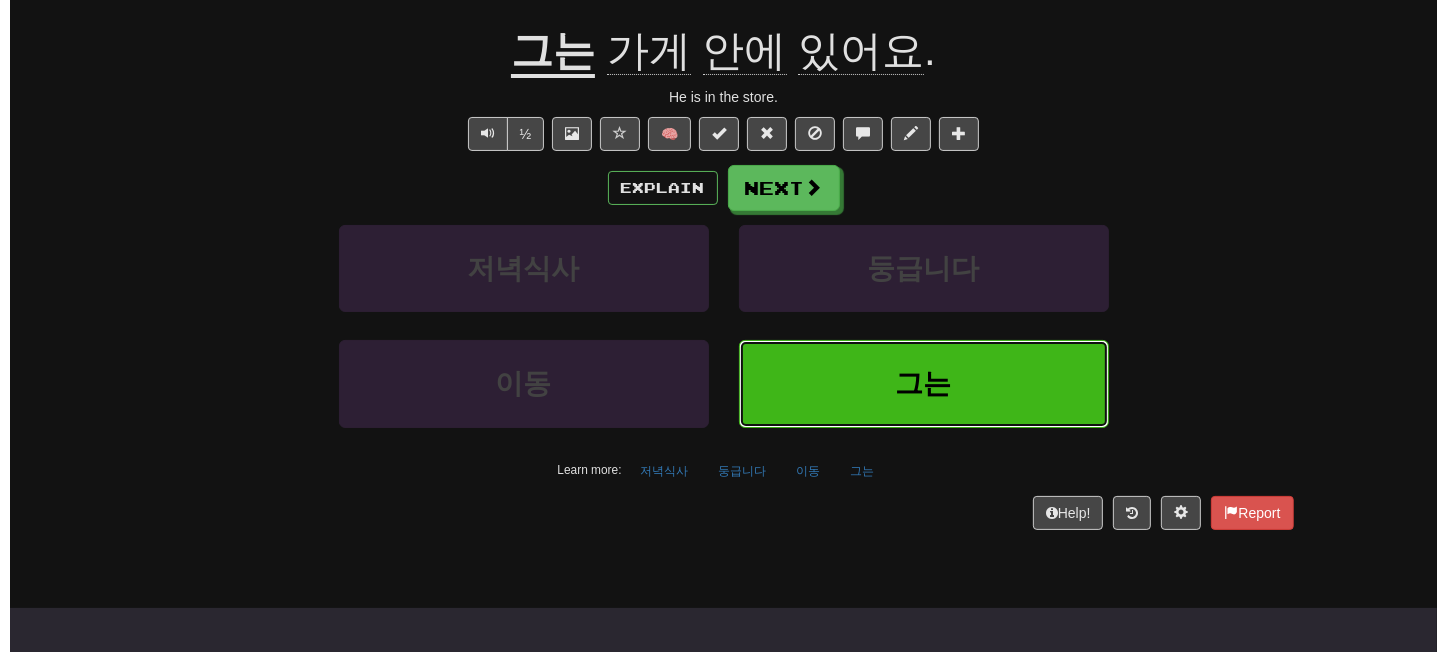 scroll, scrollTop: 201, scrollLeft: 0, axis: vertical 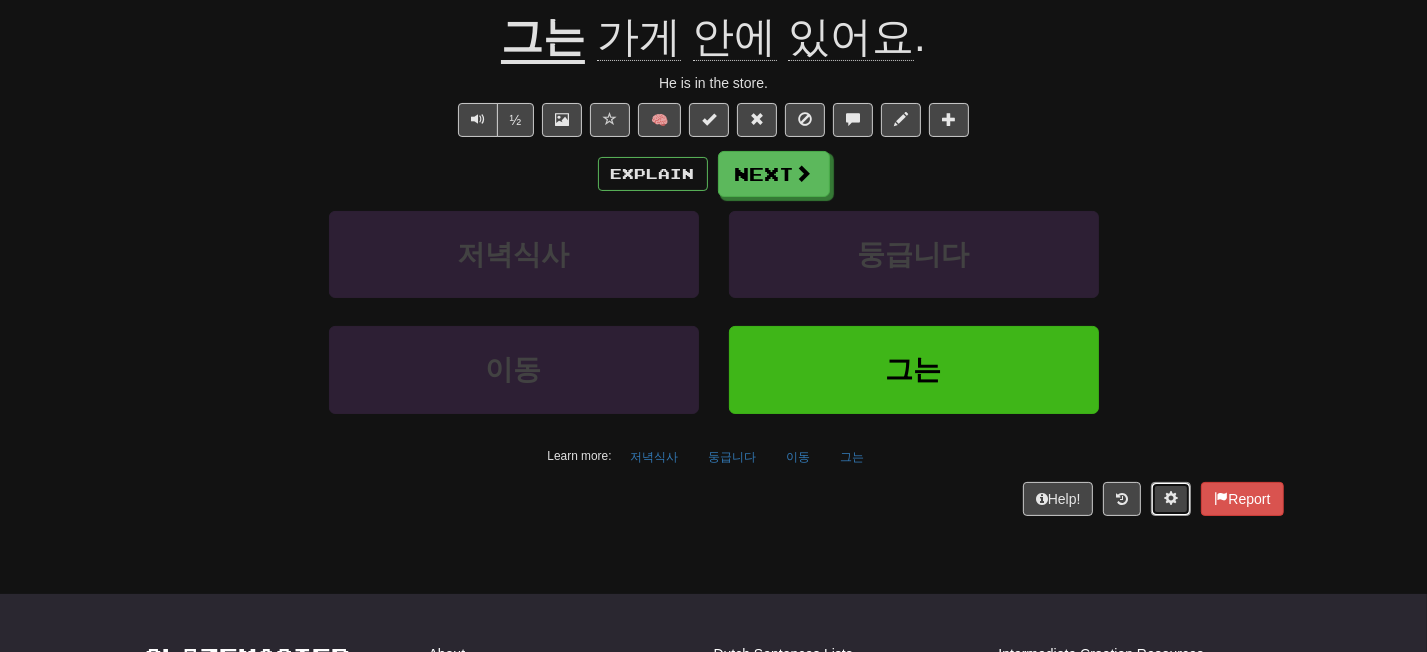 click at bounding box center (1171, 498) 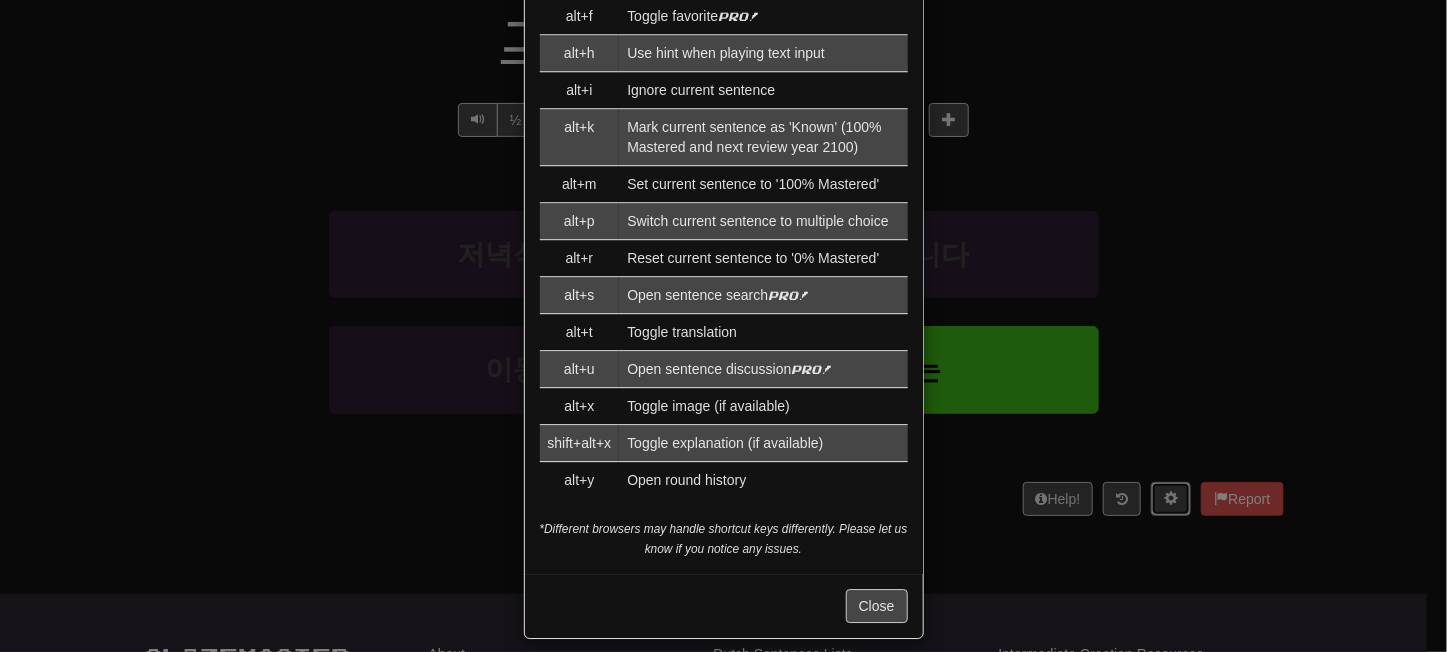 scroll, scrollTop: 0, scrollLeft: 0, axis: both 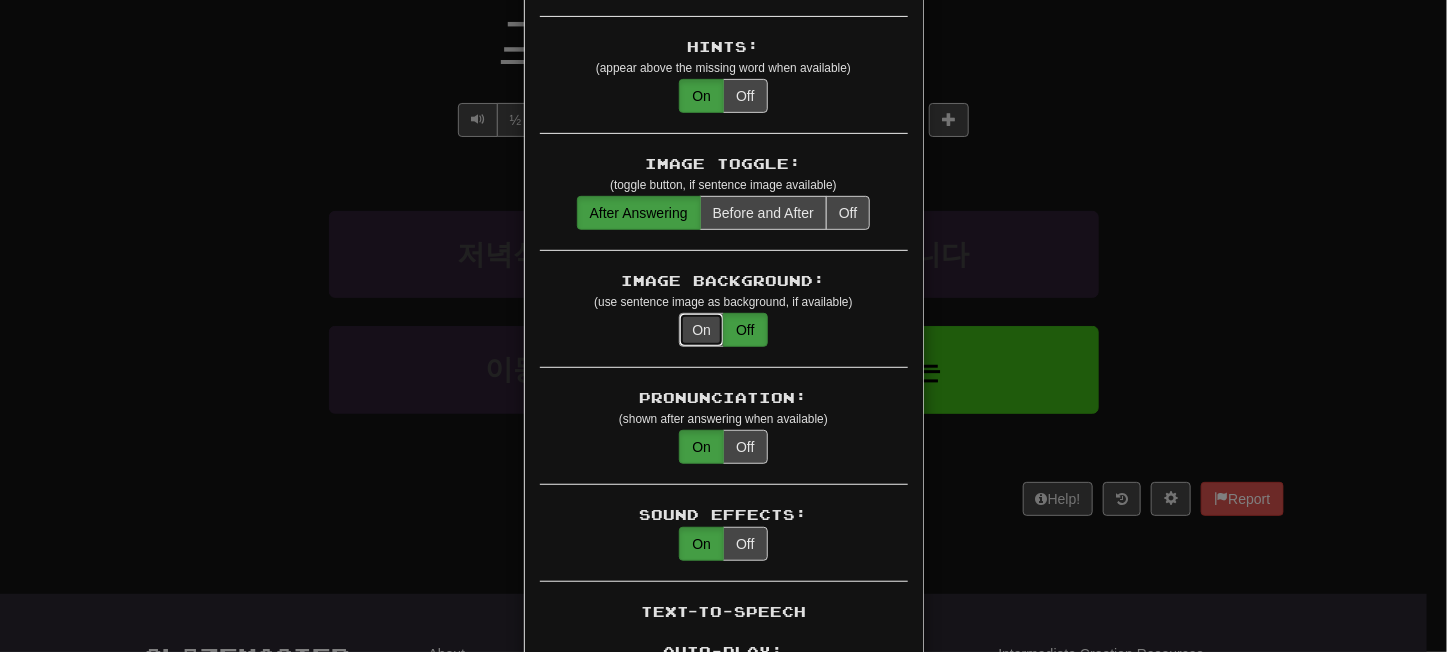 click on "On" at bounding box center (701, 330) 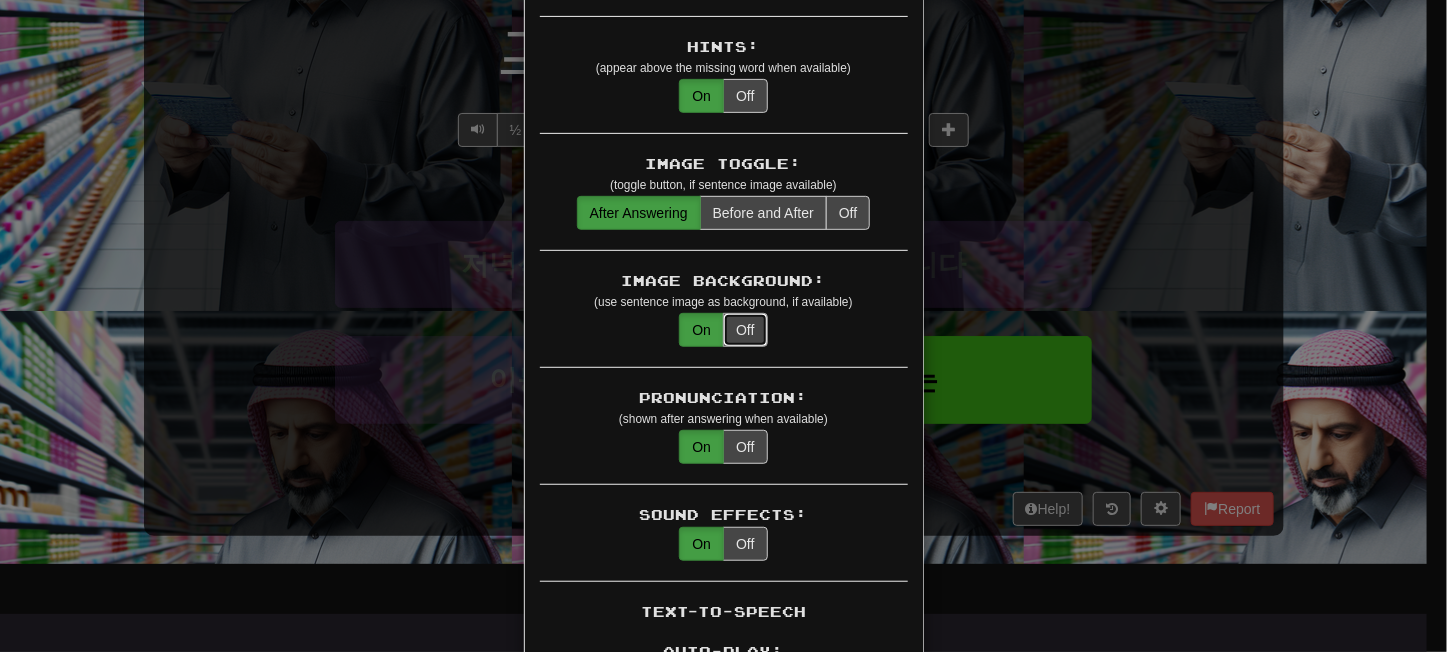 click on "Off" at bounding box center (745, 330) 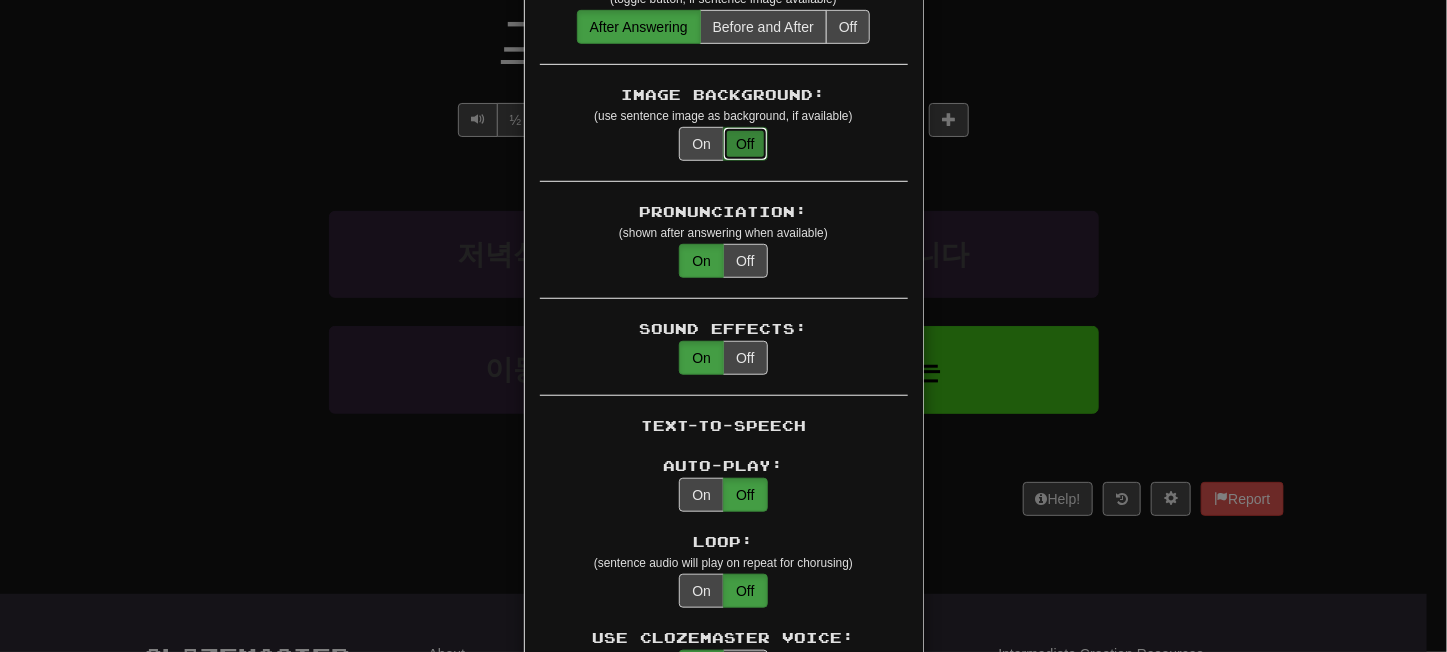 scroll, scrollTop: 483, scrollLeft: 0, axis: vertical 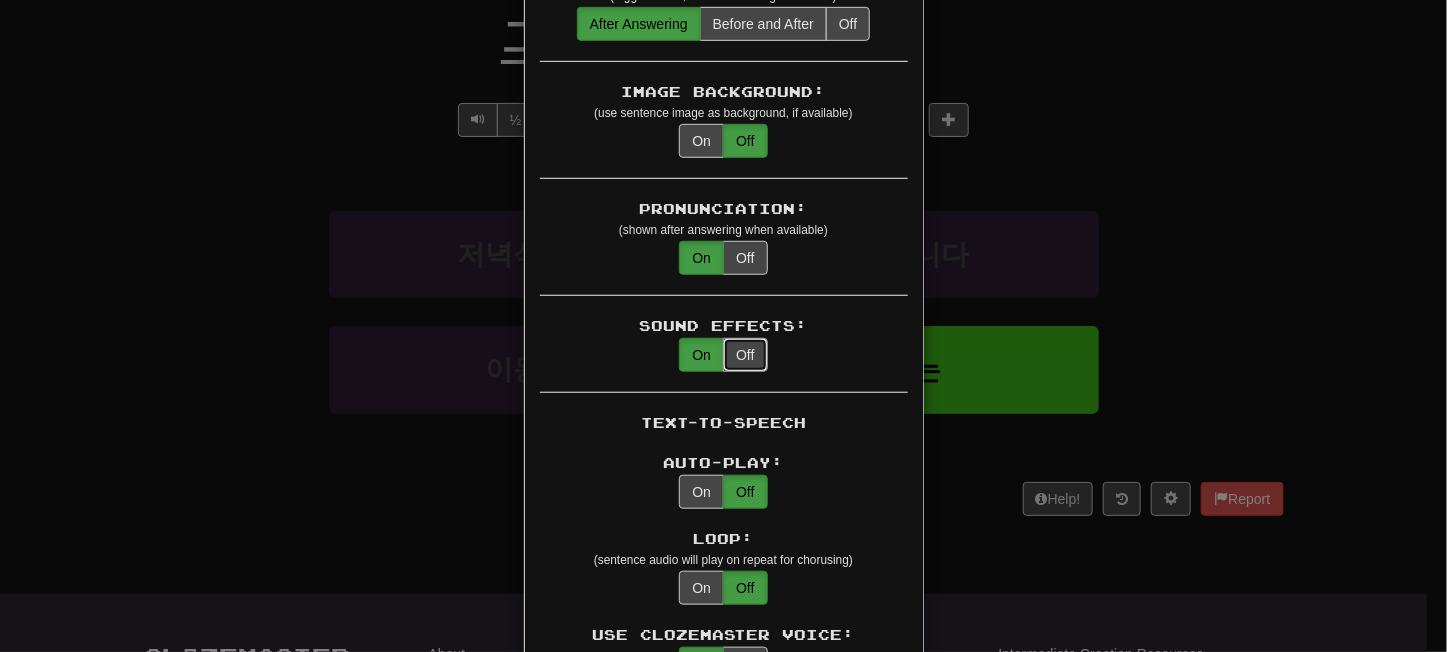 click on "Off" at bounding box center (745, 355) 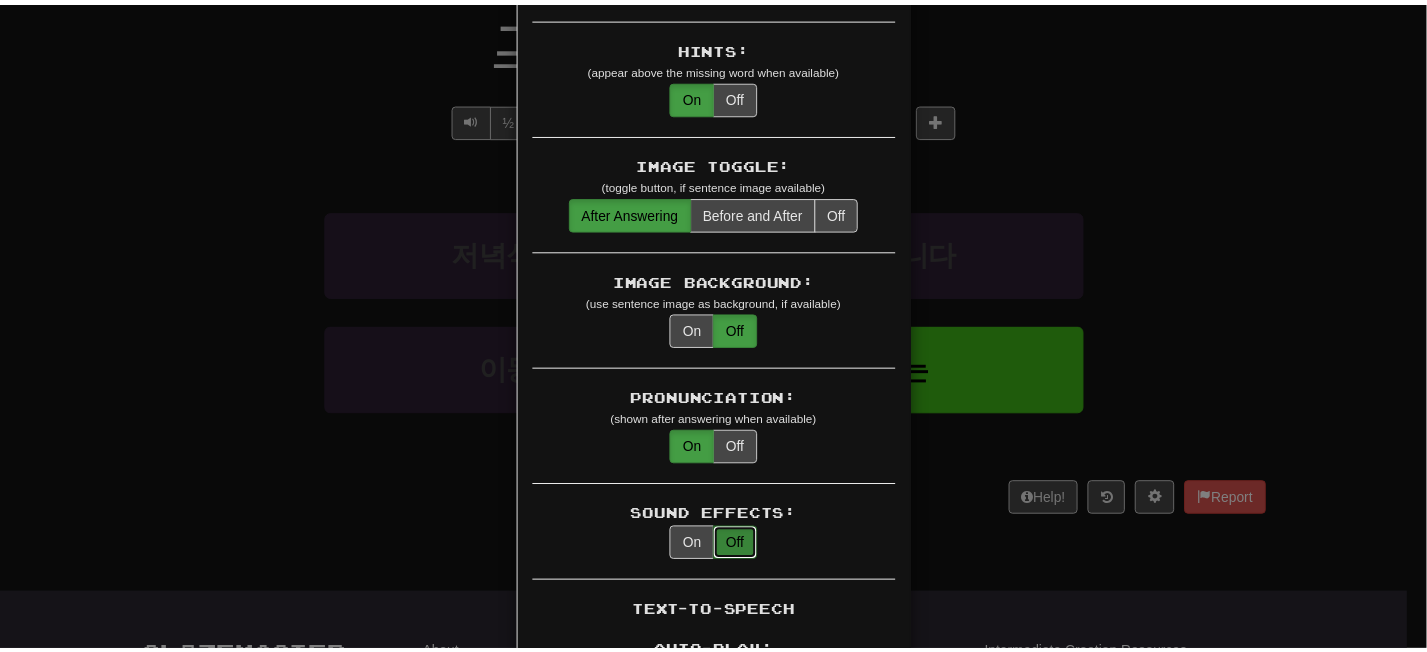 scroll, scrollTop: 270, scrollLeft: 0, axis: vertical 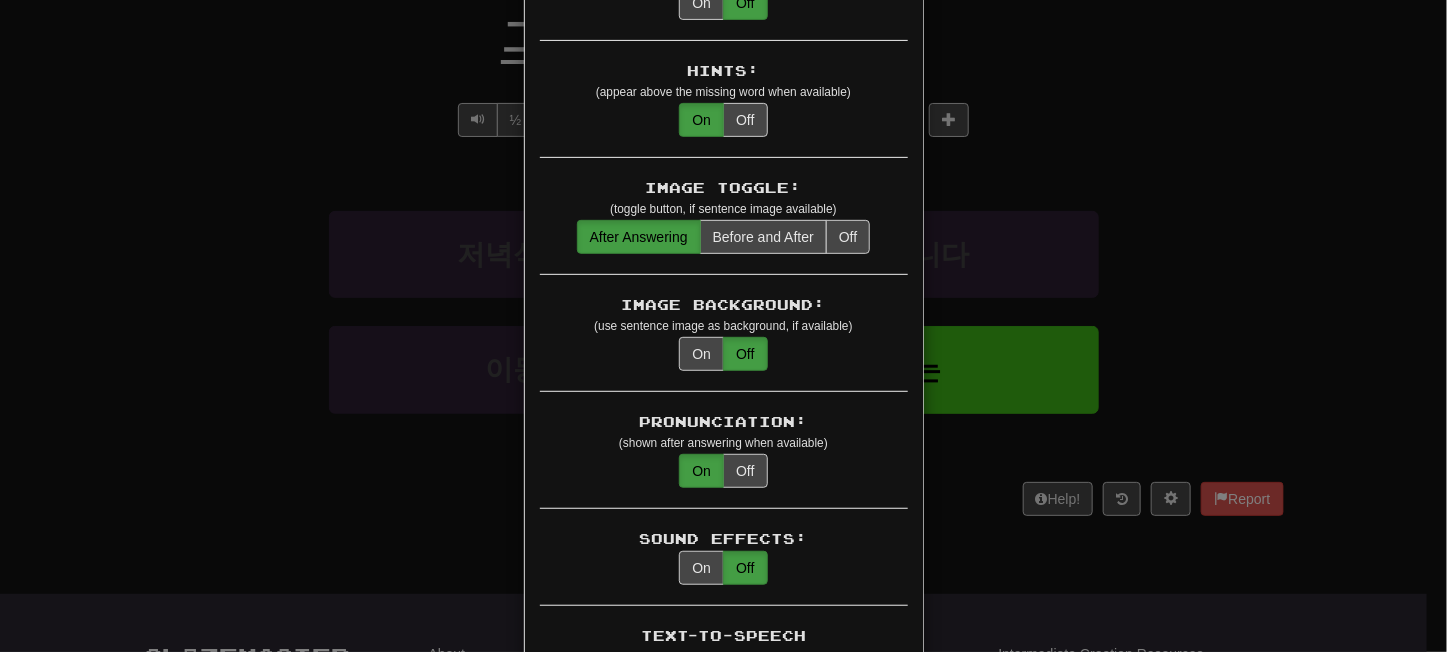 click on "× Game Settings Translations: Visible Show  After Answering Hidden Sentence Text Initially Hidden: (see just the translation, then click a button to see the sentence text) On Off Hints: (appear above the missing word when available) On Off Image Toggle: (toggle button, if sentence image available) After Answering Before and After Off Image Background: (use sentence image as background, if available) On Off Pronunciation: (shown after answering when available) On Off Sound Effects: On Off Text-to-Speech Auto-Play: On Off Loop: (sentence audio will play on repeat for chorusing) On Off Use Clozemaster Voice: On Off Speed: 0.5x 0.75x 1x 1.25x 1.5x 2x Dark Mode: On Off Leveled Up Notifications: On Off Manual Master/Reset Confirmation: On Off Font Sizes: Hint 1 x Sample text. Notes 1.5 x Sample text. Pronunciation 1 x Sample text. Translation 1 x Sample text. Transliteration 1 x Sample text. Shortcut Hotkeys:  Enabled Enter Submit answer, next sentence, next round 1-4 Select multiple choice answer ctl+Space alt+a" at bounding box center (723, 326) 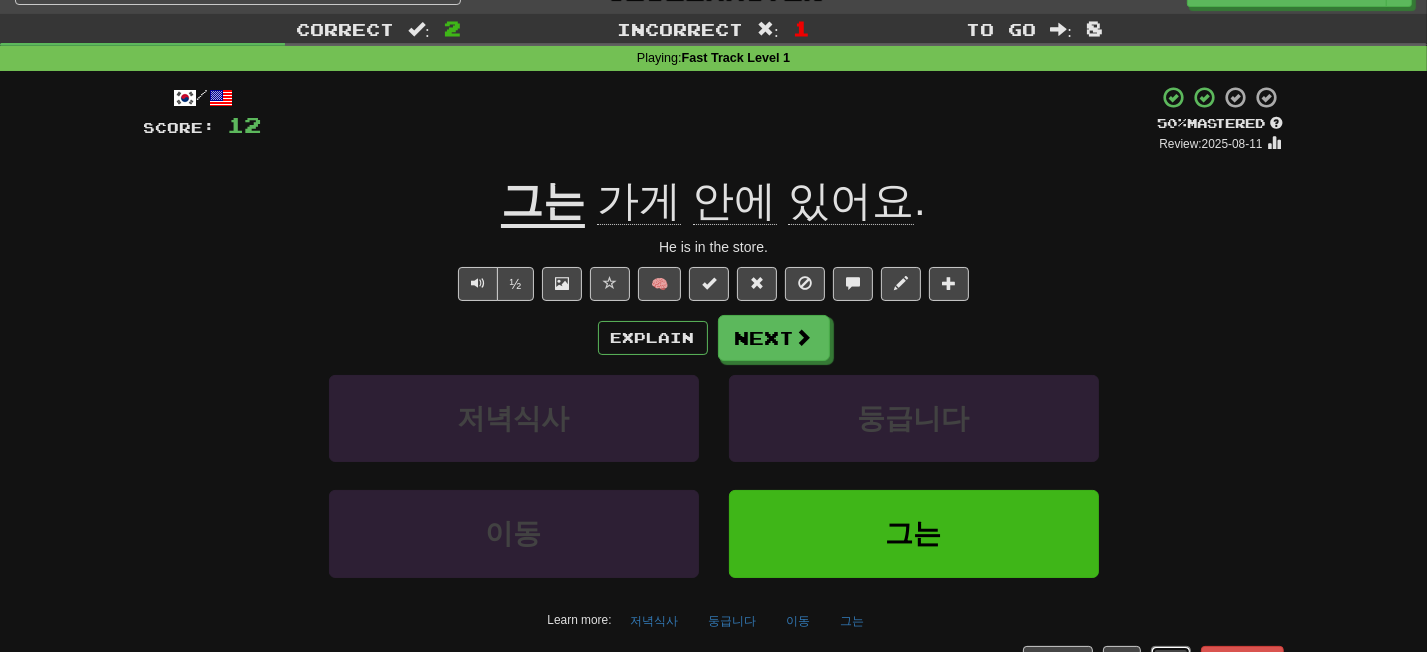 scroll, scrollTop: 0, scrollLeft: 0, axis: both 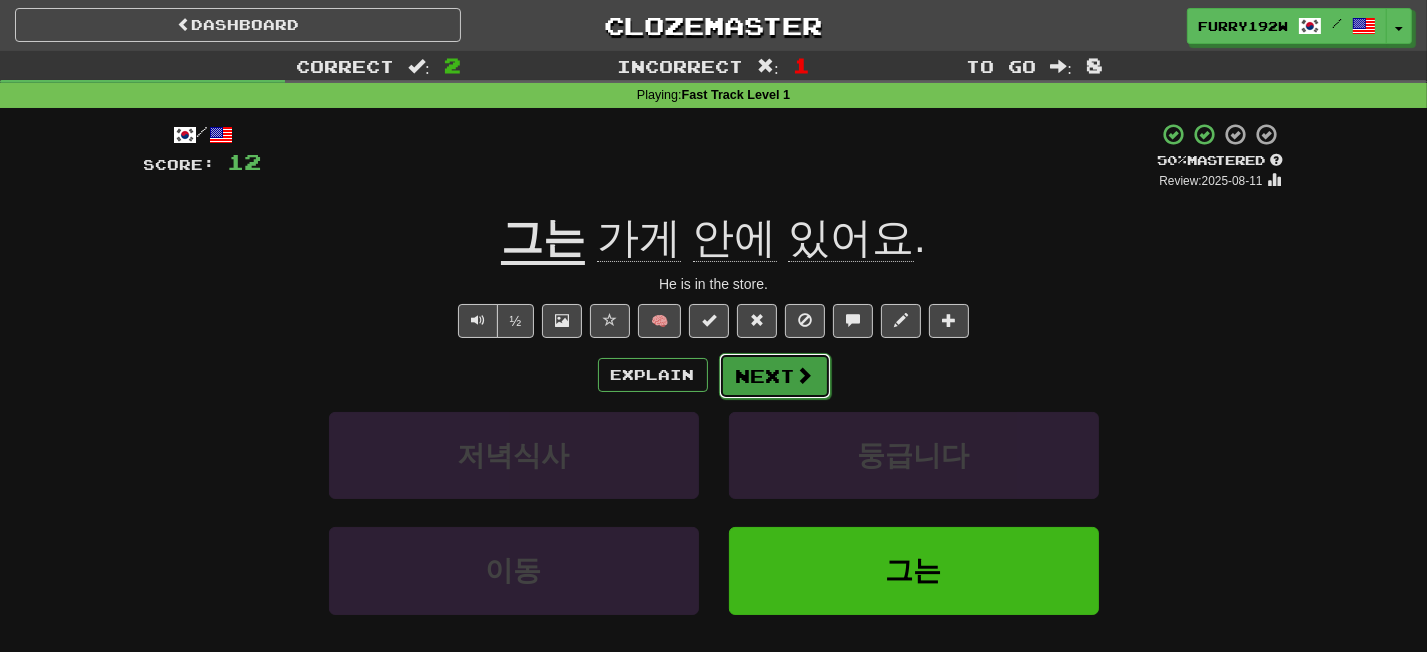 click on "Next" at bounding box center (775, 376) 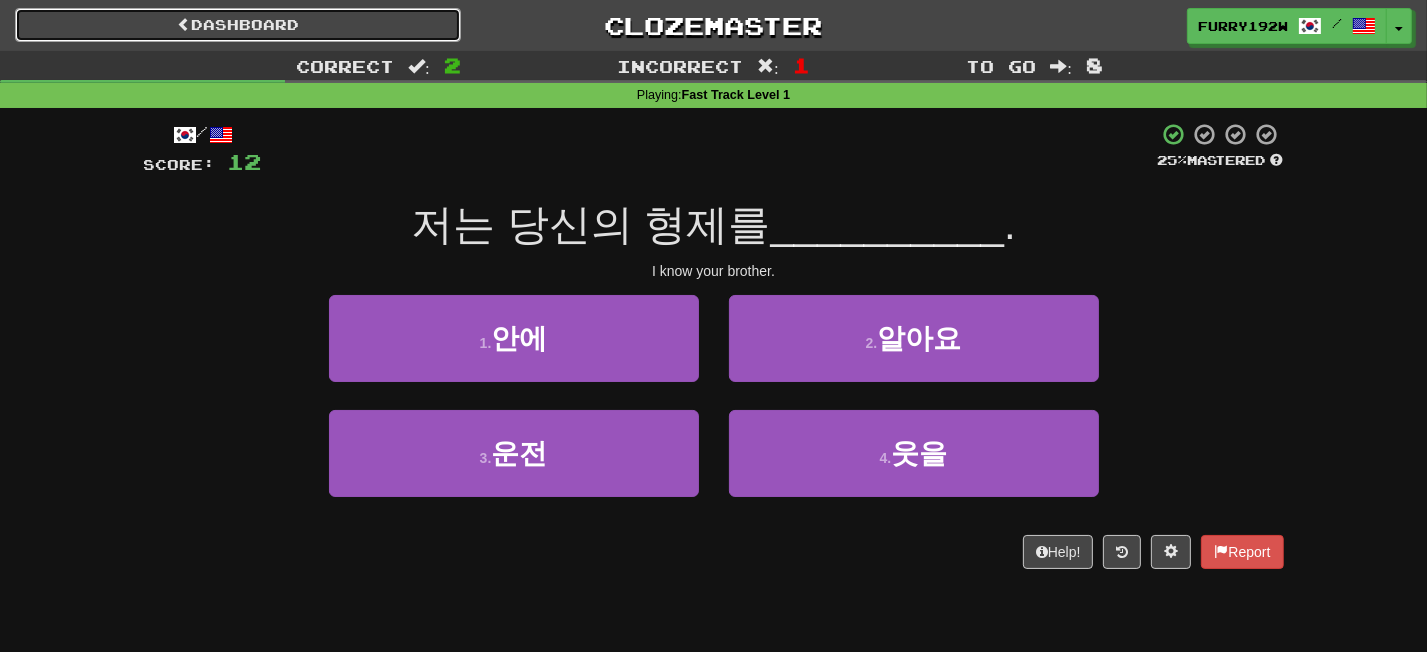 click on "Dashboard" at bounding box center (238, 25) 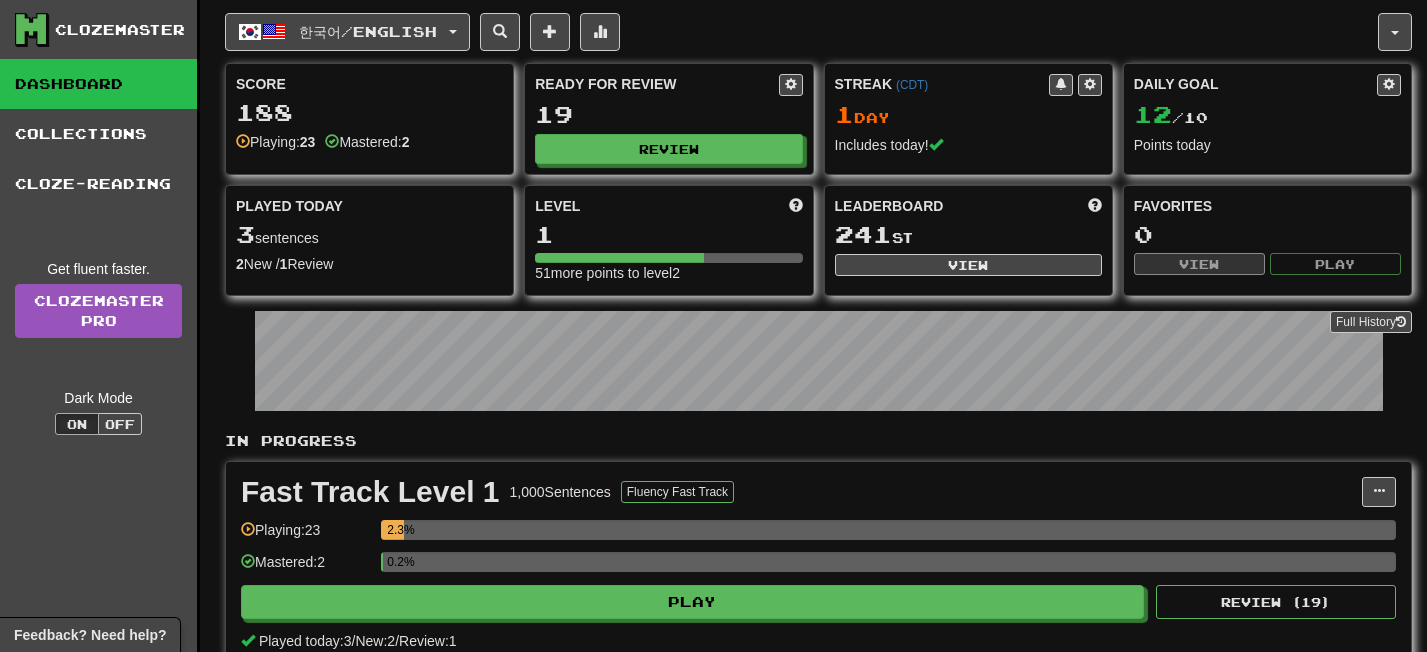scroll, scrollTop: 0, scrollLeft: 0, axis: both 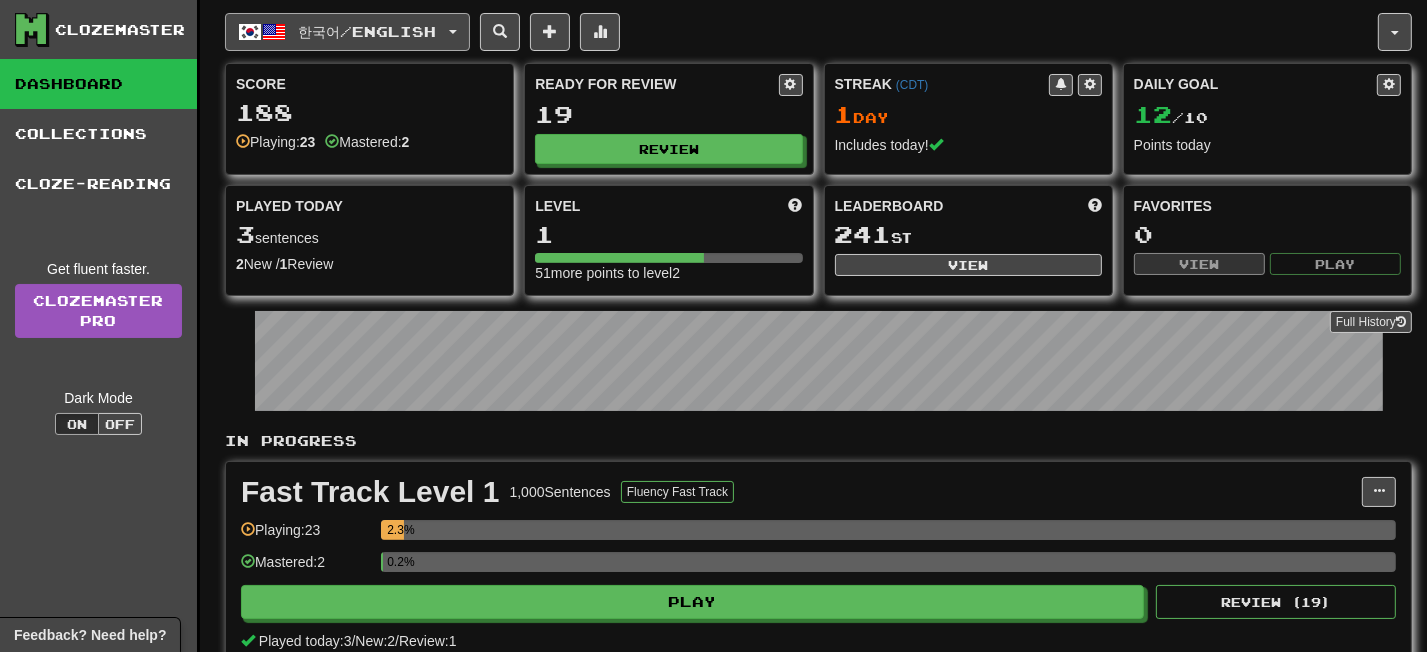 click on "한국어  /  English" at bounding box center [368, 31] 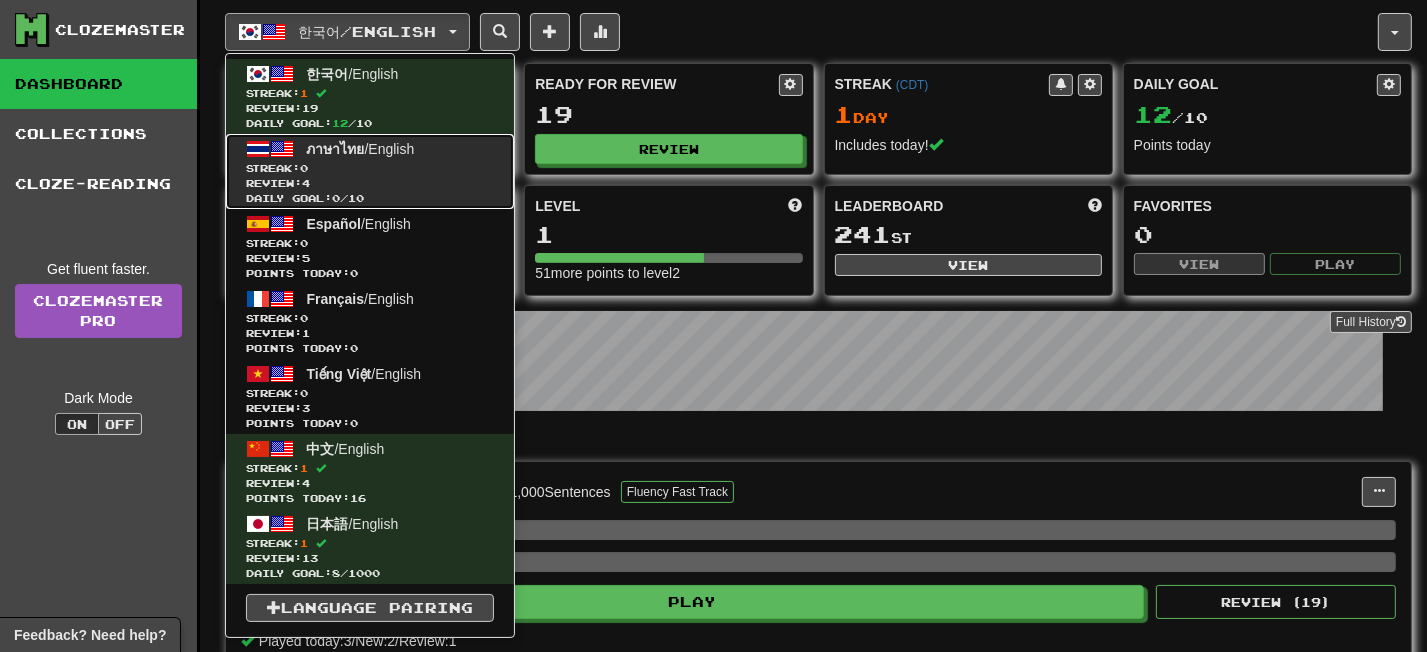 click on "Daily Goal:  0  /  10" at bounding box center (370, 198) 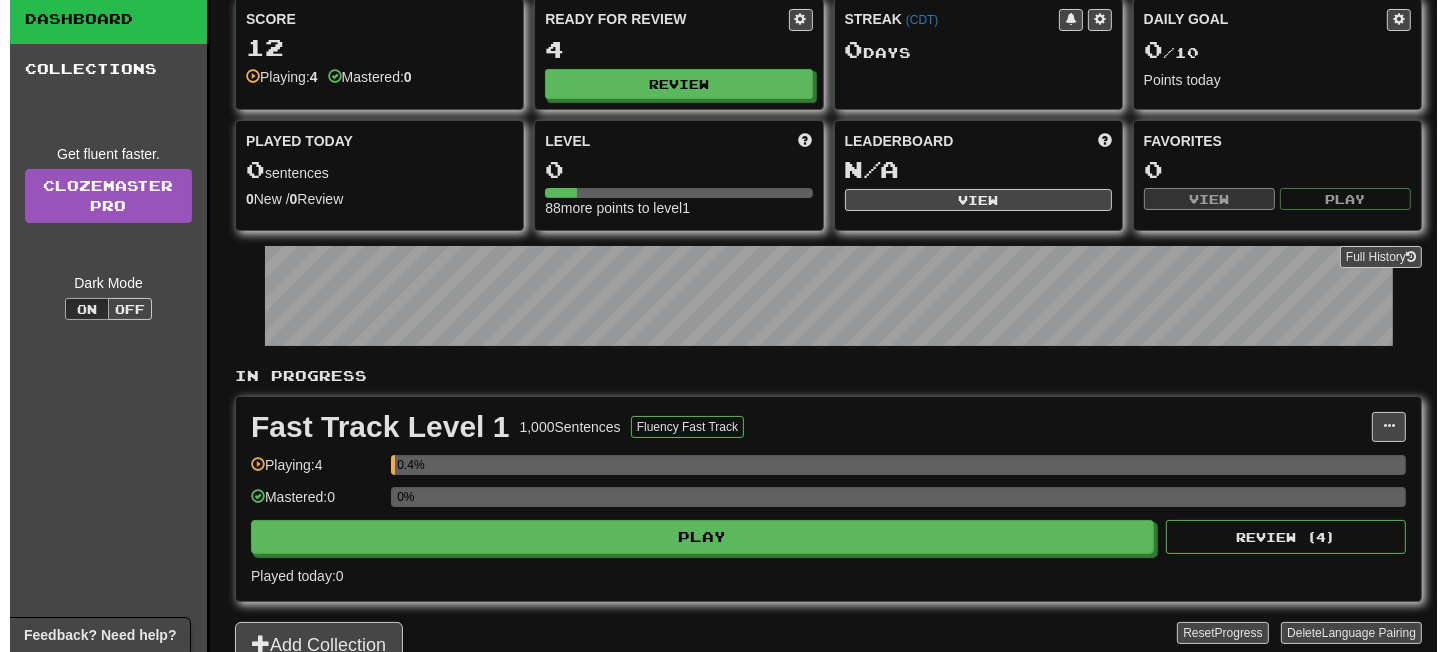 scroll, scrollTop: 77, scrollLeft: 0, axis: vertical 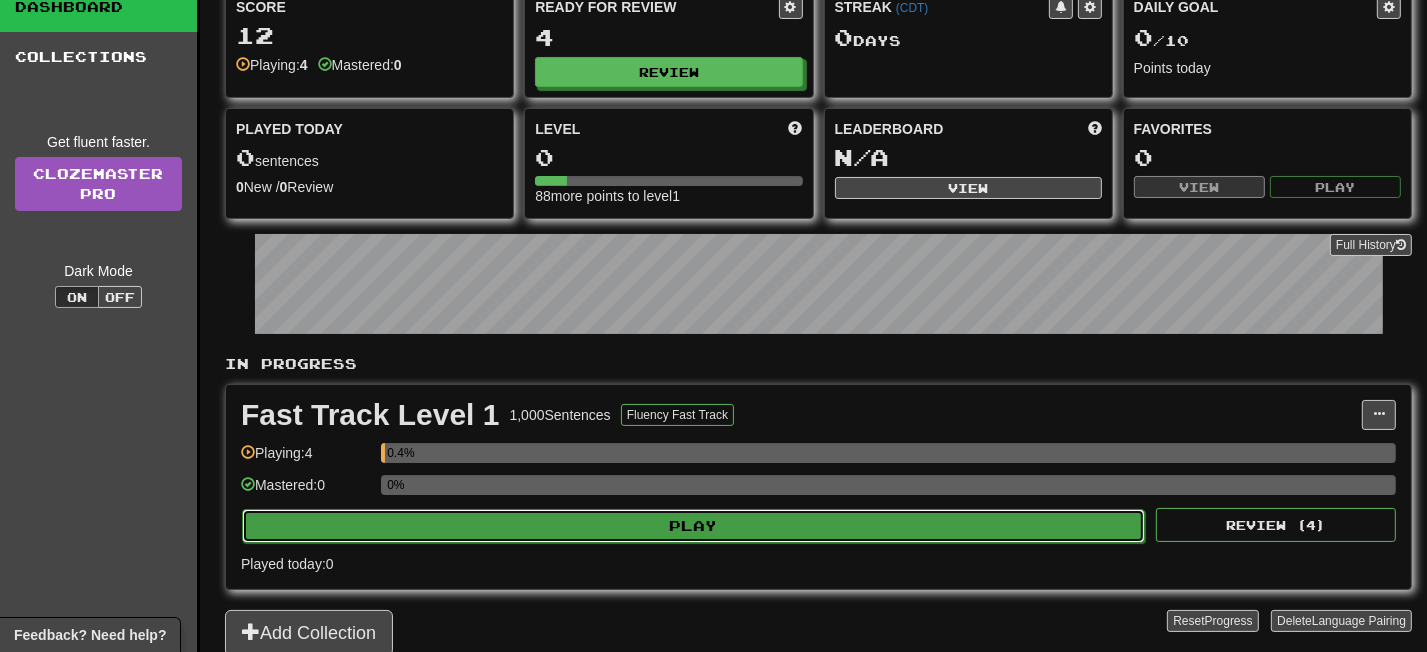 click on "Play" at bounding box center (693, 526) 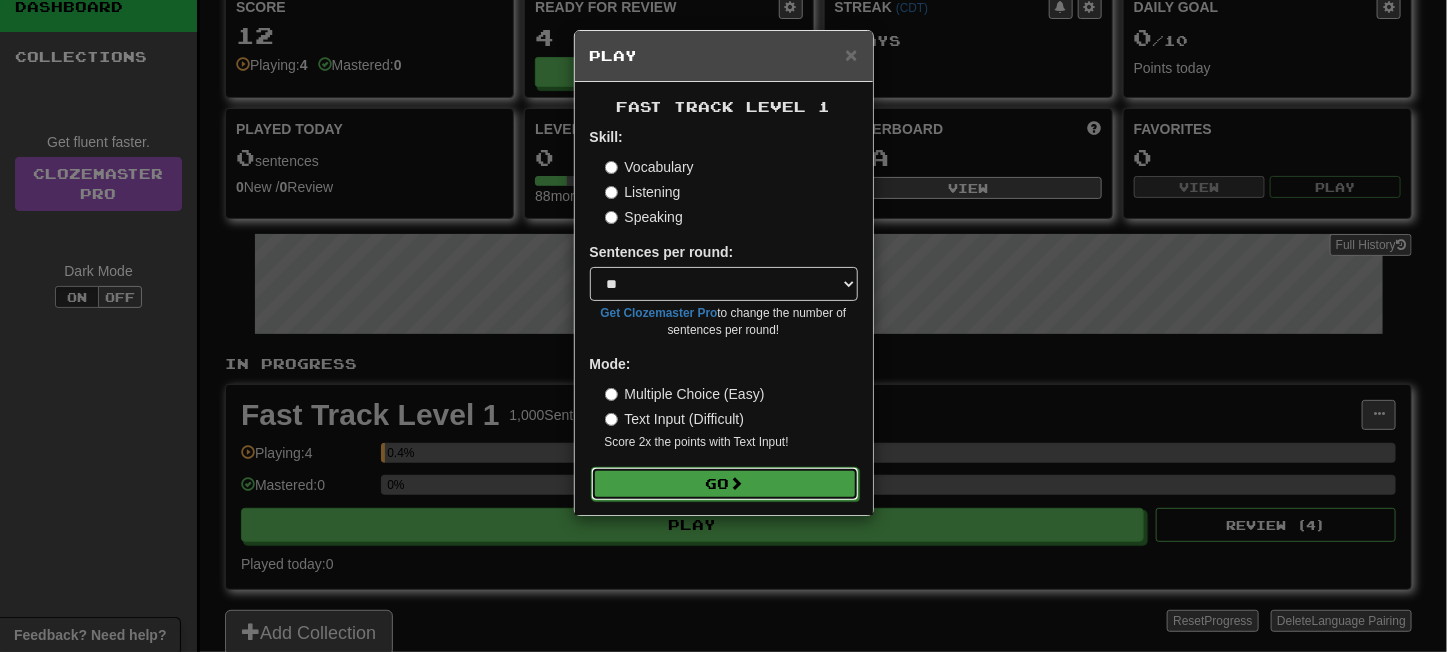 click on "Go" at bounding box center [725, 484] 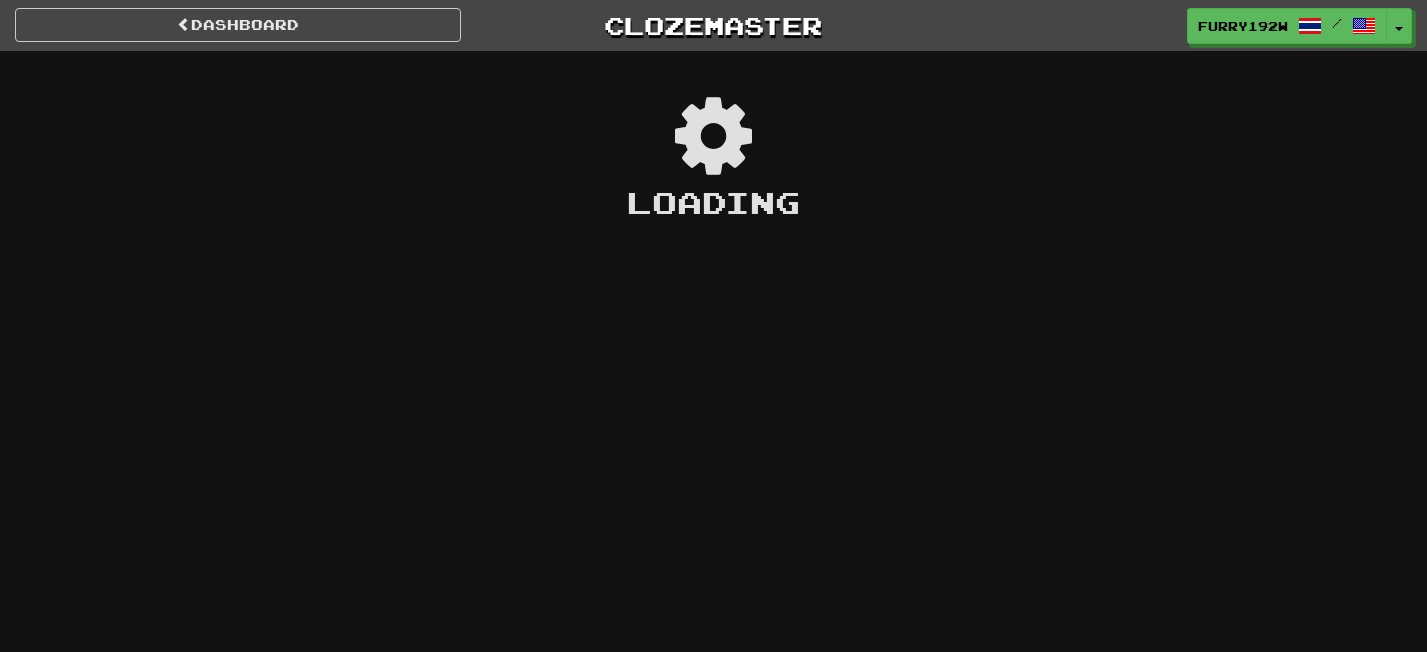 scroll, scrollTop: 0, scrollLeft: 0, axis: both 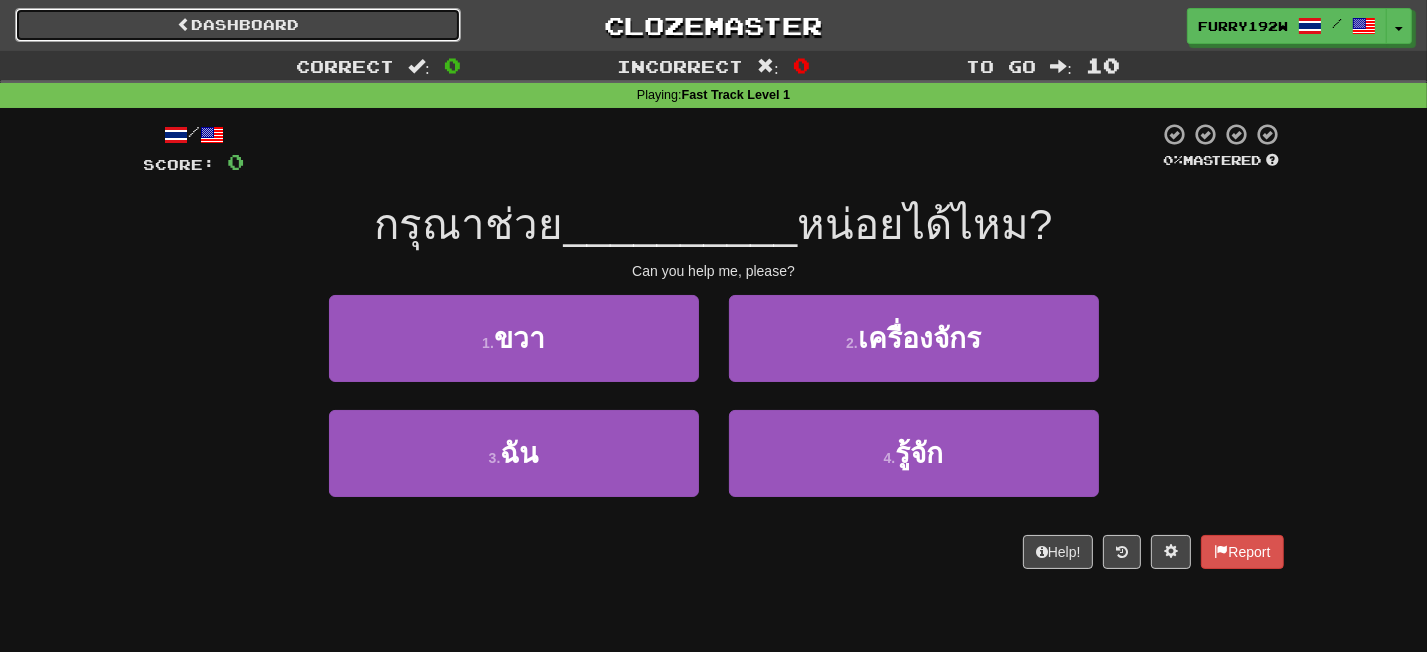 click on "Dashboard" at bounding box center (238, 25) 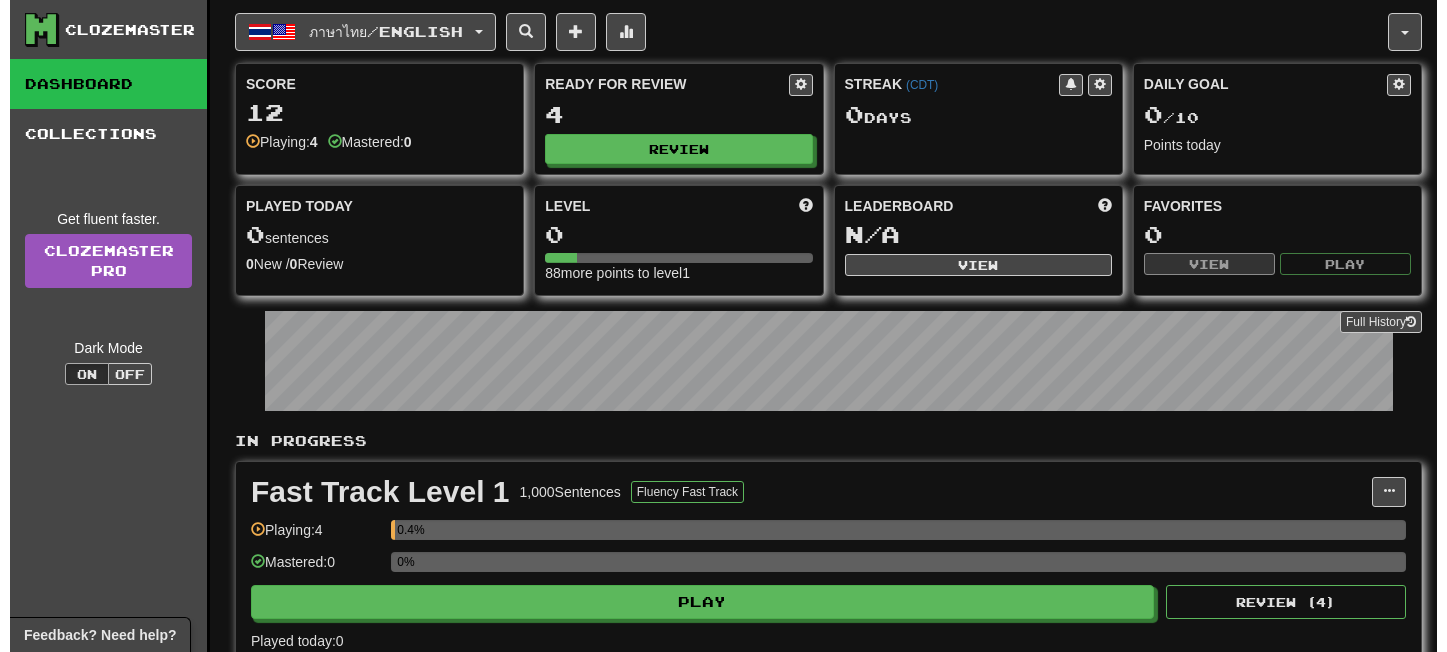 scroll, scrollTop: 0, scrollLeft: 0, axis: both 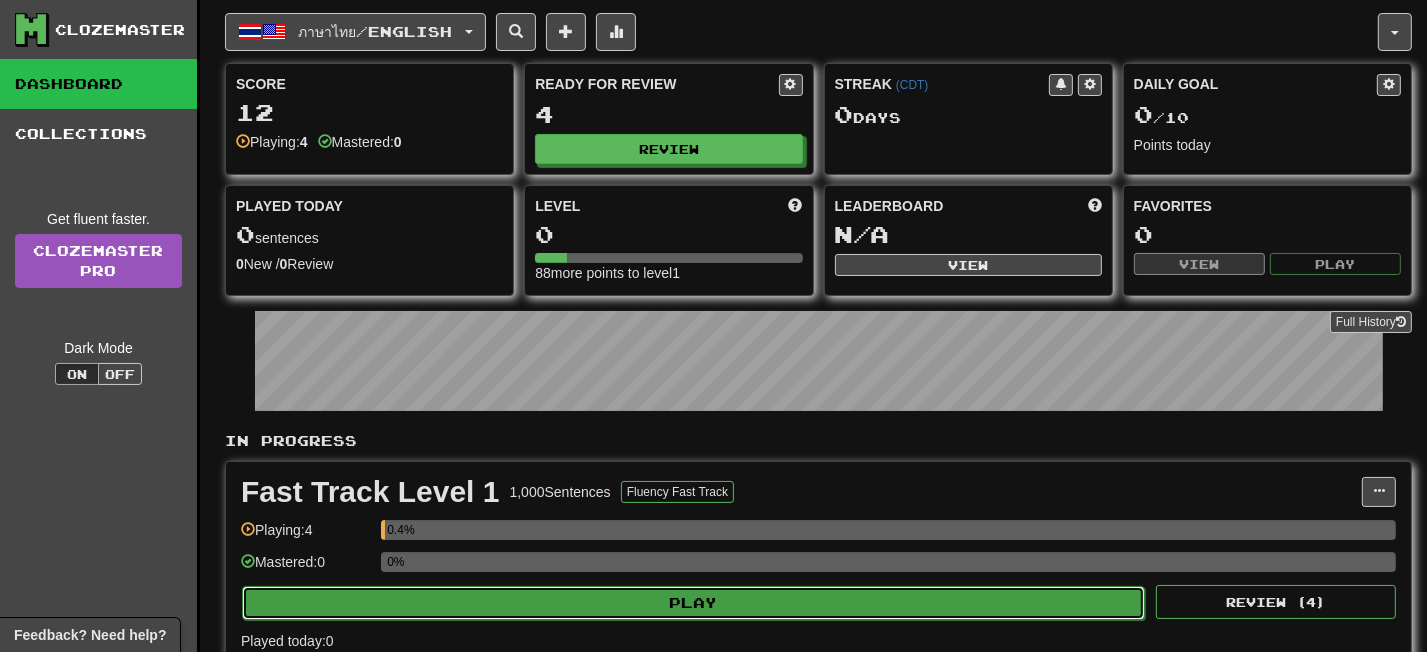 click on "Play" at bounding box center (693, 603) 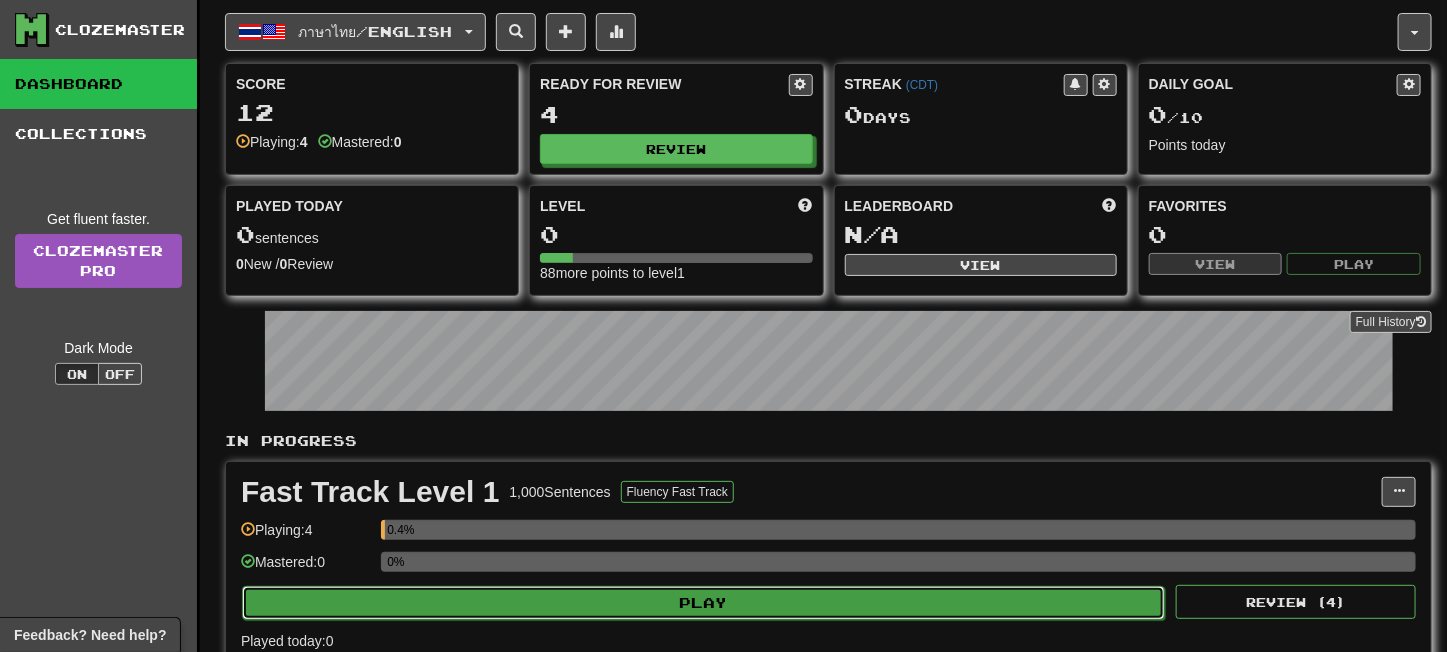 select on "**" 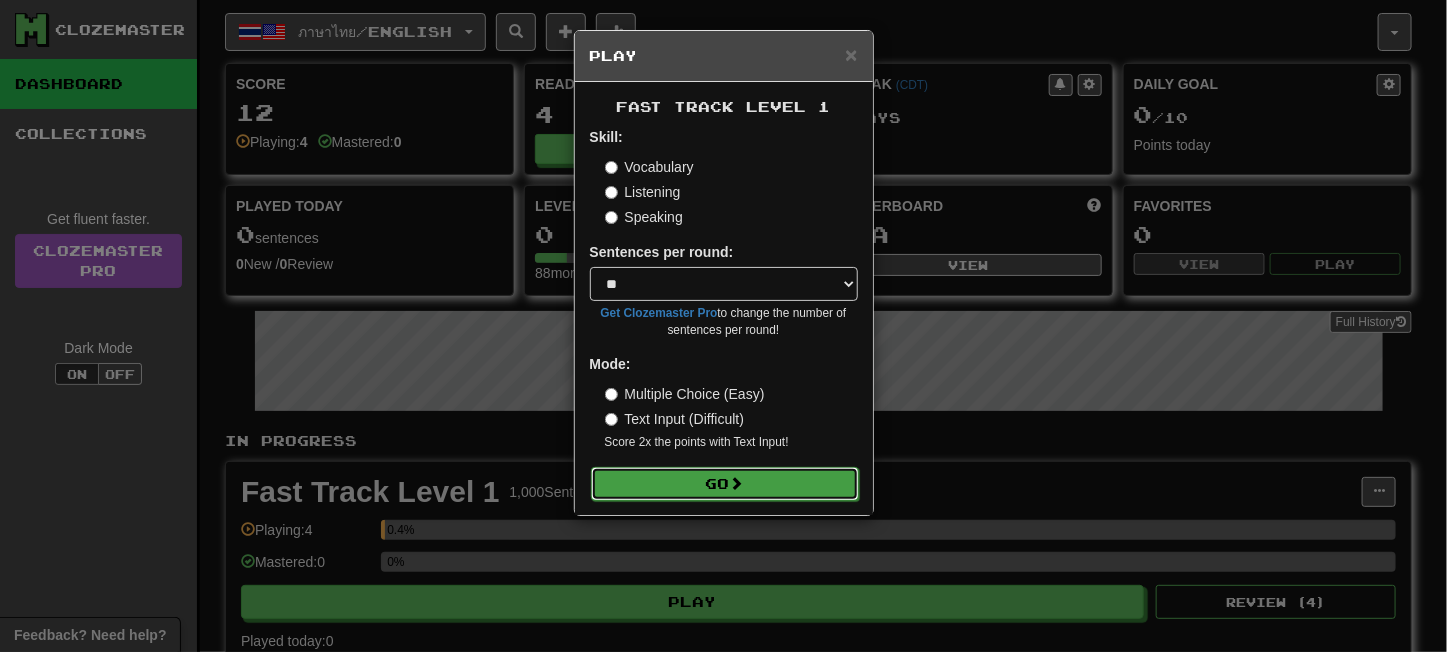 click on "Go" at bounding box center [725, 484] 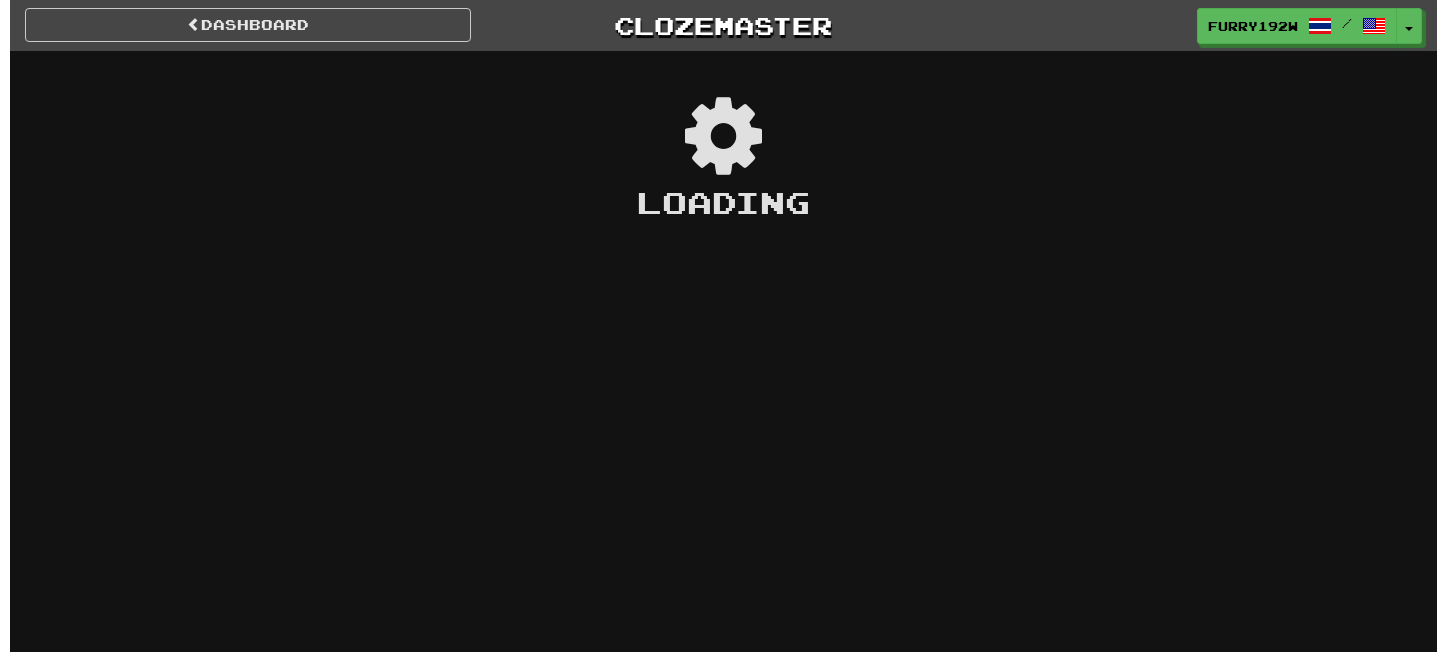 scroll, scrollTop: 0, scrollLeft: 0, axis: both 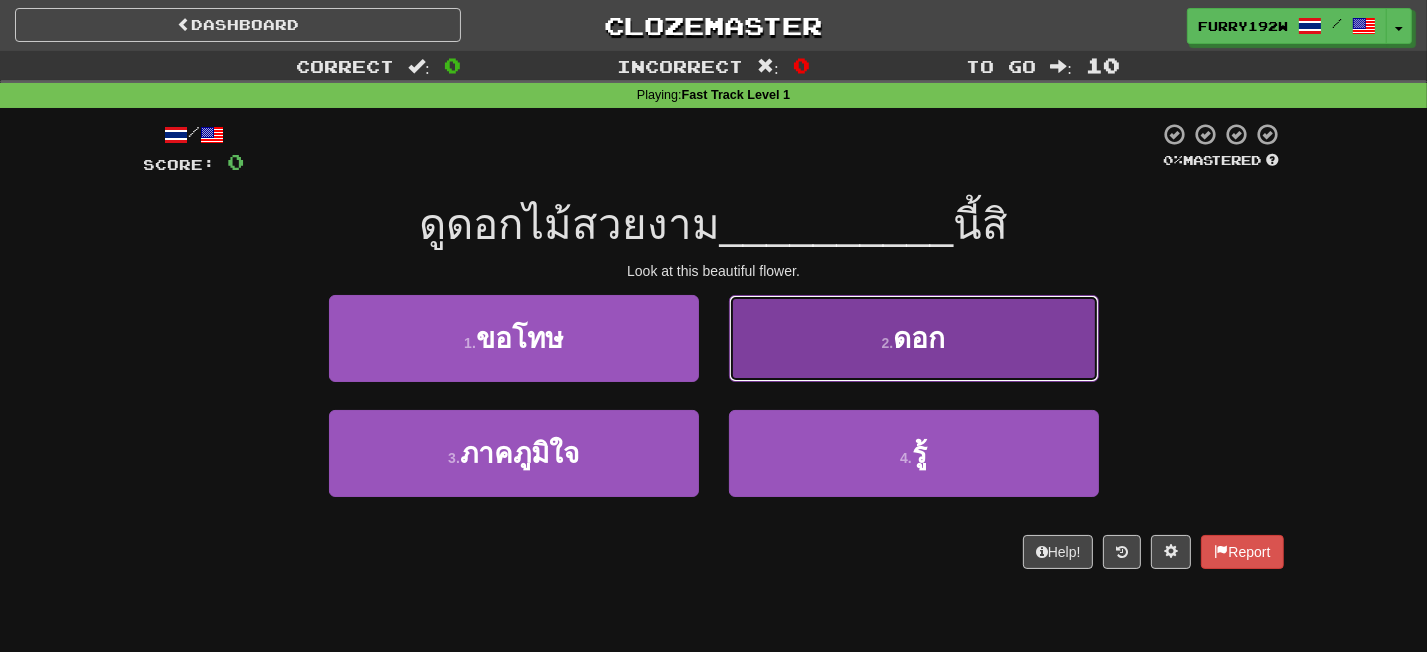 click on "2 .  ดอก" at bounding box center [914, 338] 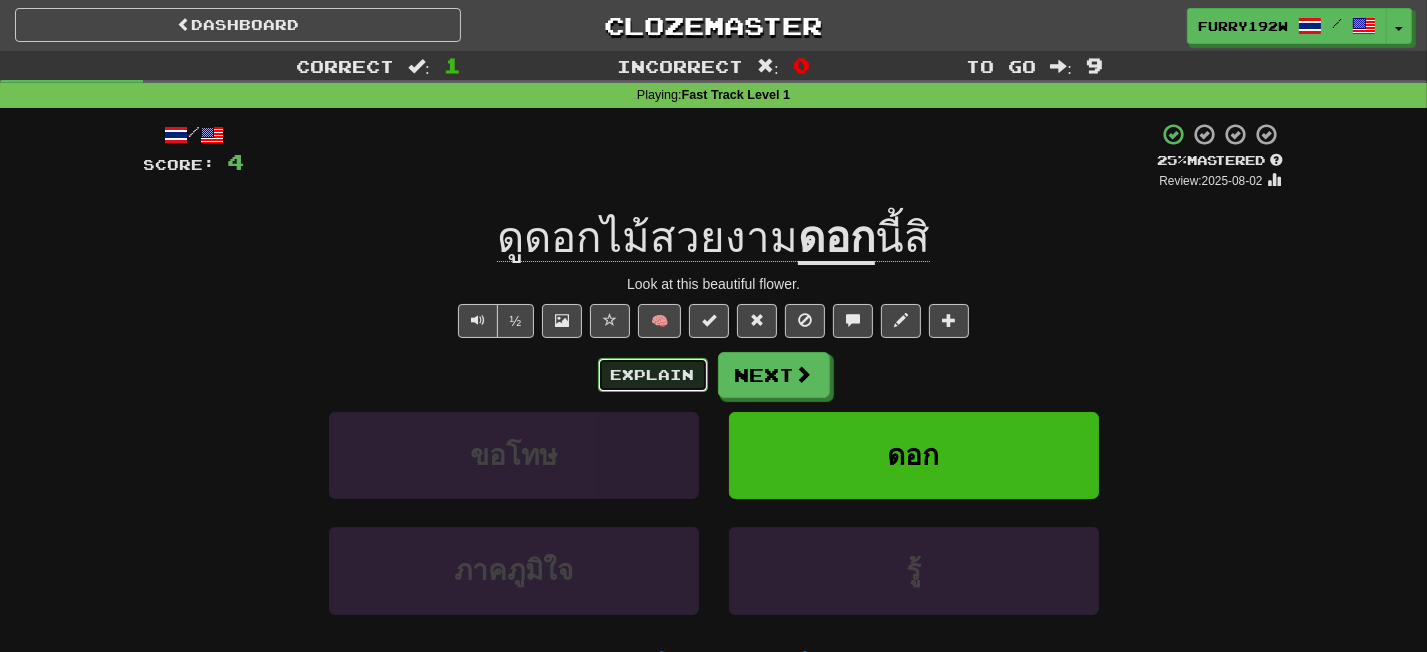 click on "Explain" at bounding box center (653, 375) 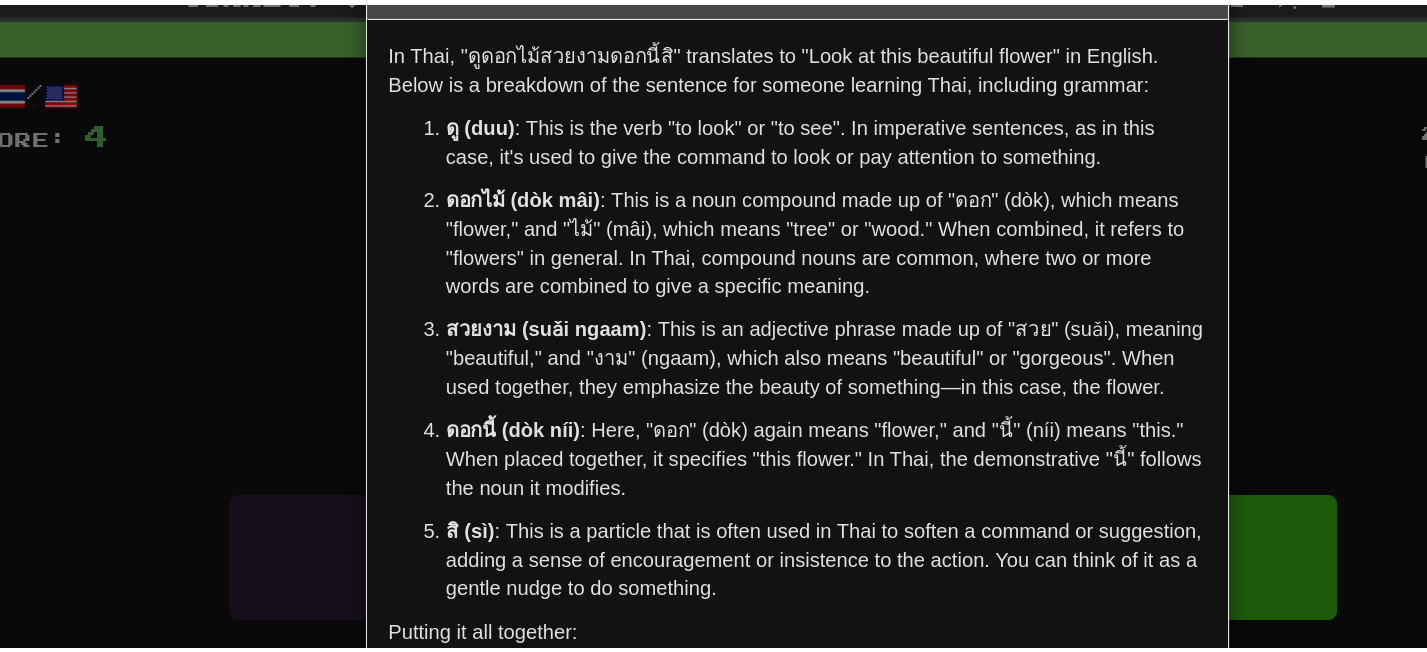 scroll, scrollTop: 146, scrollLeft: 0, axis: vertical 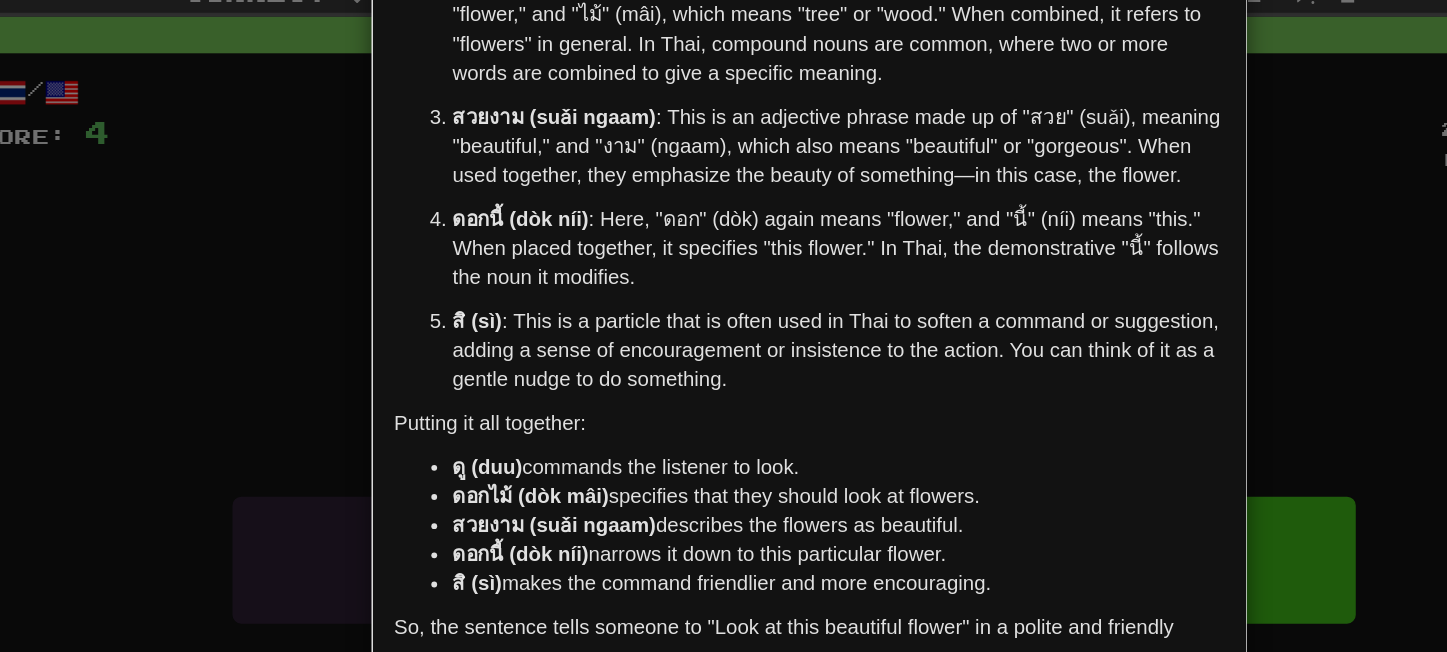 click on "× Explanation In Thai, "ดูดอกไม้สวยงามดอกนี้สิ" translates to "Look at this beautiful flower" in English. Below is a breakdown of the sentence for someone learning Thai, including grammar:
ดู (duu) : This is the verb "to look" or "to see". In imperative sentences, as in this case, it's used to give the command to look or pay attention to something.
ดอกไม้ (dòk mâi) : This is a noun compound made up of "ดอก" (dòk), which means "flower," and "ไม้" (mâi), which means "tree" or "wood." When combined, it refers to "flowers" in general. In Thai, compound nouns are common, where two or more words are combined to give a specific meaning.
สวยงาม (suǎi ngaam) : This is an adjective phrase made up of "สวย" (suǎi), meaning "beautiful," and "งาม" (ngaam), which also means "beautiful" or "gorgeous". When used together, they emphasize the beauty of something—in this case, the flower." at bounding box center [723, 326] 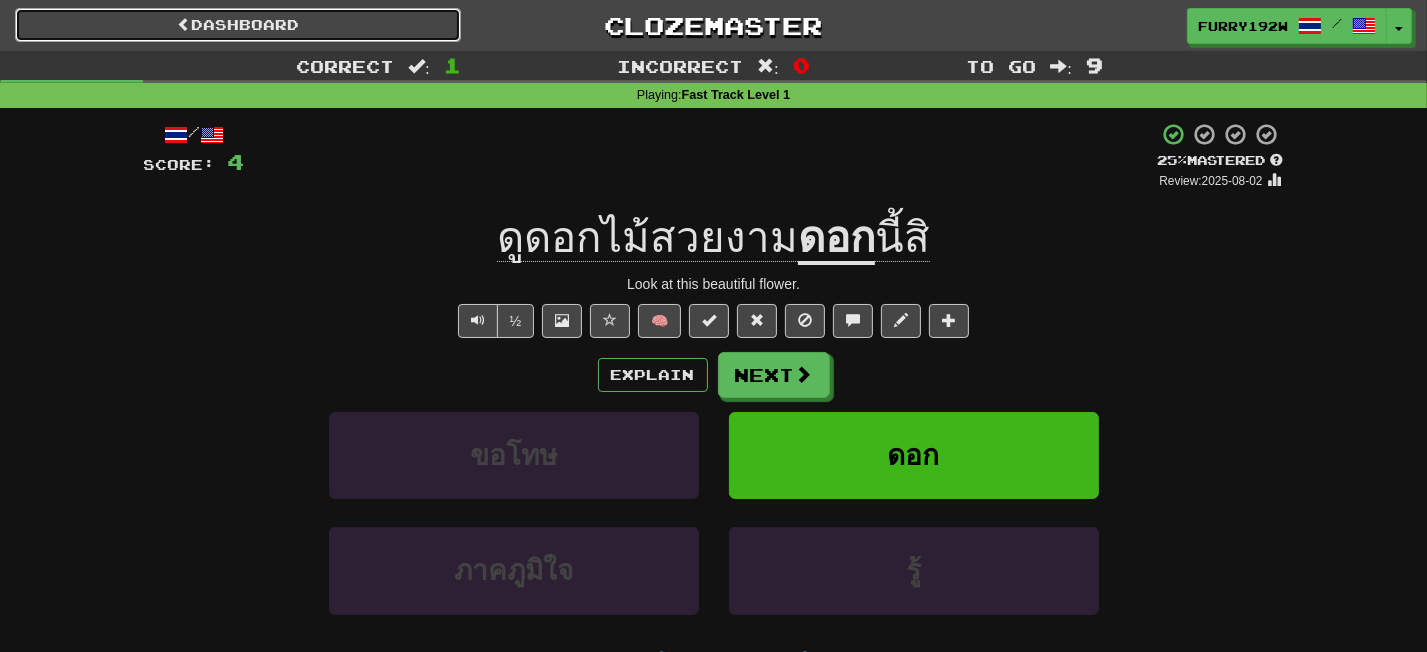 click on "Dashboard" at bounding box center [238, 25] 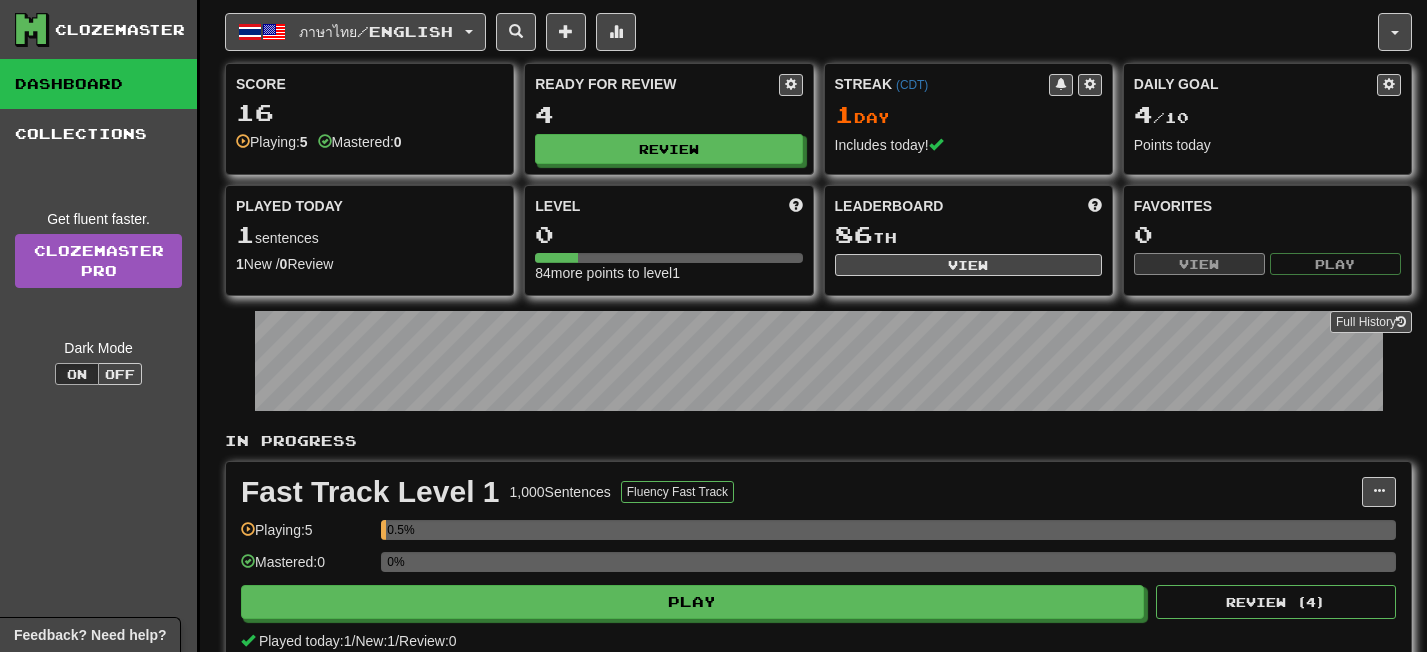 scroll, scrollTop: 0, scrollLeft: 0, axis: both 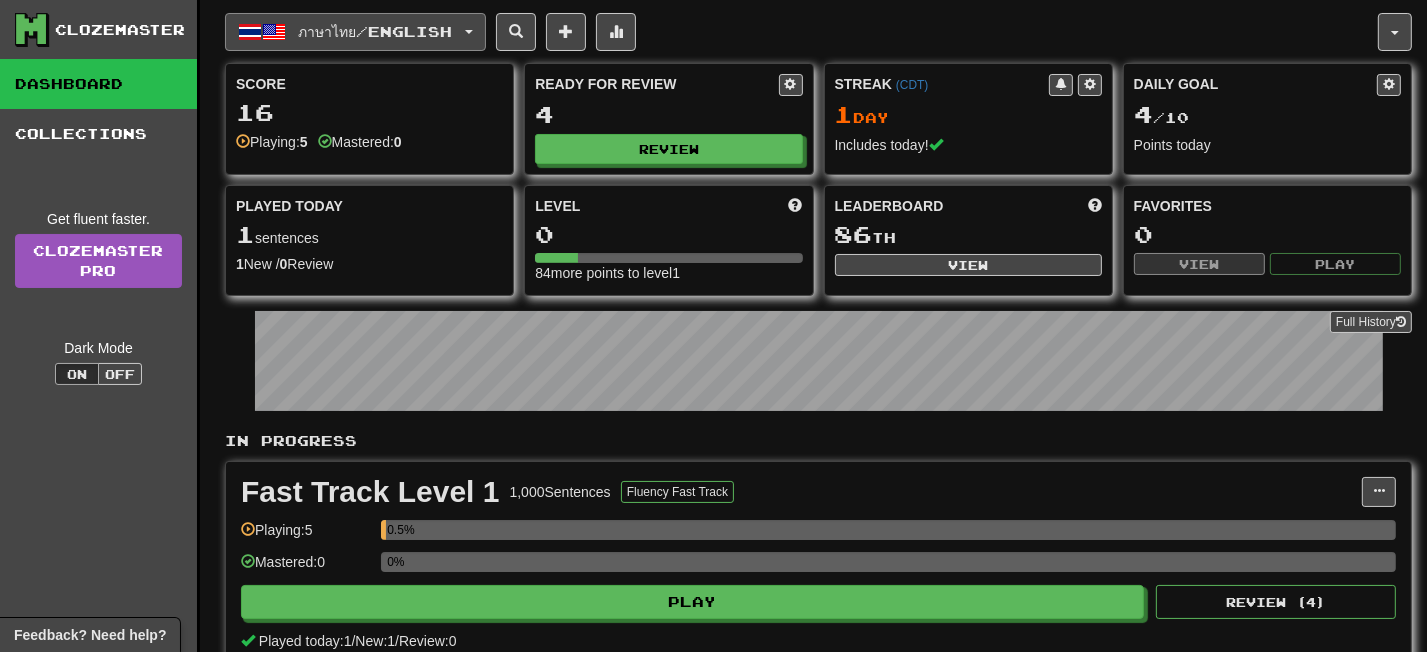 click at bounding box center (274, 32) 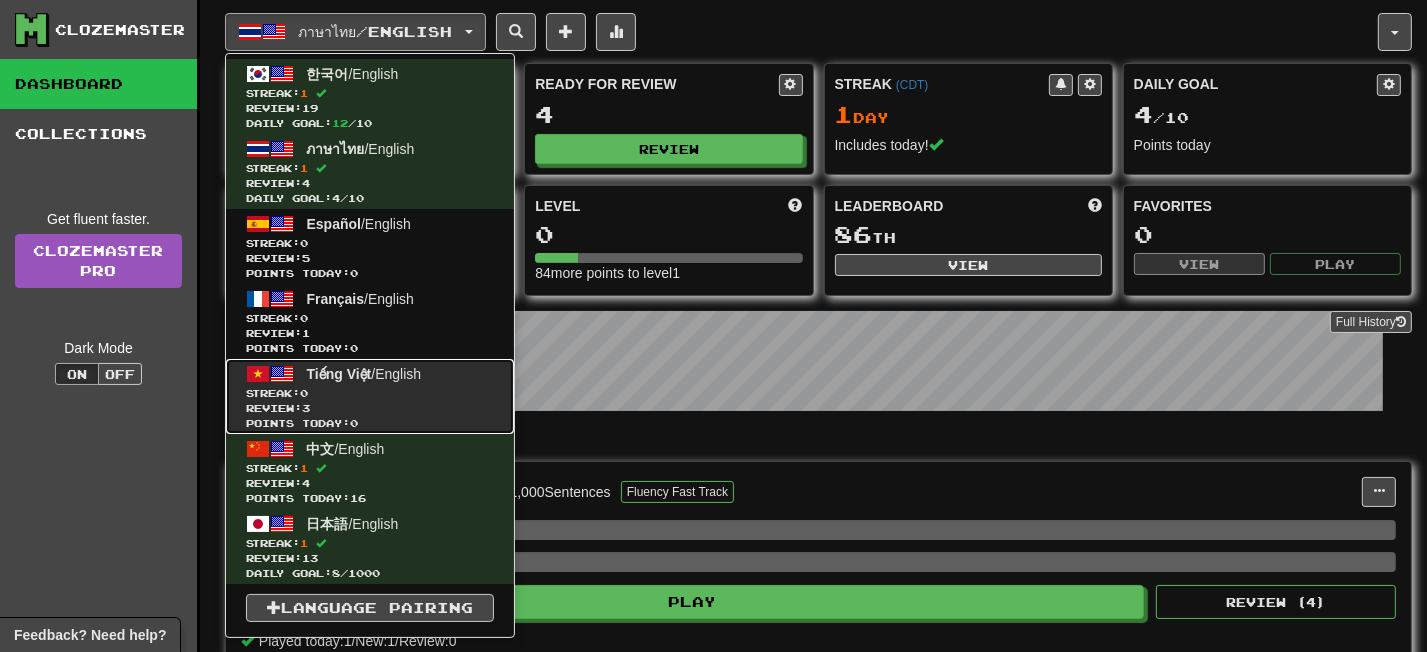 click on "Streak:  0" at bounding box center (370, 393) 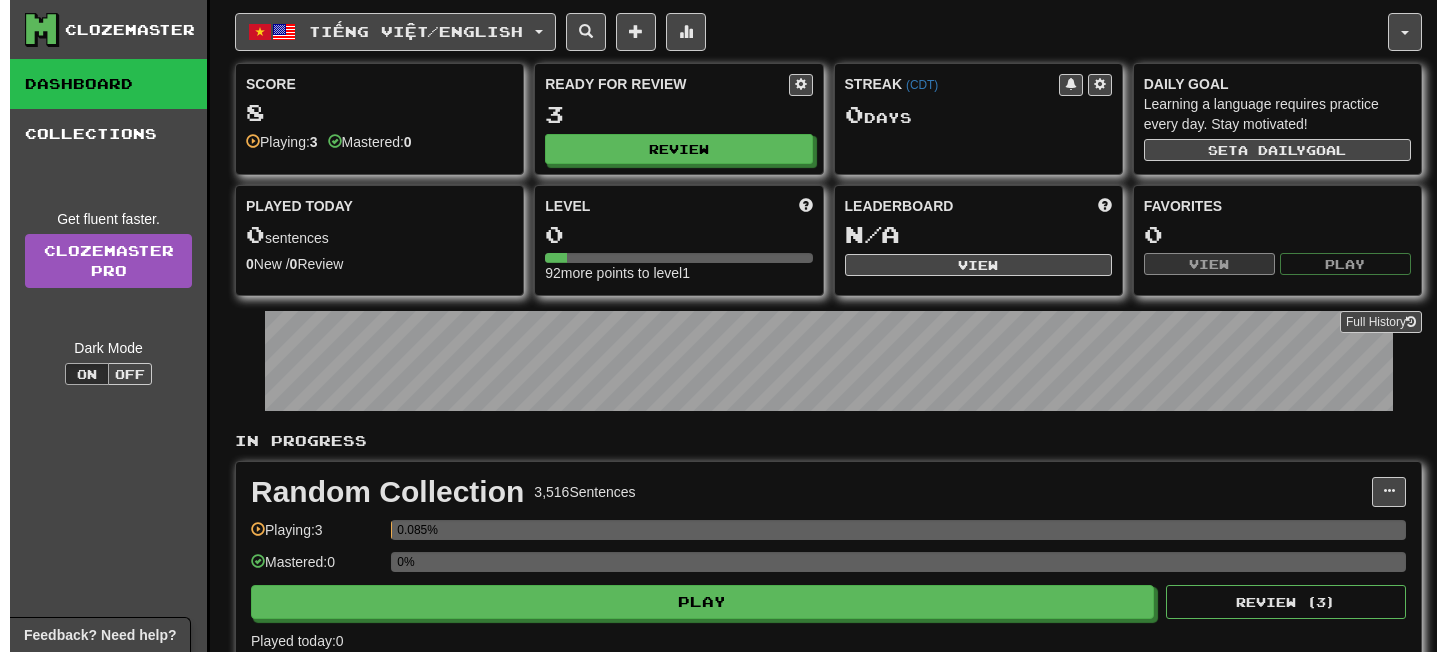 scroll, scrollTop: 0, scrollLeft: 0, axis: both 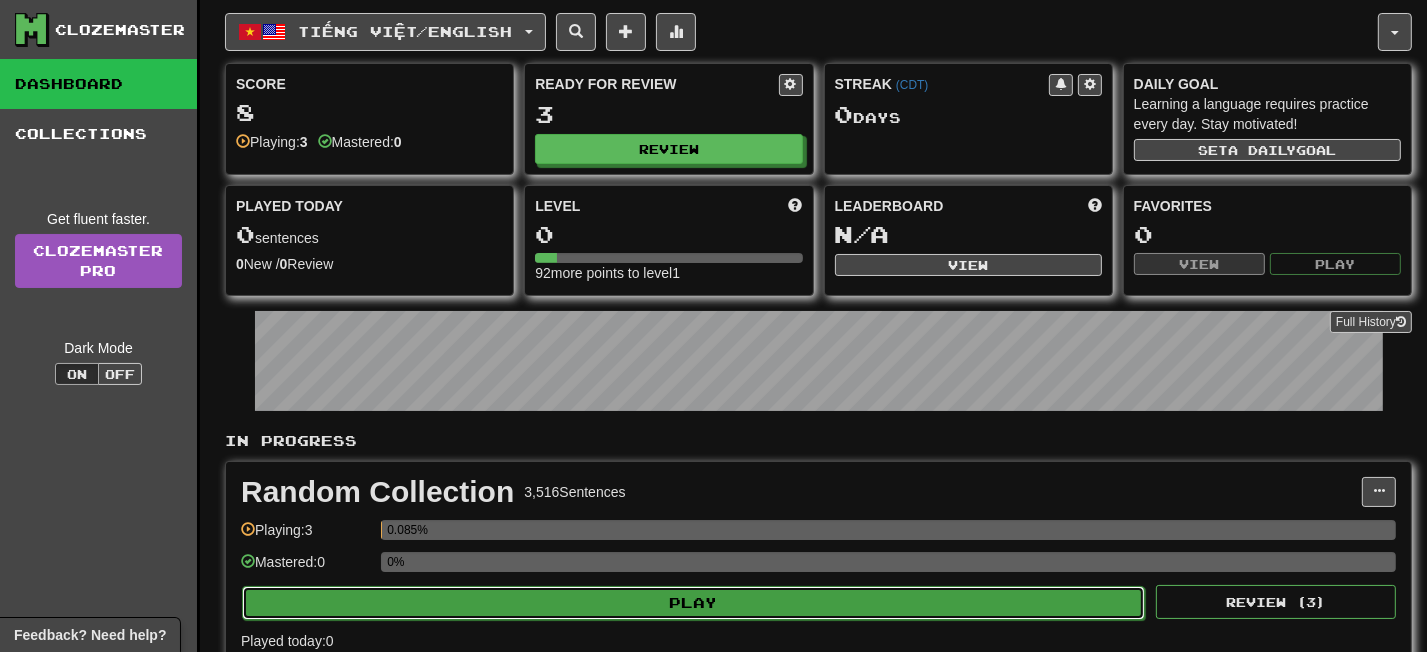 click on "Play" at bounding box center (693, 603) 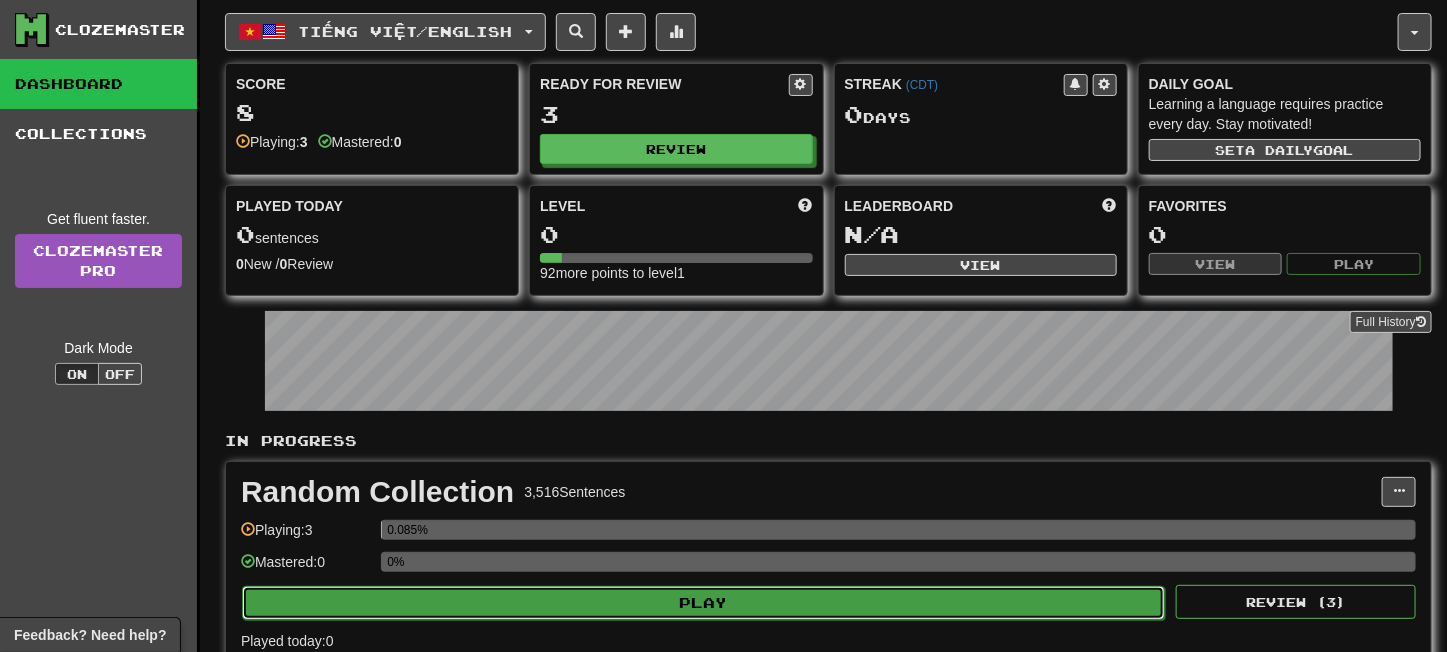 select on "**" 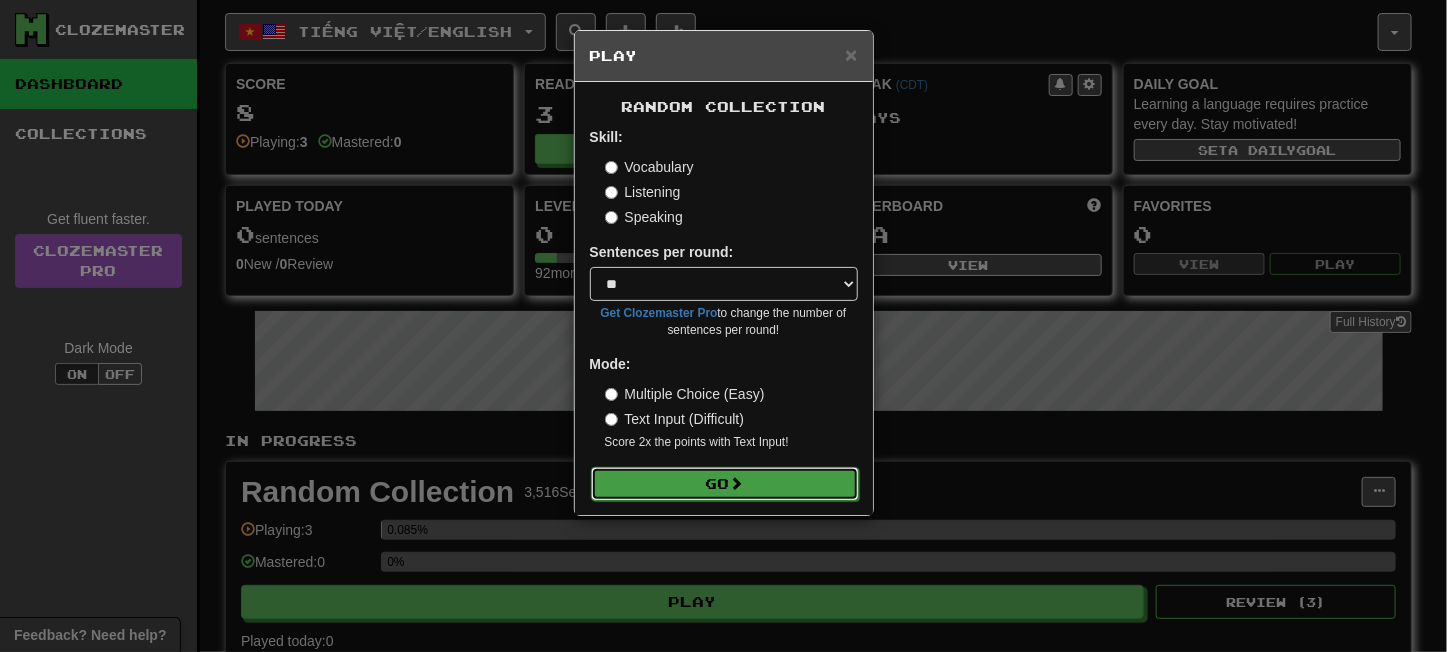 click on "Go" at bounding box center [725, 484] 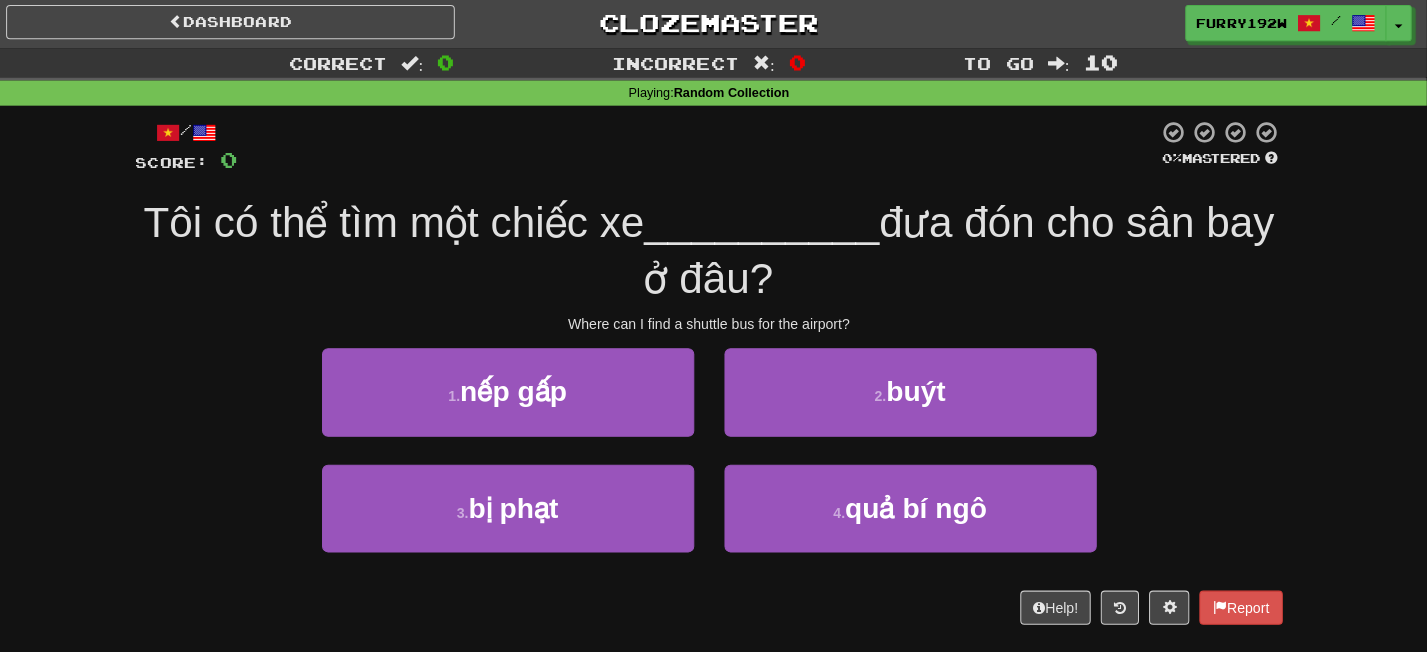 scroll, scrollTop: 3, scrollLeft: 0, axis: vertical 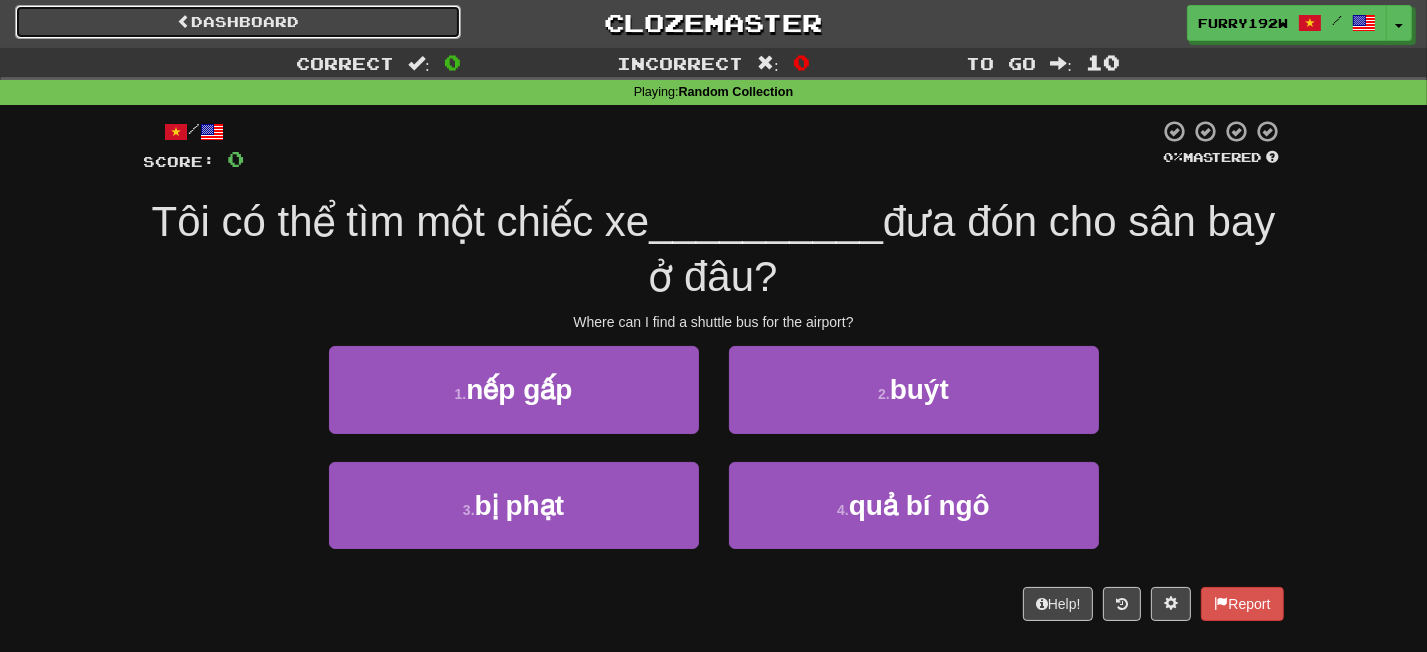 click on "Dashboard" at bounding box center (238, 22) 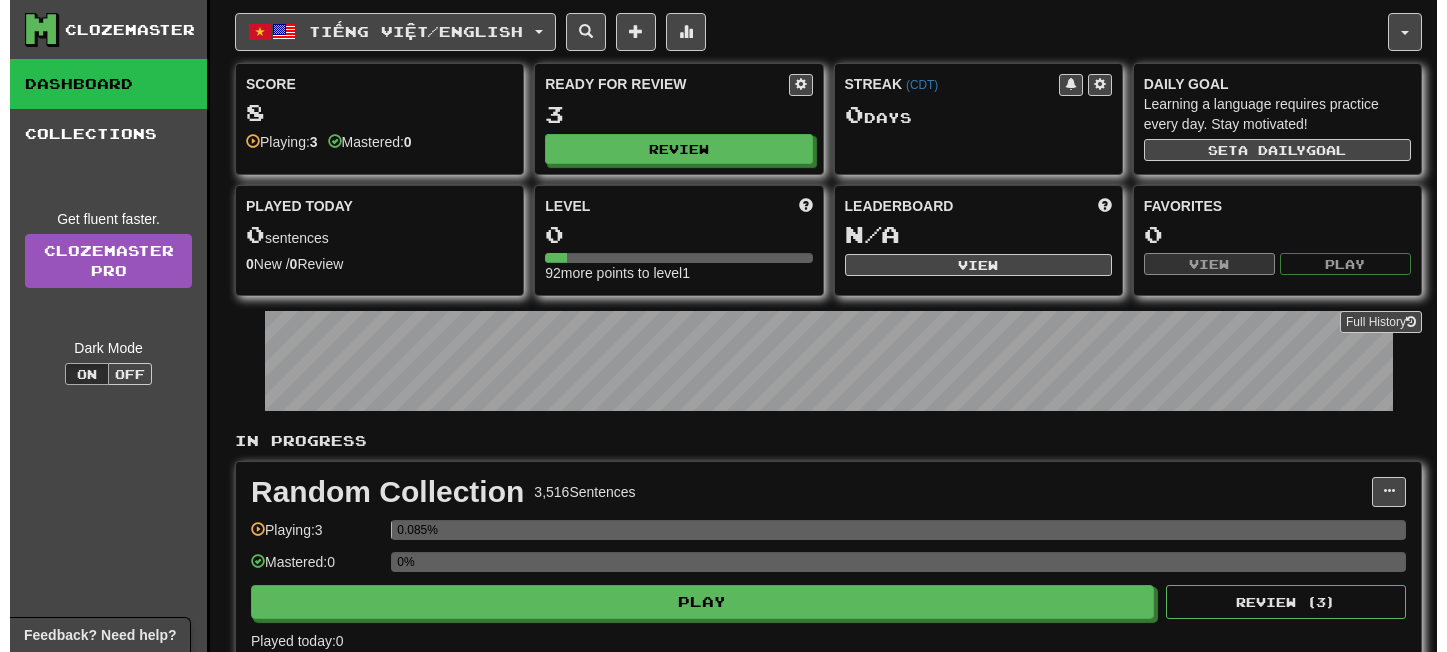 scroll, scrollTop: 0, scrollLeft: 0, axis: both 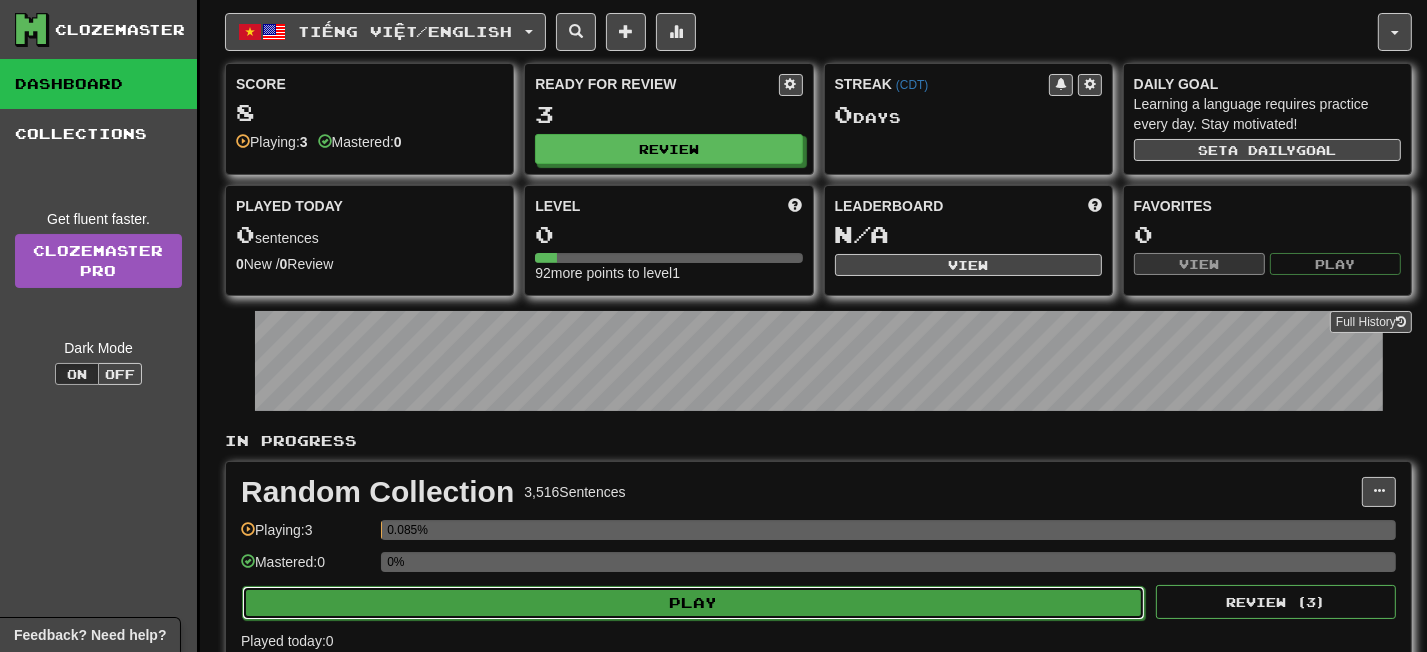 click on "Play" at bounding box center [693, 603] 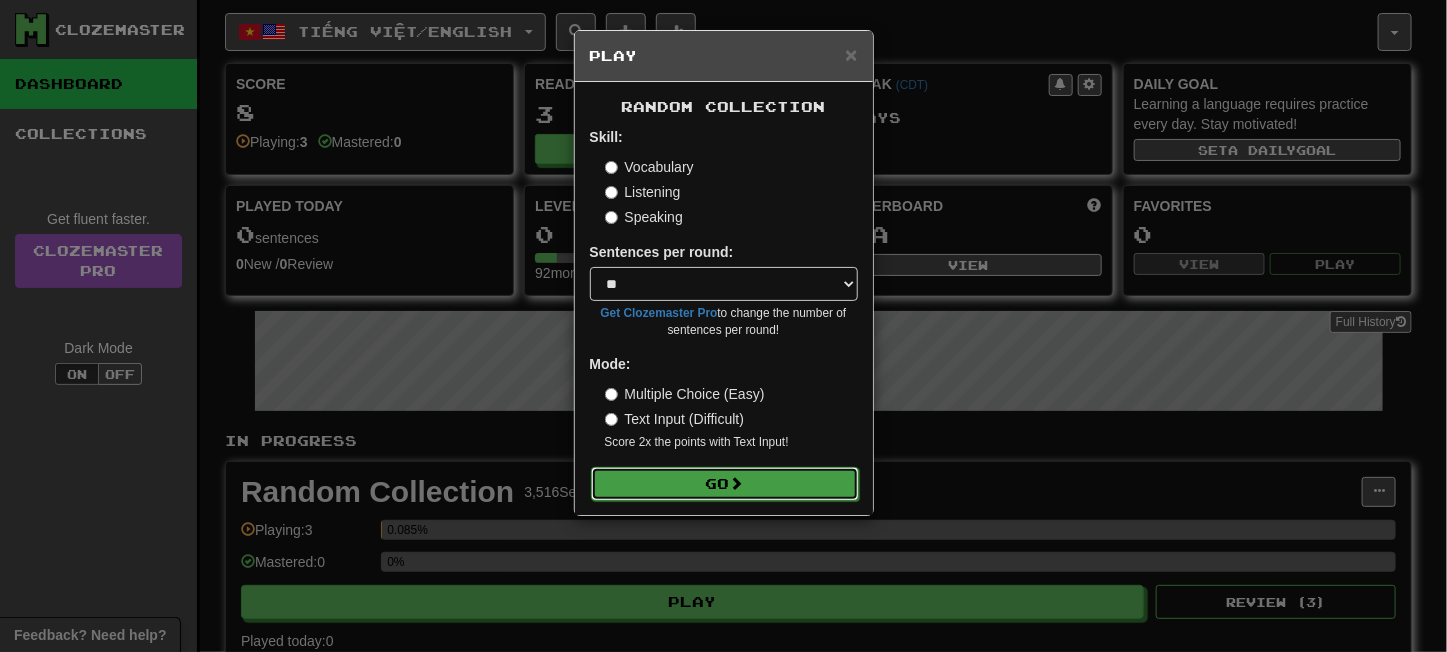 click on "Go" at bounding box center [725, 484] 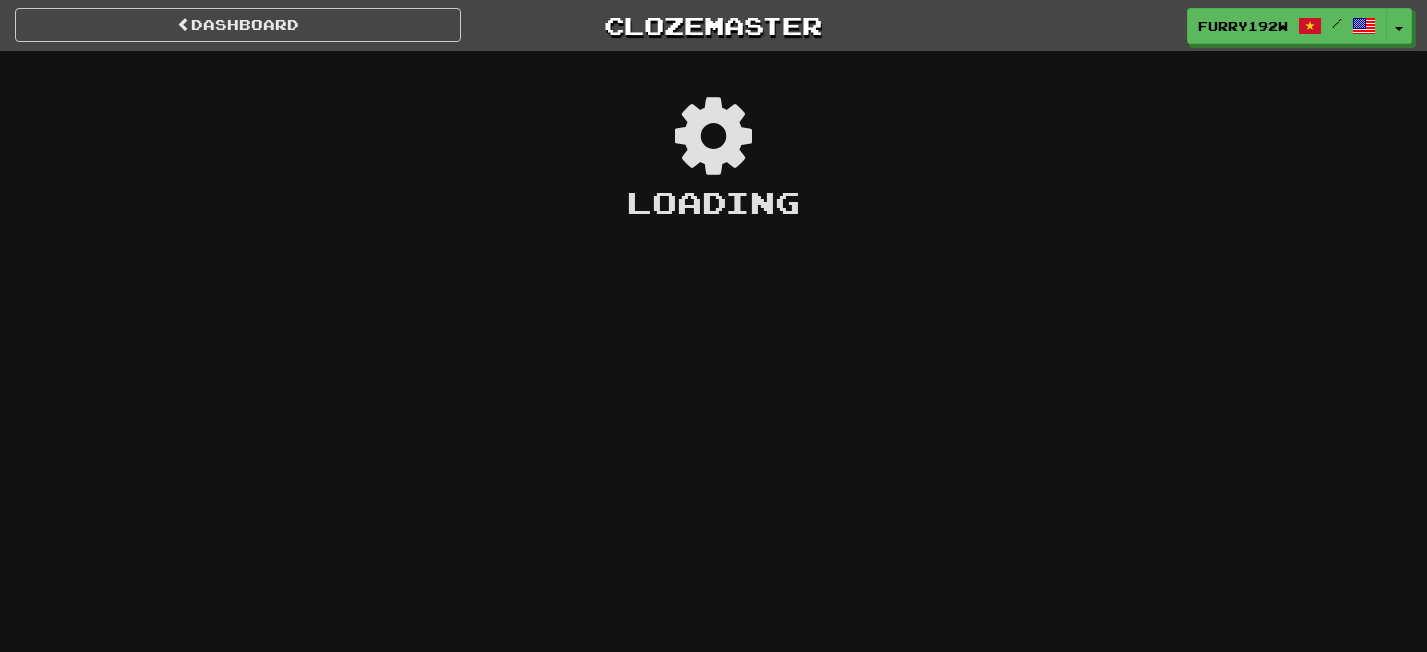 scroll, scrollTop: 0, scrollLeft: 0, axis: both 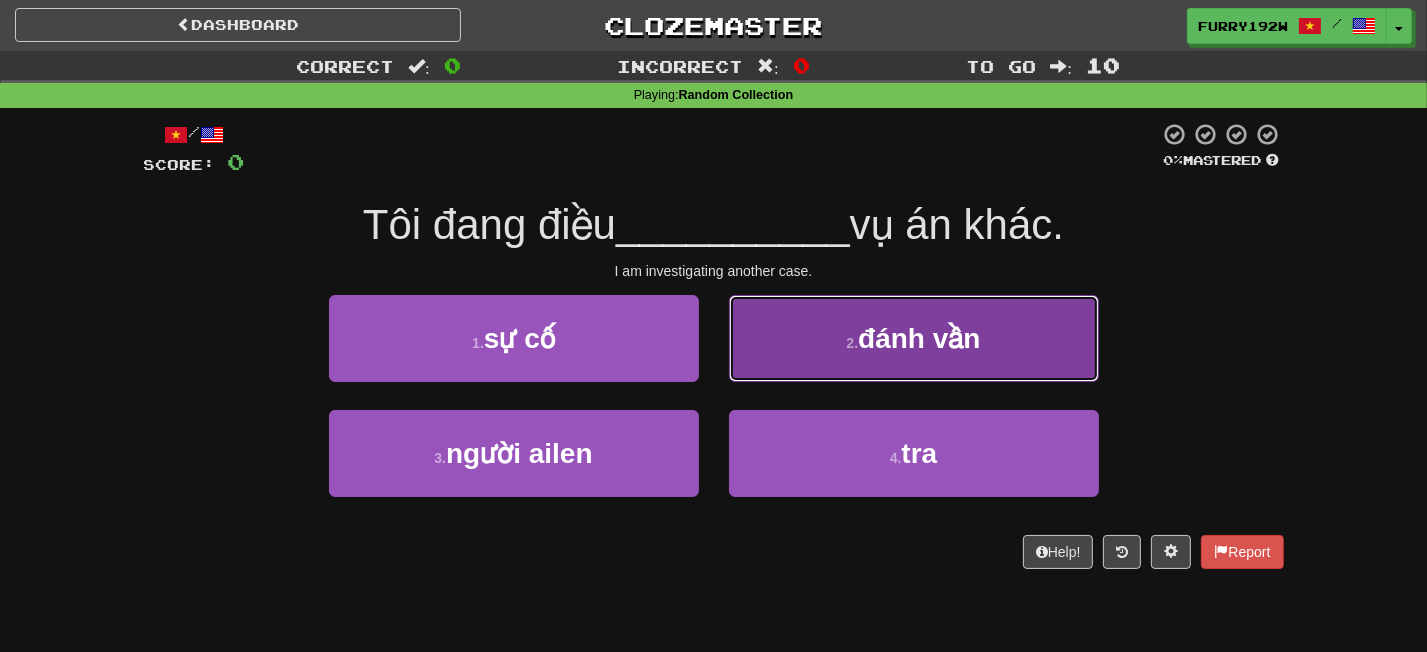 click on "2 .  đánh vần" at bounding box center [914, 338] 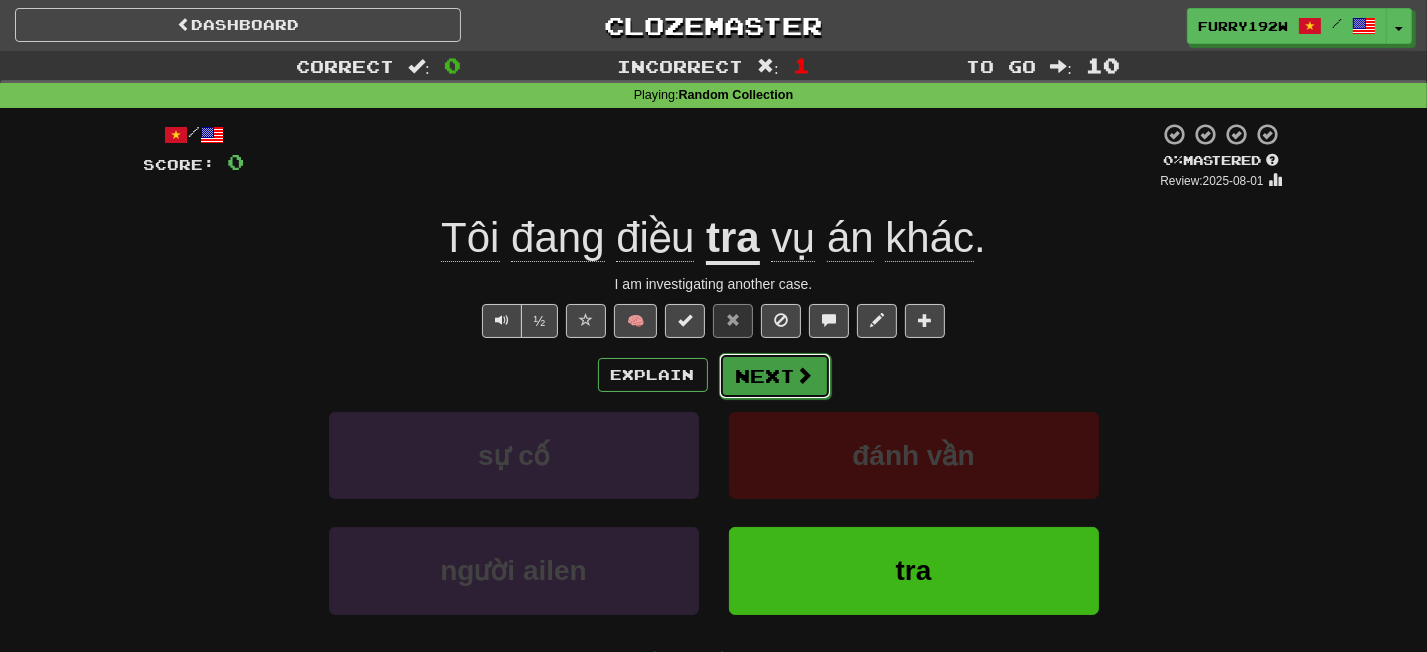 click on "Next" at bounding box center (775, 376) 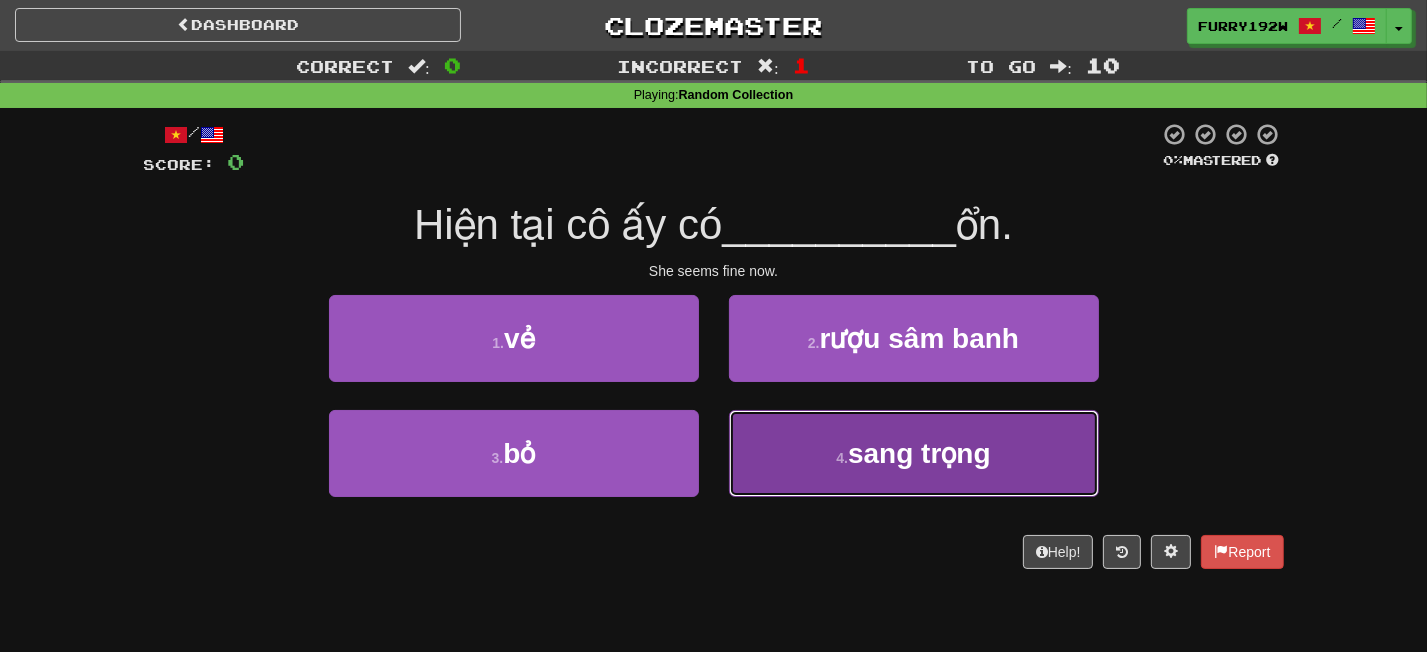 click on "4 .  sang trọng" at bounding box center (914, 453) 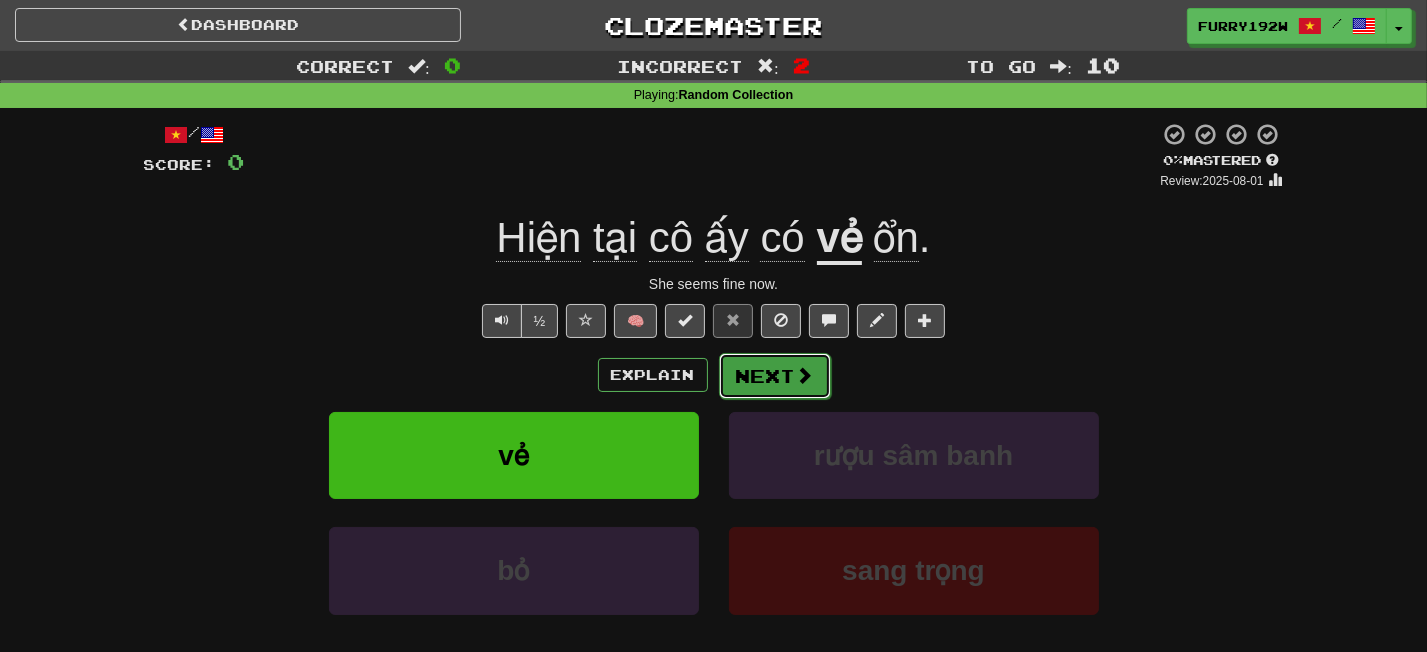 drag, startPoint x: 777, startPoint y: 396, endPoint x: 742, endPoint y: 384, distance: 37 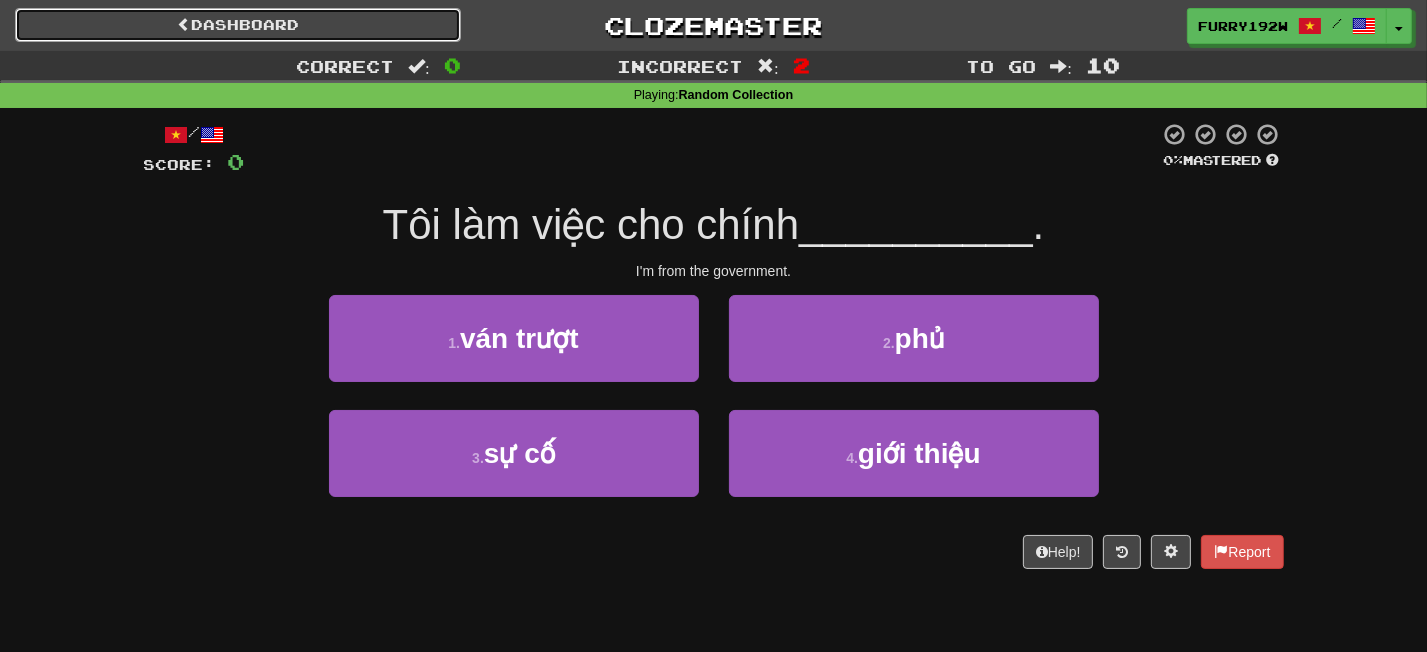 click on "Dashboard" at bounding box center [238, 25] 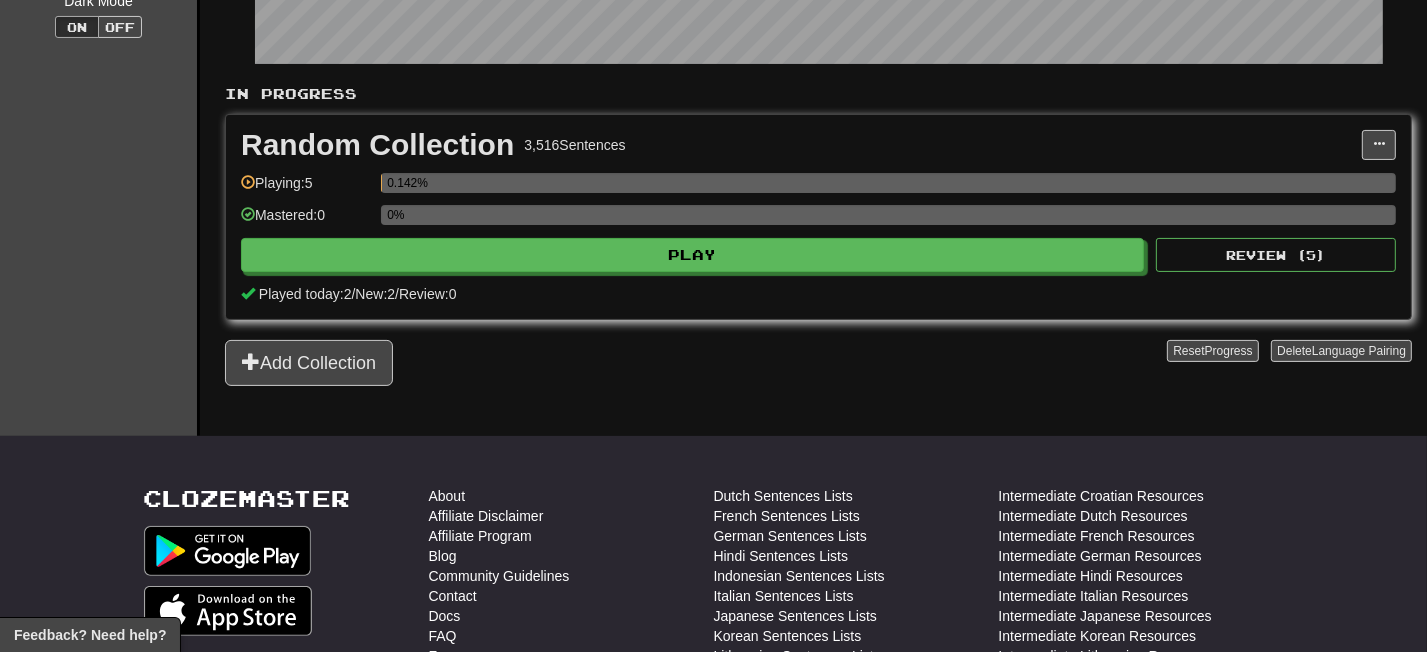 scroll, scrollTop: 0, scrollLeft: 0, axis: both 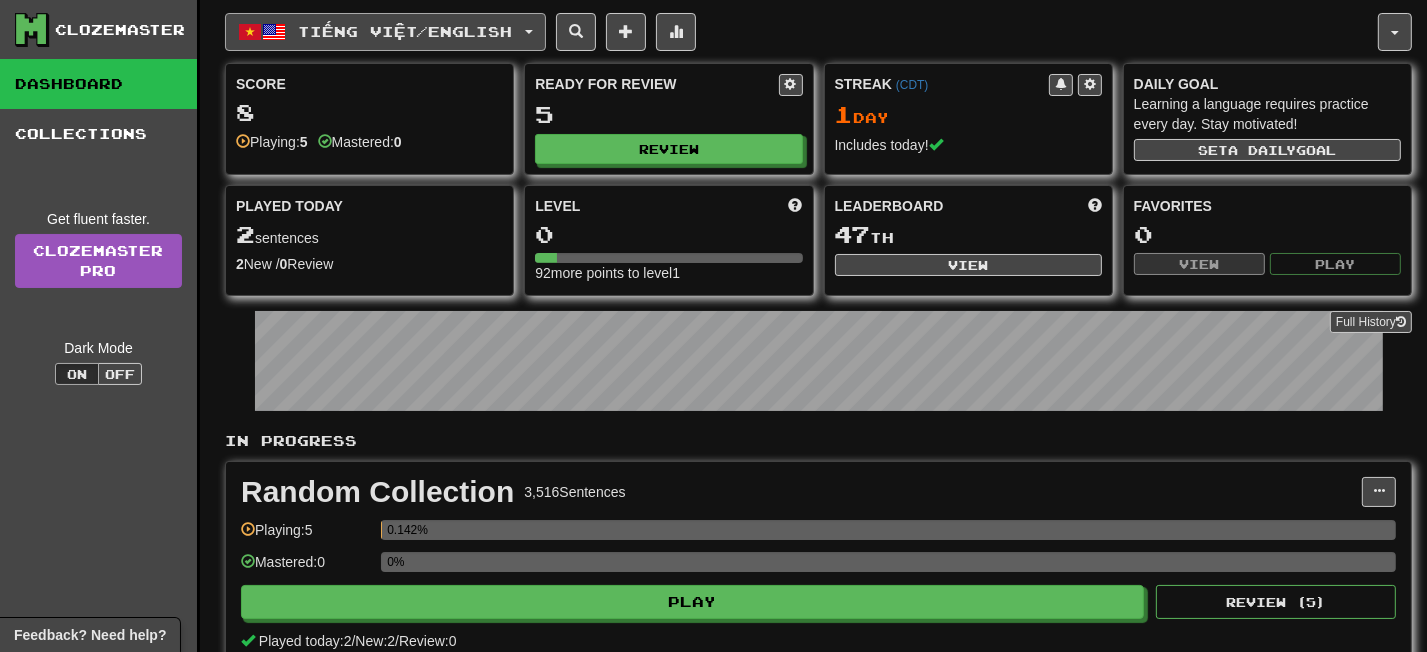 click on "Tiếng Việt  /  English" at bounding box center [385, 32] 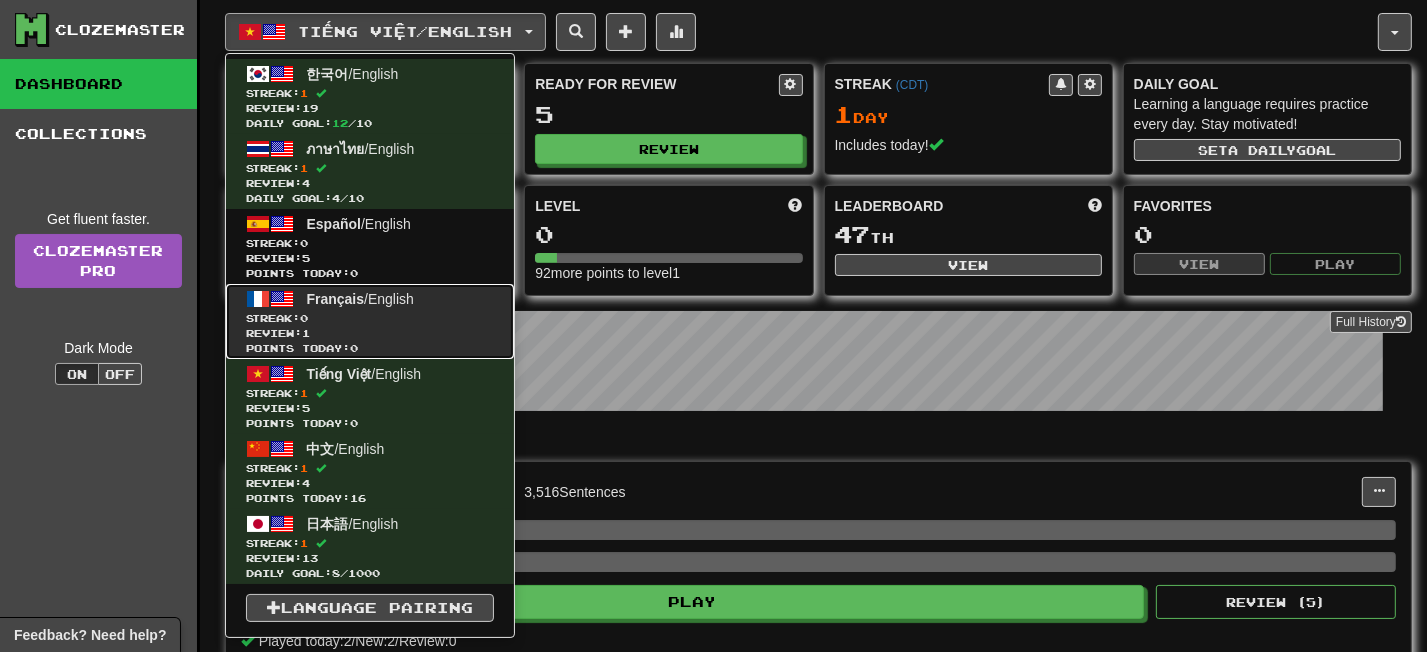 click on "Points today:  0" at bounding box center [370, 348] 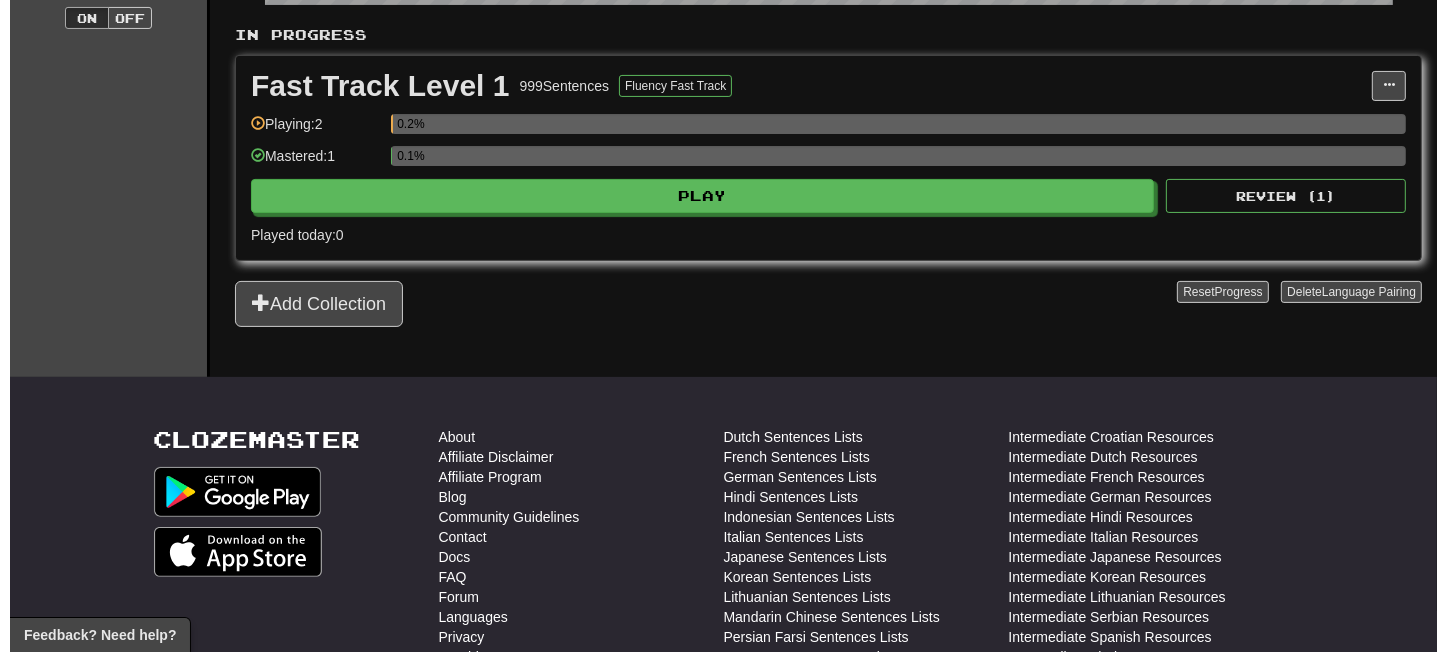 scroll, scrollTop: 421, scrollLeft: 0, axis: vertical 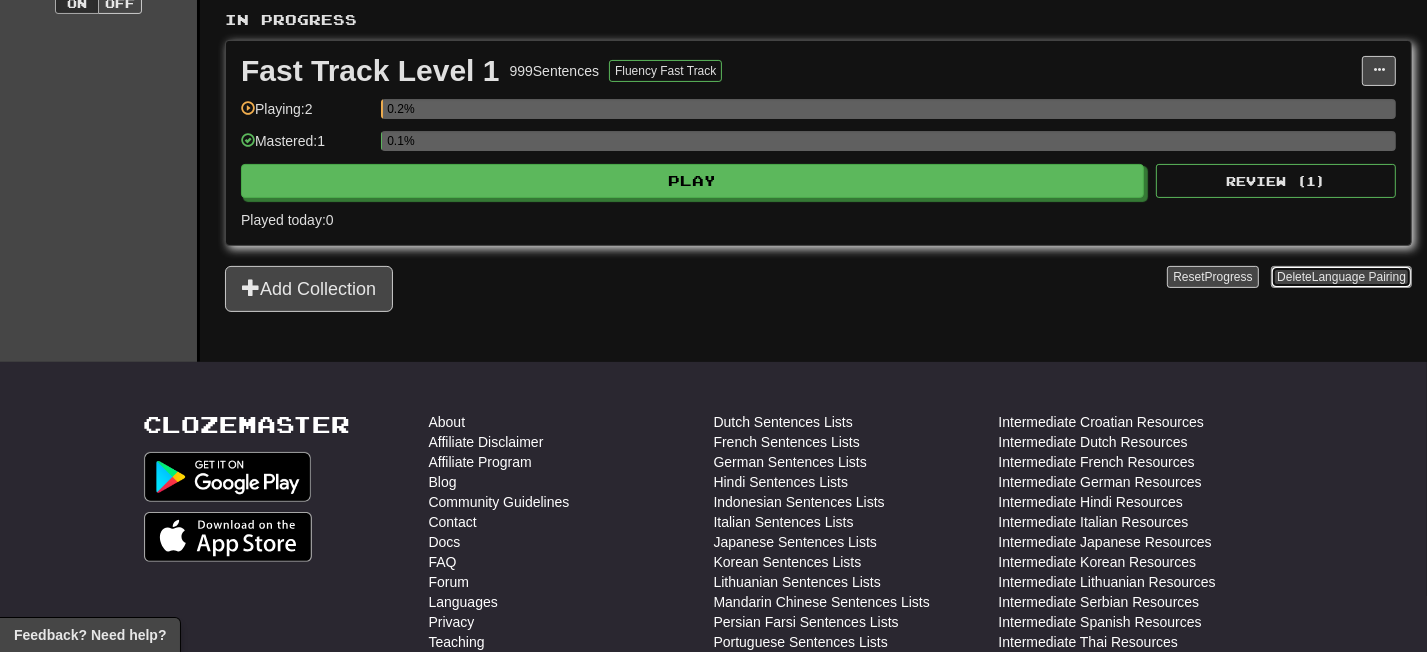 click on "Delete  Language Pairing" 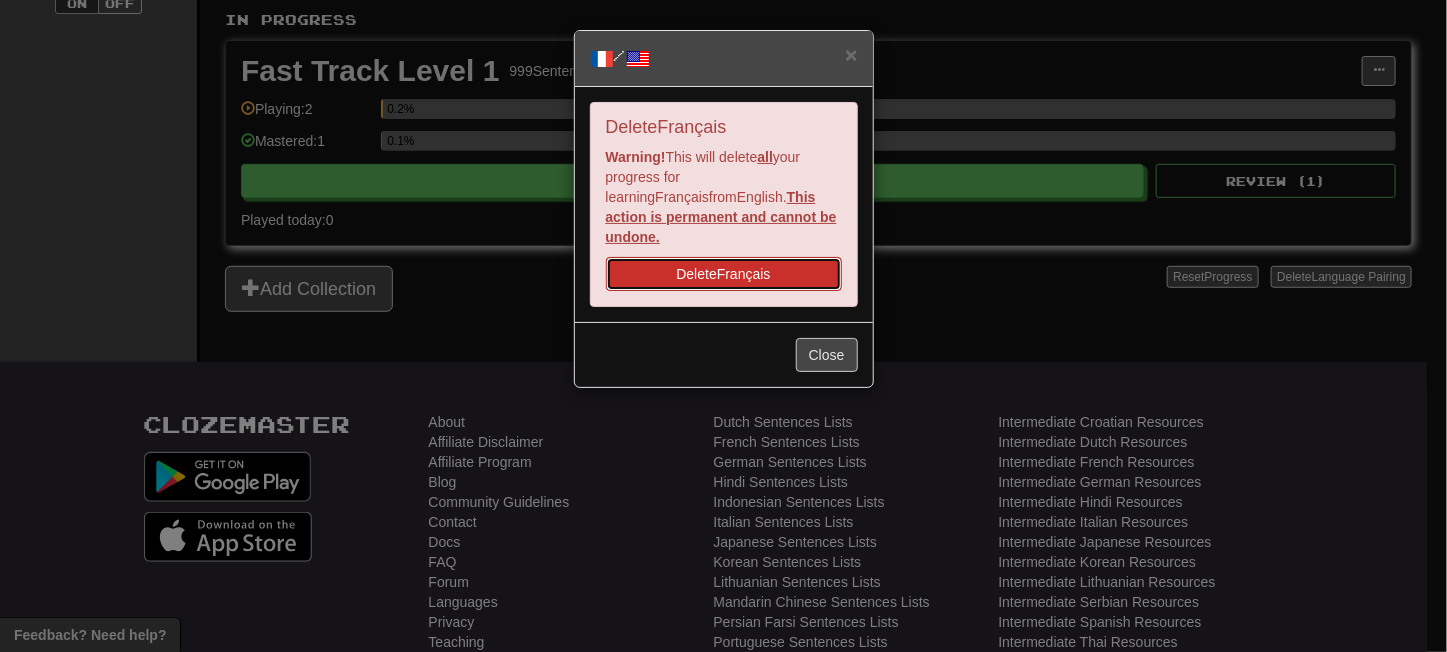 click on "Delete  Français" at bounding box center (724, 274) 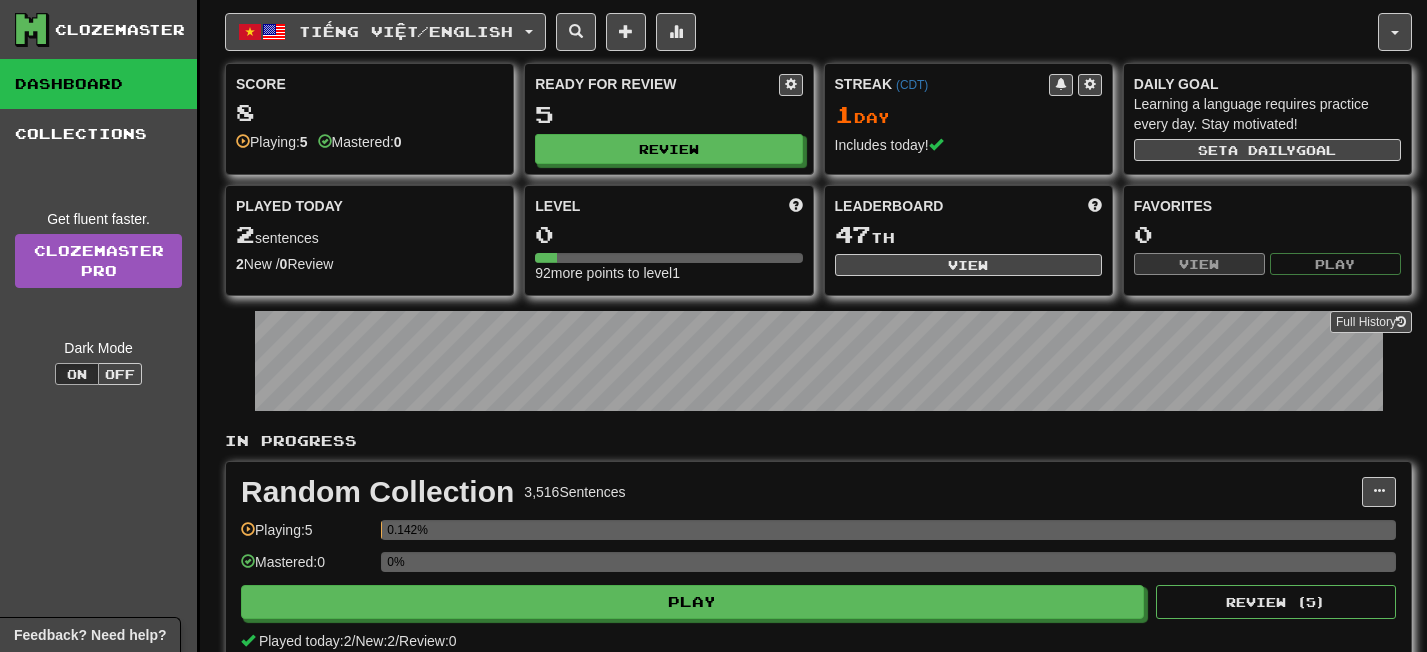 scroll, scrollTop: 0, scrollLeft: 0, axis: both 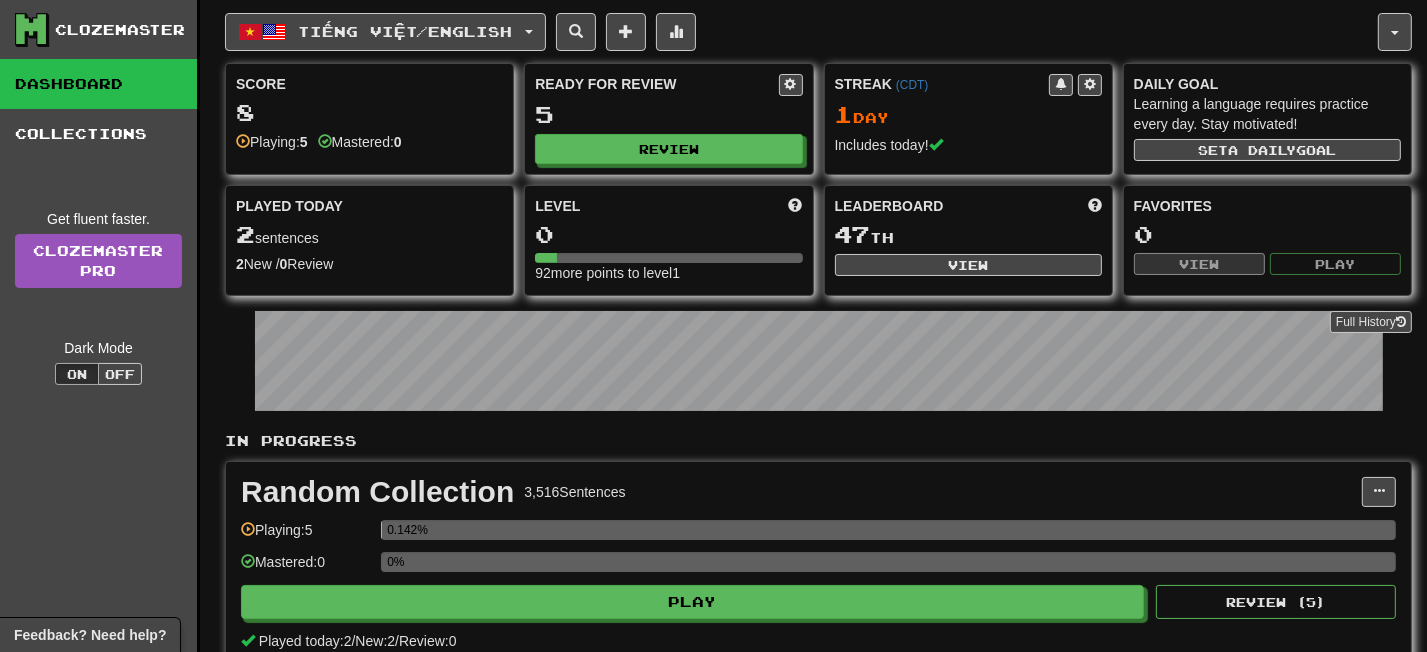 click on "Tiếng Việt  /  English 한국어  /  English Streak:  1   Review:  19 Daily Goal:  12  /  10 ภาษาไทย  /  English Streak:  1   Review:  4 Daily Goal:  4  /  10 Español  /  English Streak:  0   Review:  5 Points today:  0 Tiếng Việt  /  English Streak:  1   Review:  5 Points today:  0 中文  /  English Streak:  1   Review:  4 Points today:  16 日本語  /  English Streak:  1   Review:  13 Daily Goal:  8  /  1000  Language Pairing Username: furry192w Edit  Account  Notifications  Activity Feed  Profile  Leaderboard  Forum  Logout Score 8  Playing:  5  Mastered:  0 Ready for Review 5   Review Streak   ( CDT ) 1  Day Includes today!  Daily Goal Learning a language requires practice every day. Stay motivated! Set  a daily  goal Played Today 2  sentences 2  New /  0  Review Full History  Level 0 92  more points to level  1 Leaderboard 47 th View Favorites 0 View Play Full History  In Progress Random Collection 3,516  Sentences Manage Sentences Unpin from Dashboard  Playing:  5 0.142% 0 0% 5" at bounding box center (818, 391) 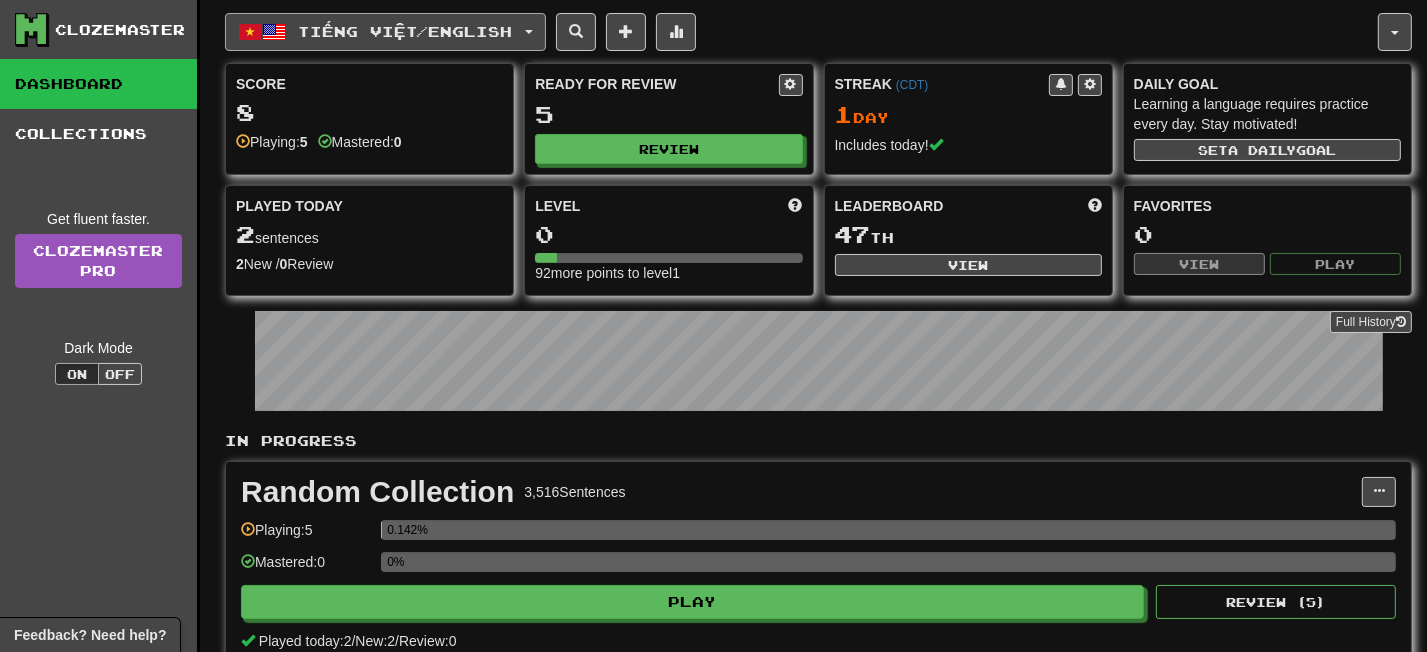 click on "Tiếng Việt  /  English" at bounding box center [406, 31] 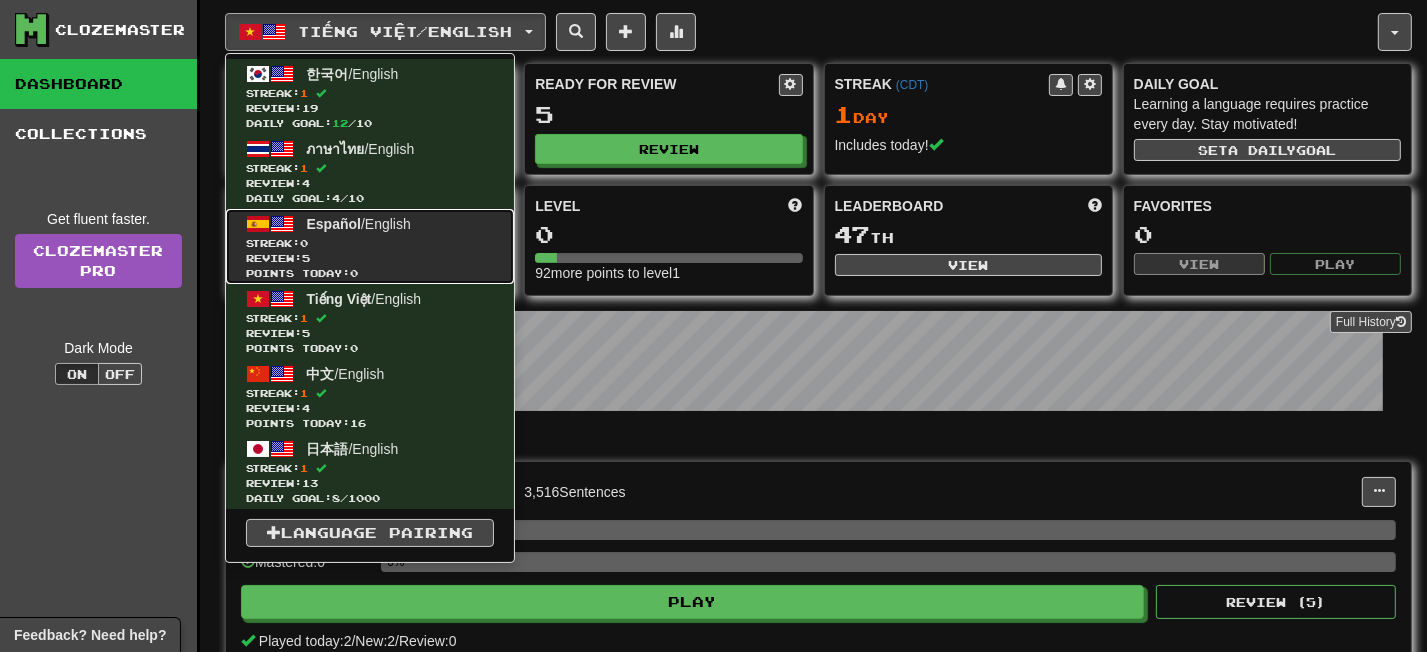click on "Streak:  0" at bounding box center (370, 243) 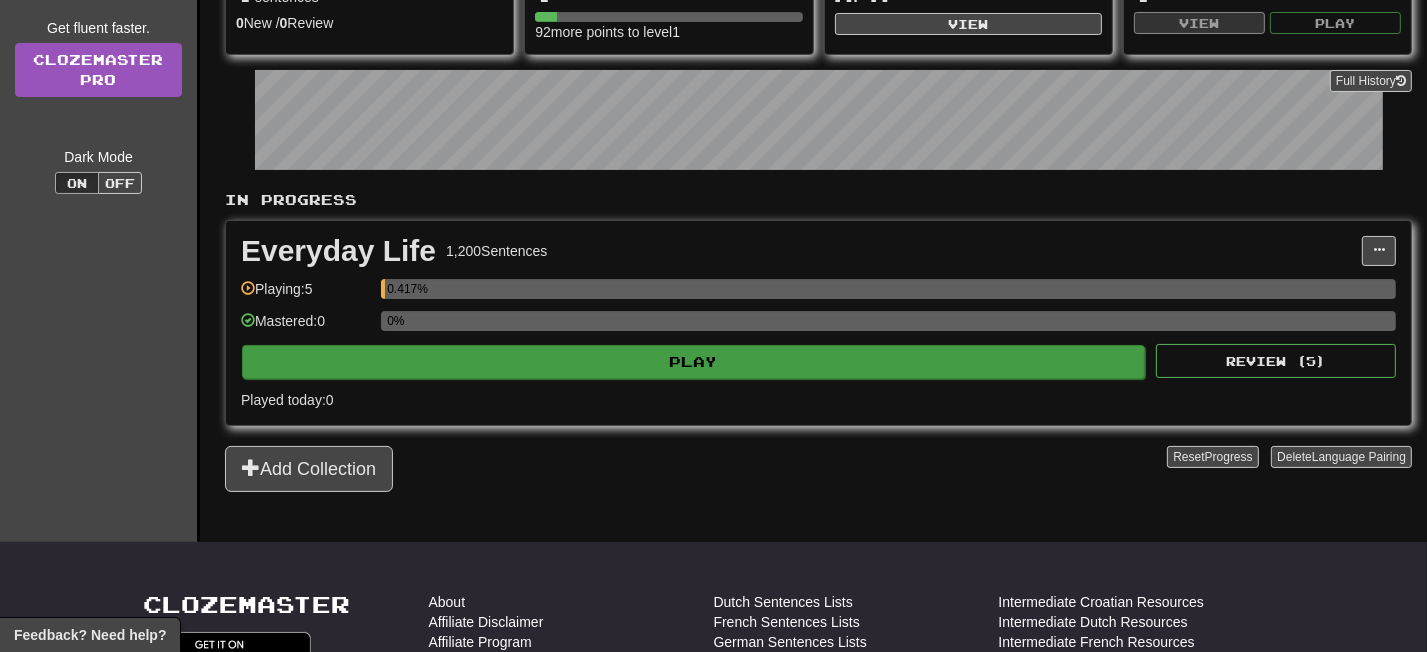 scroll, scrollTop: 251, scrollLeft: 0, axis: vertical 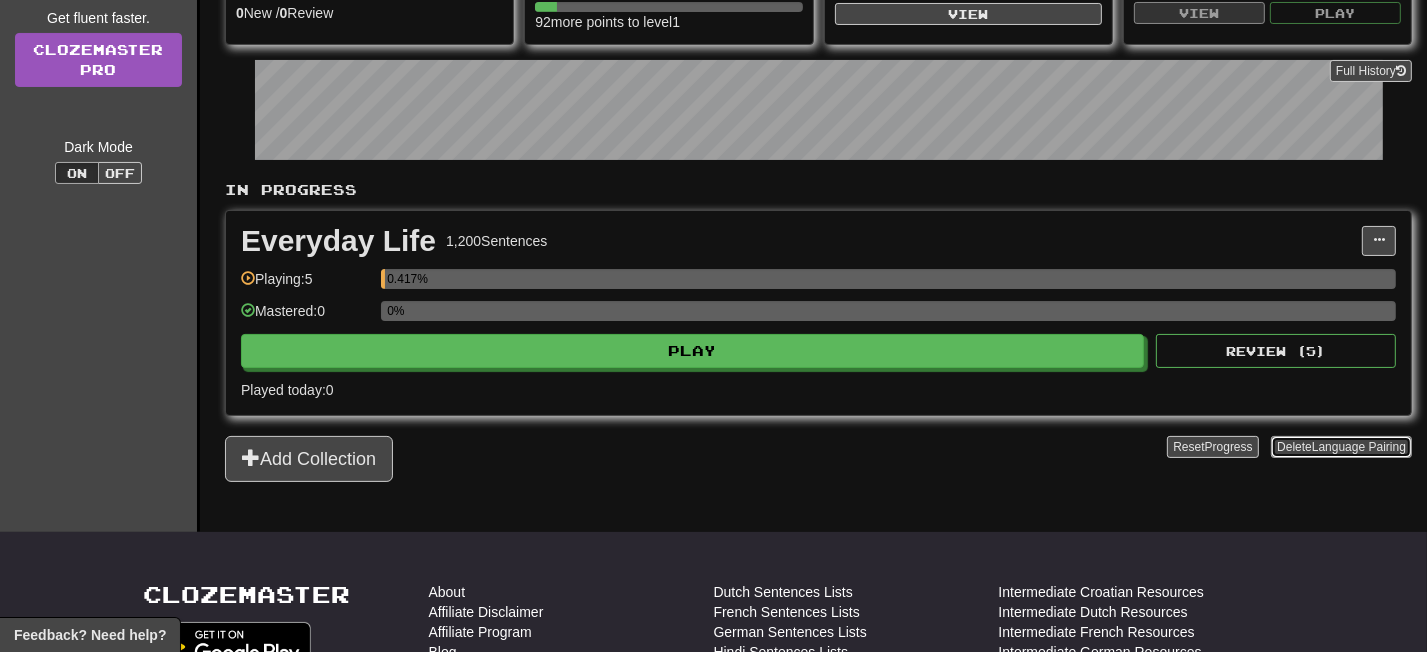 click on "Delete  Language Pairing" at bounding box center (1341, 447) 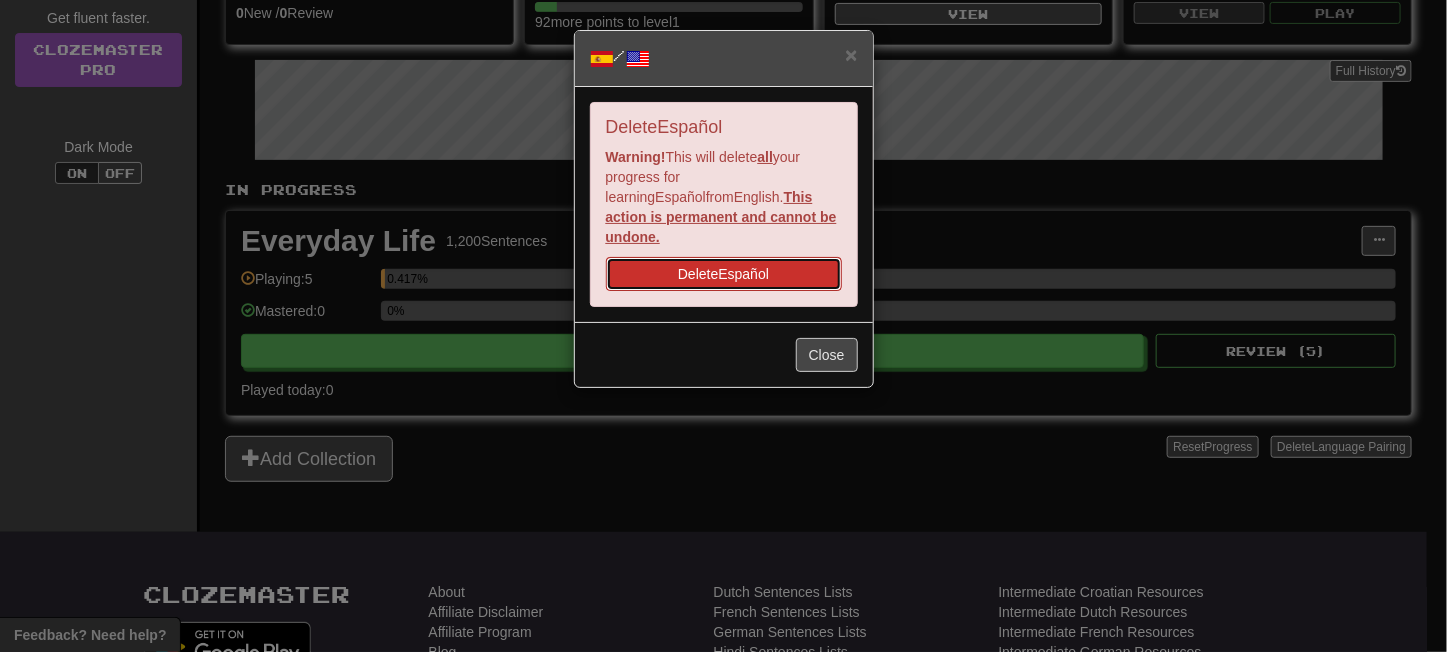click on "Delete  Español" at bounding box center (724, 274) 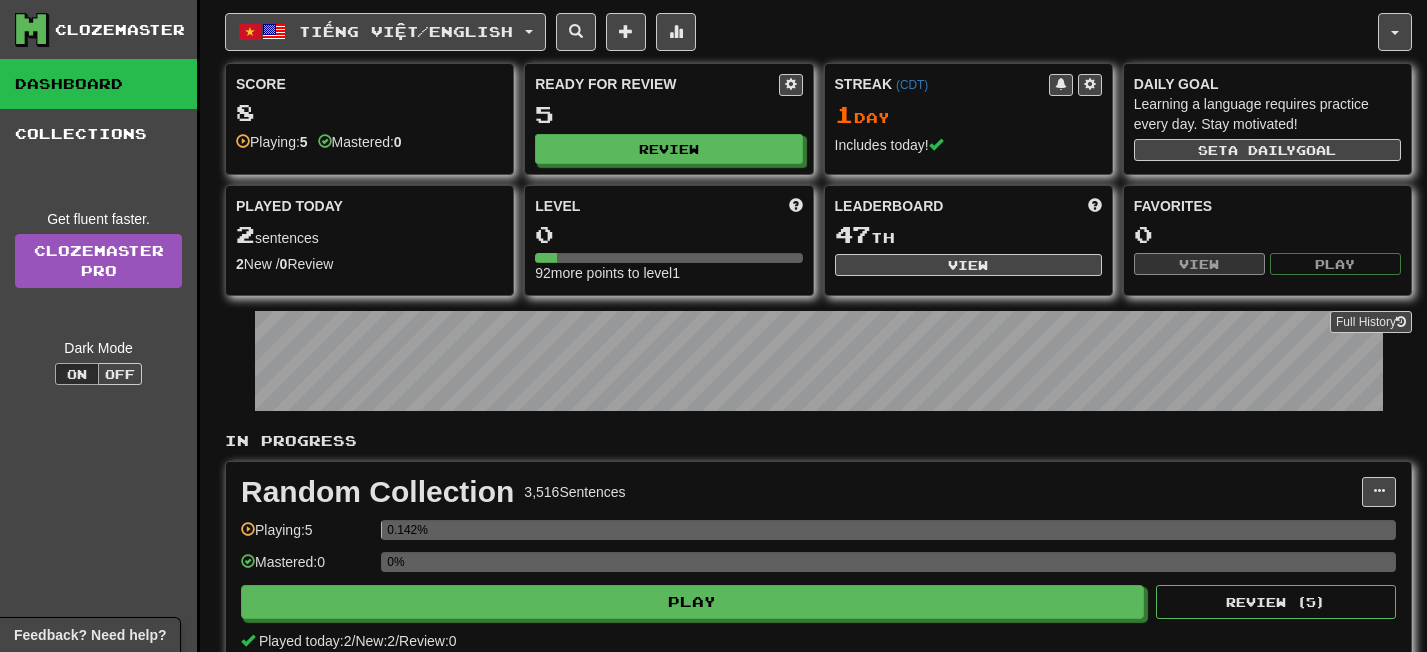 scroll, scrollTop: 0, scrollLeft: 0, axis: both 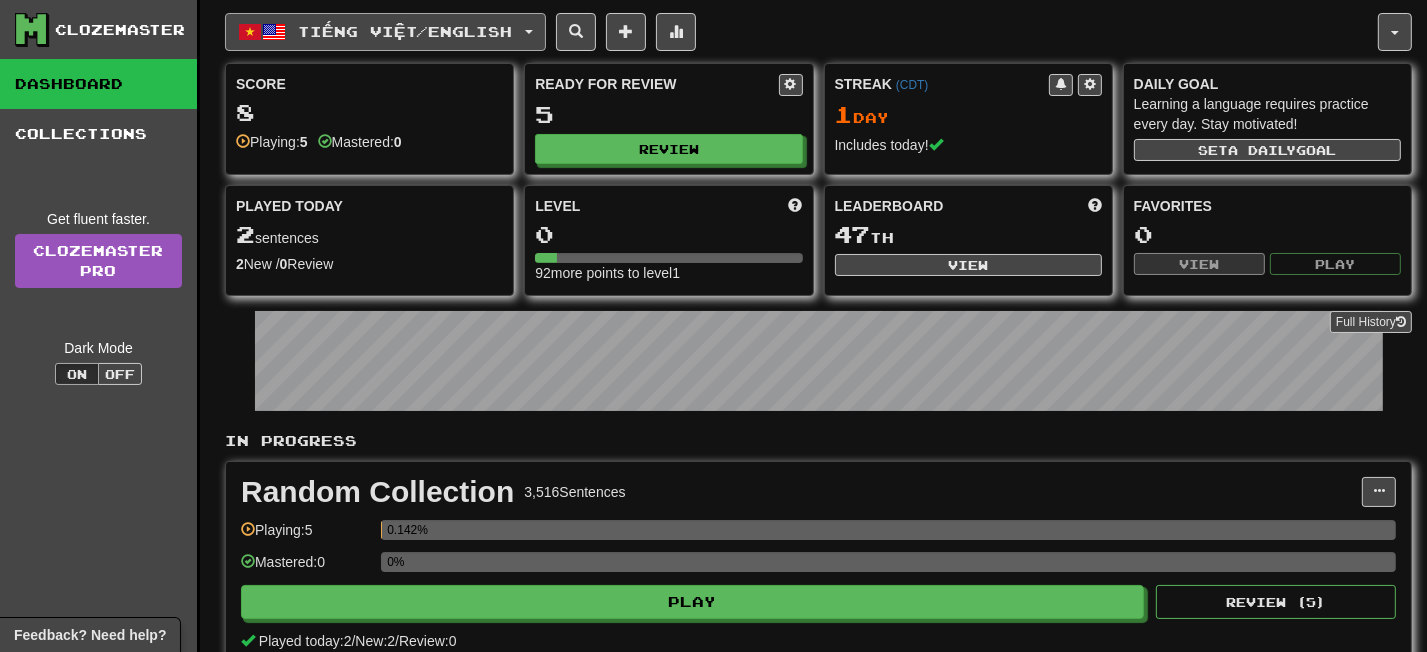 click on "Tiếng Việt  /  English" at bounding box center (385, 32) 